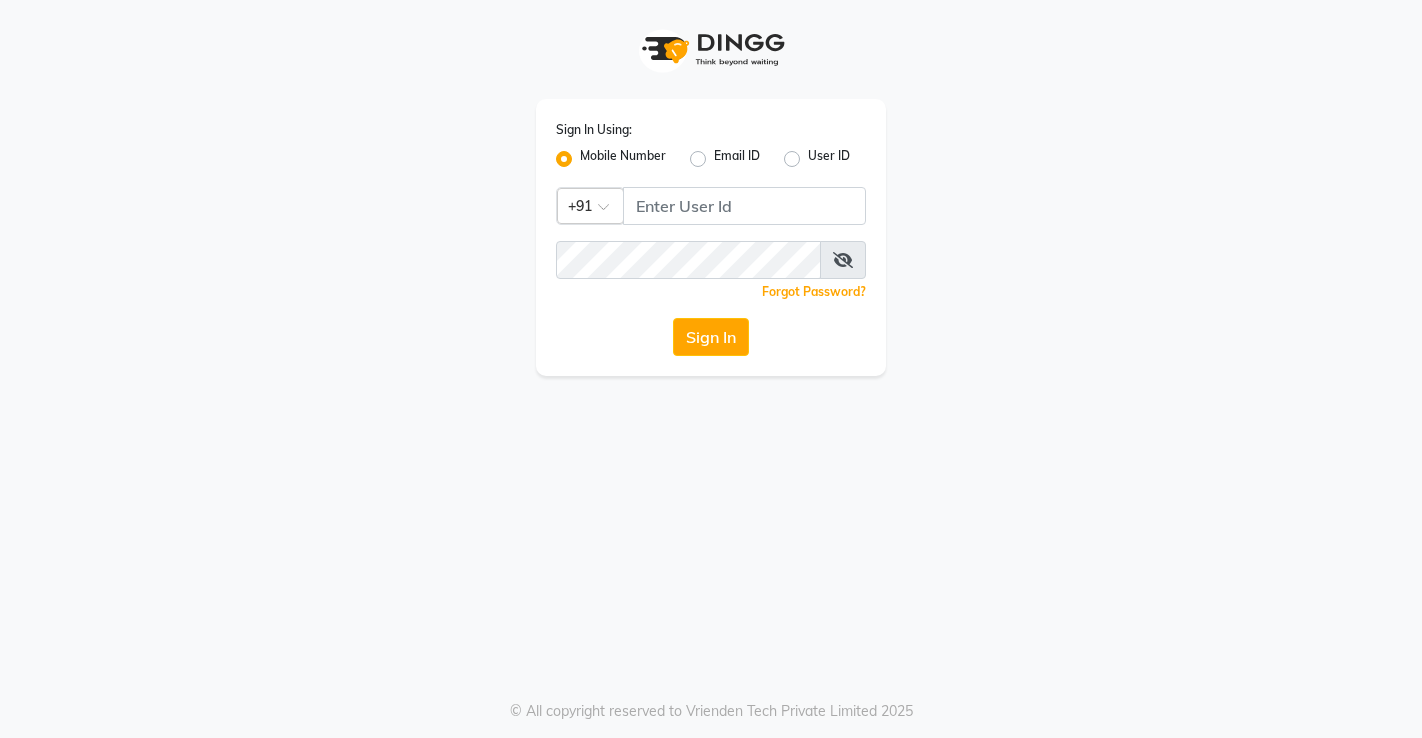 scroll, scrollTop: 0, scrollLeft: 0, axis: both 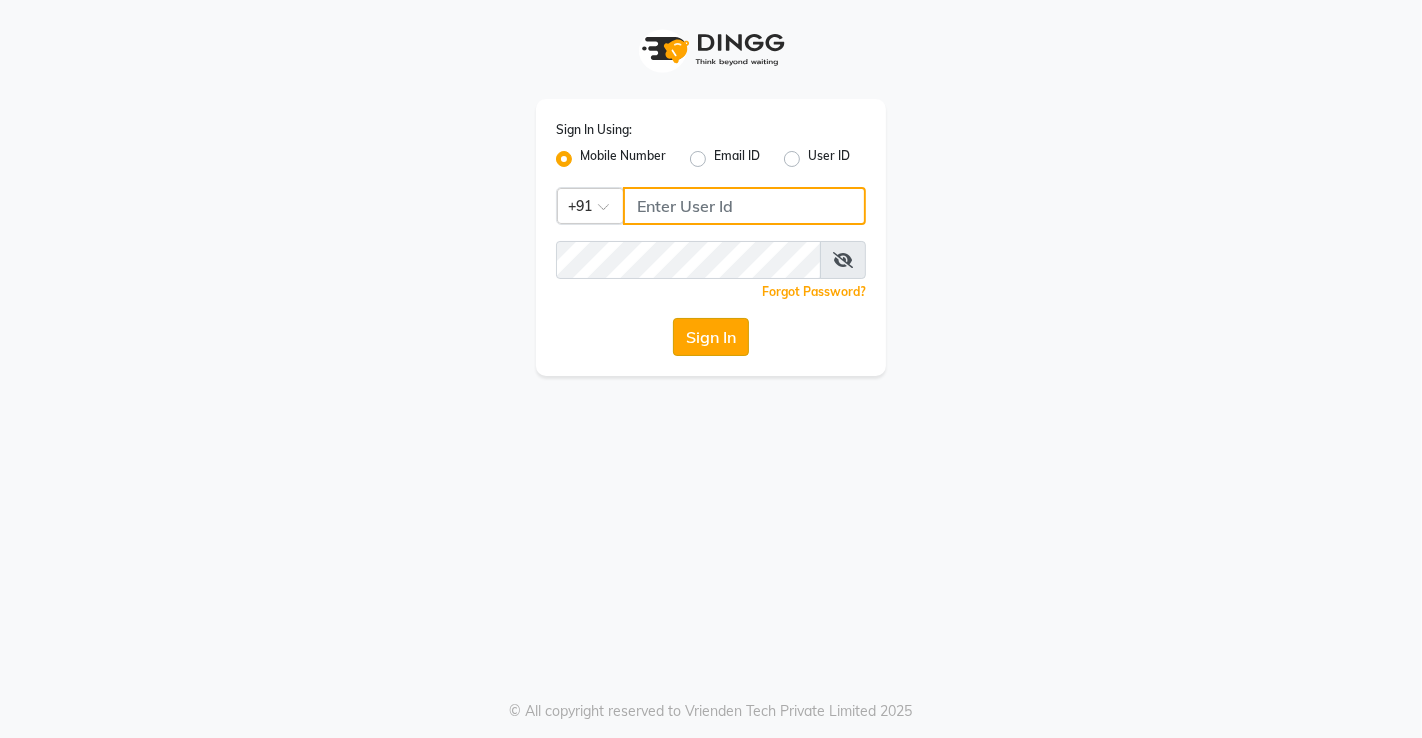 type on "[PHONE]" 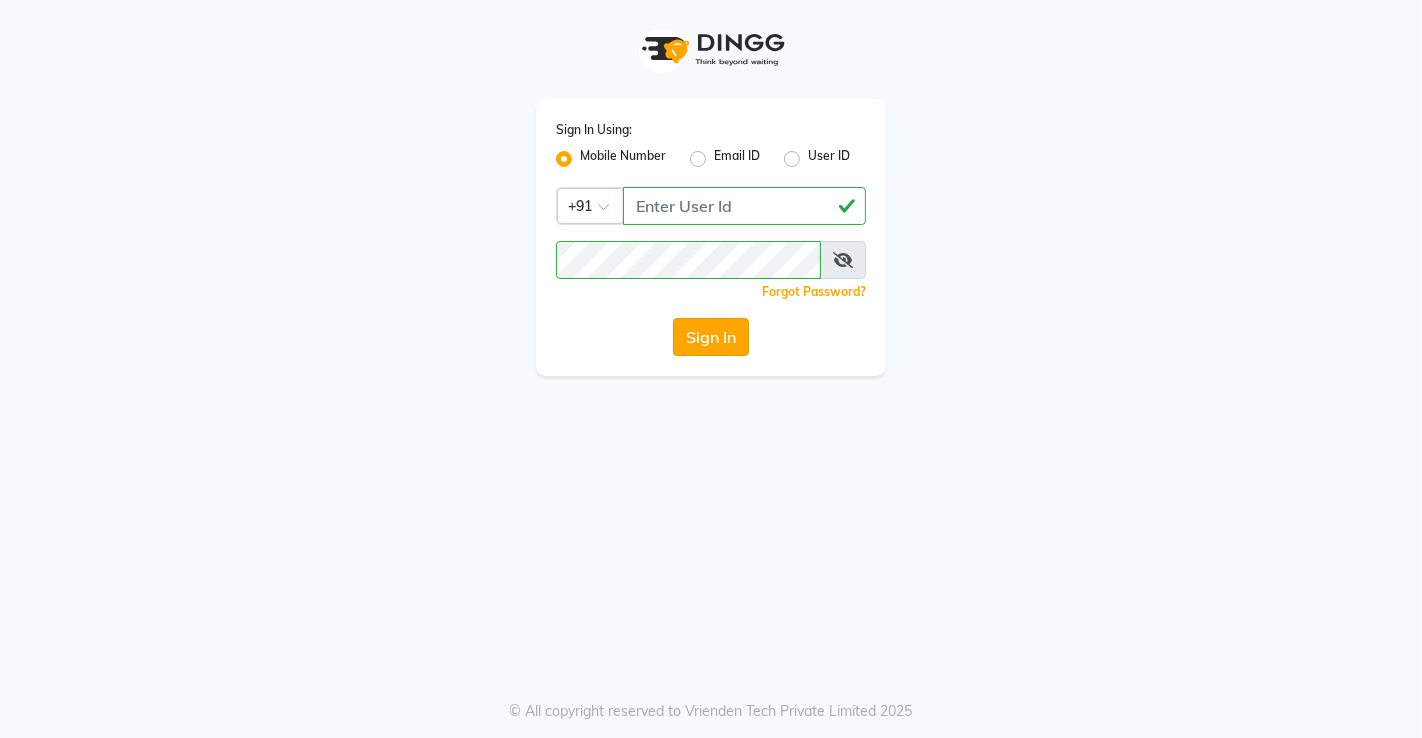 click on "Sign In" 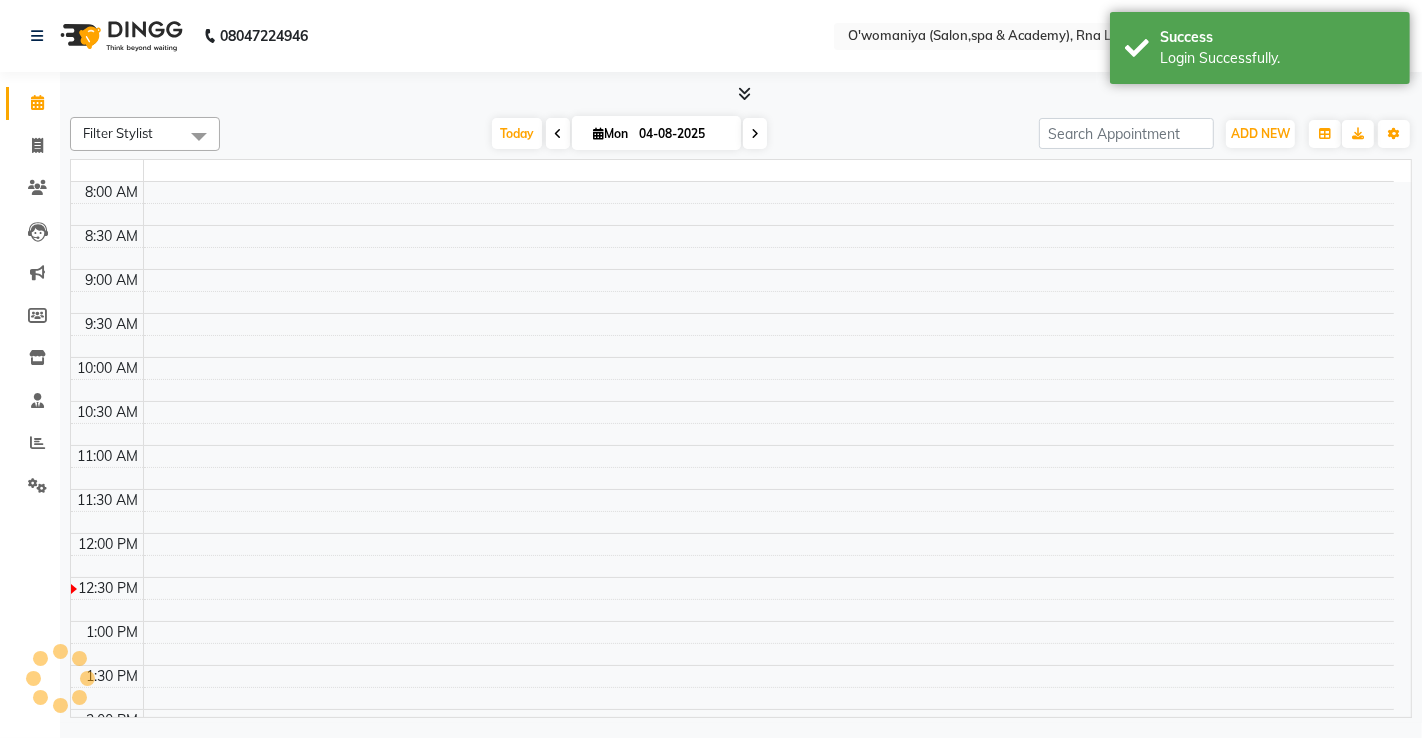 select on "en" 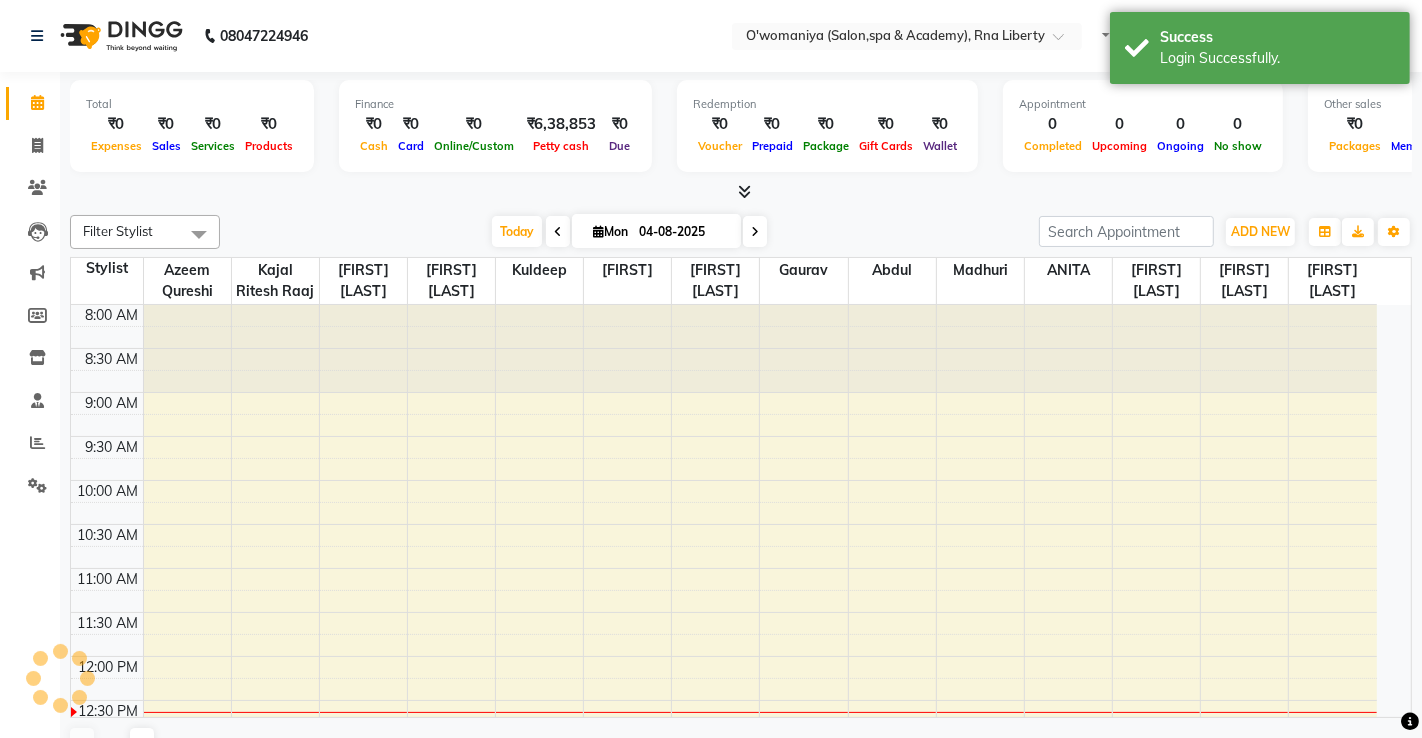 scroll, scrollTop: 0, scrollLeft: 0, axis: both 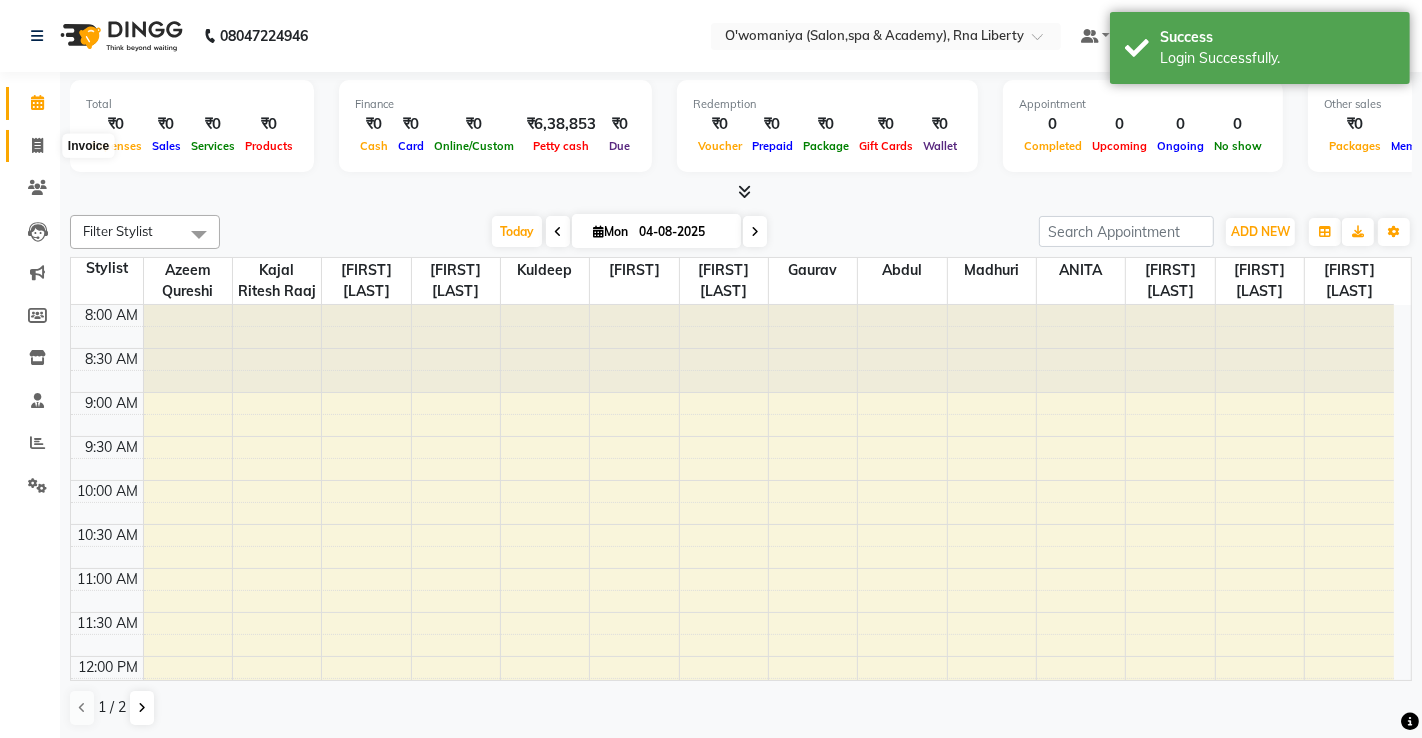 click 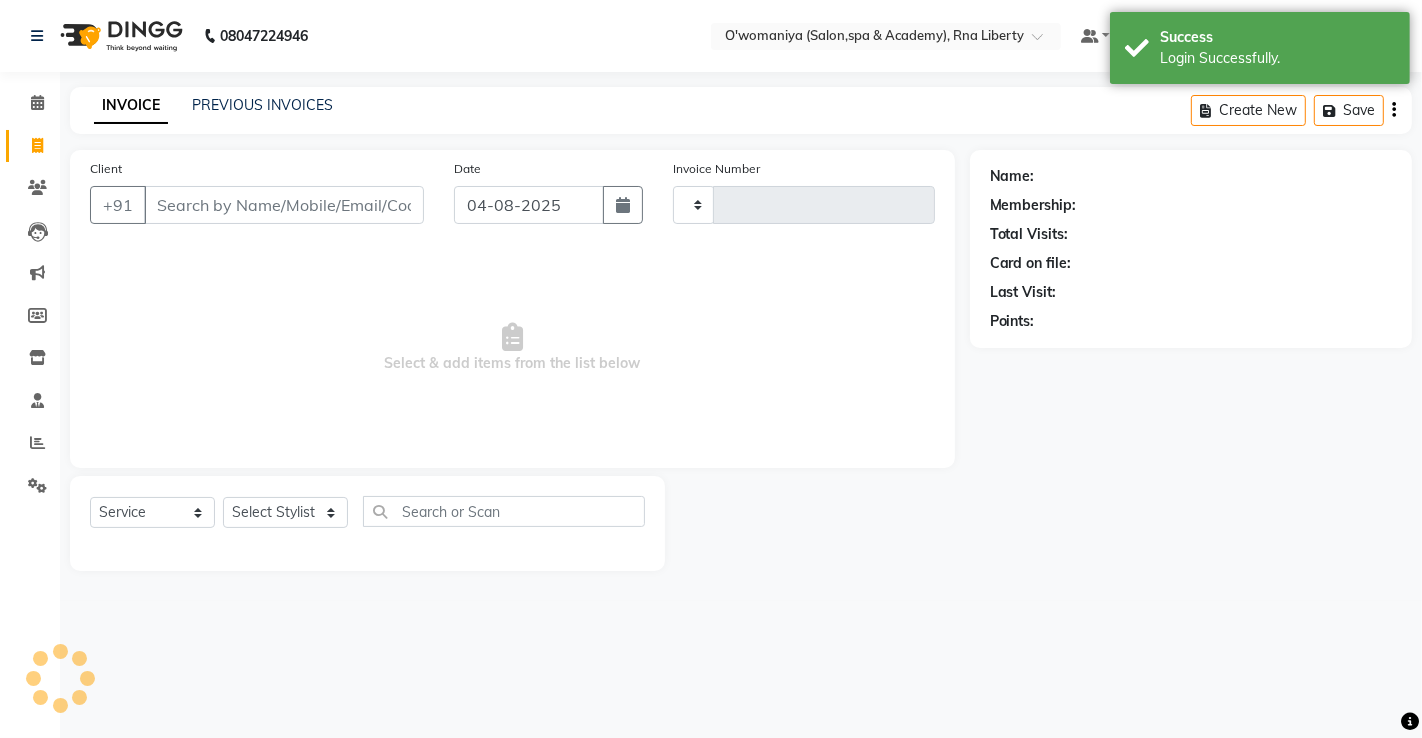 type on "0900" 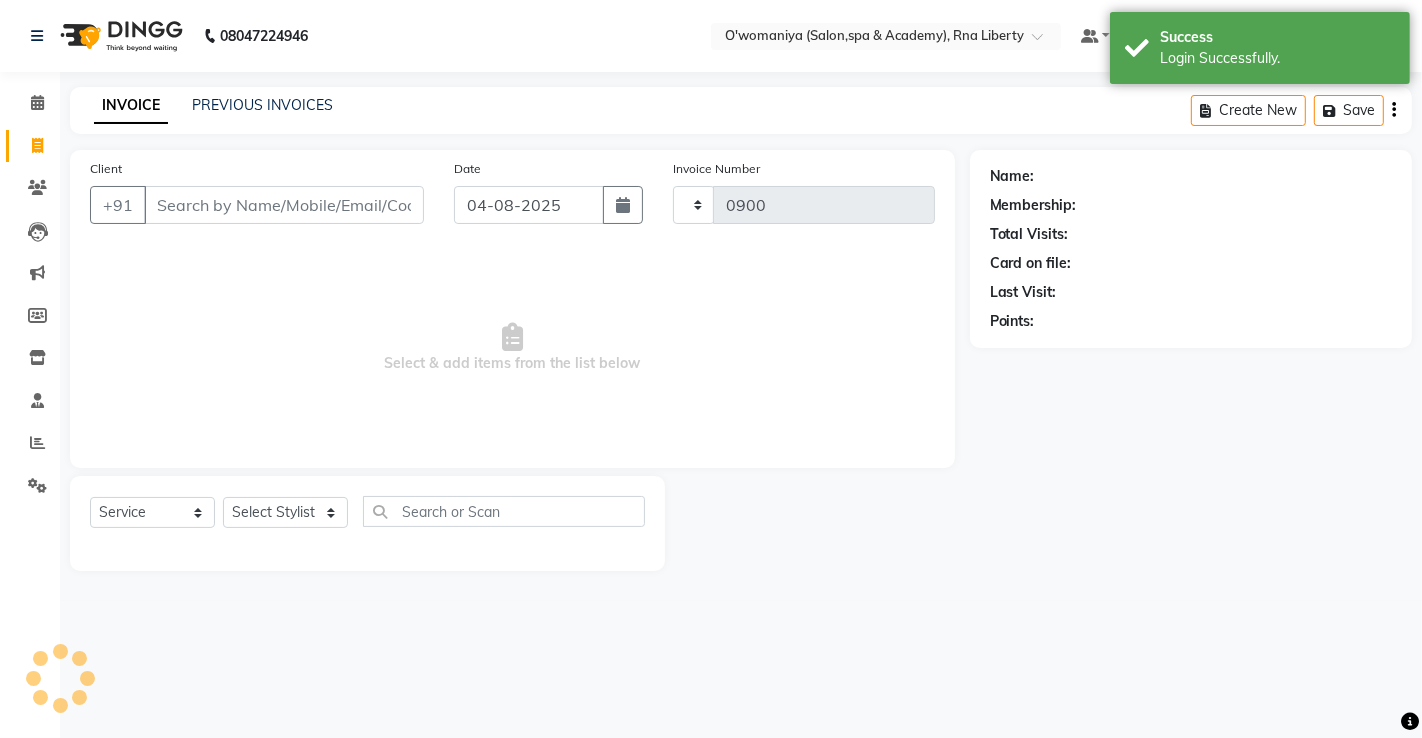 select on "5532" 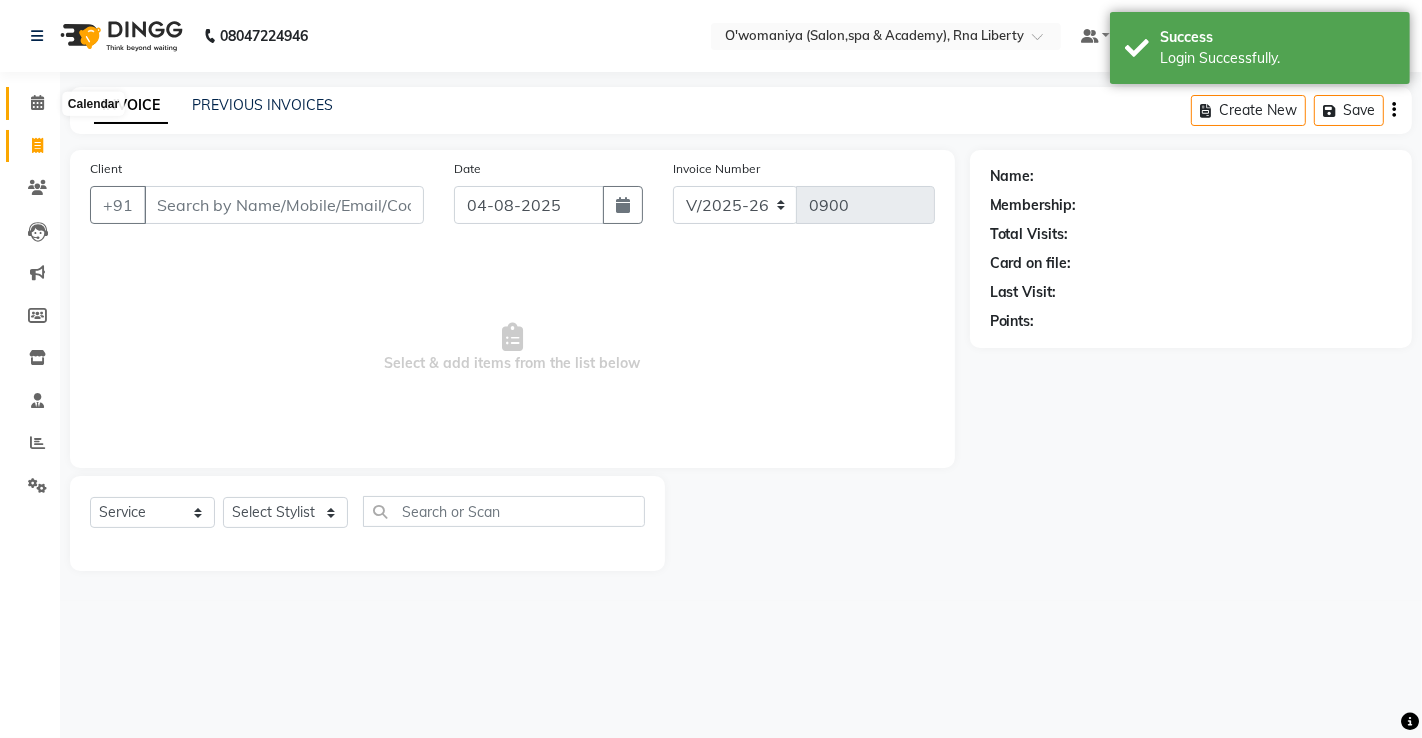 click 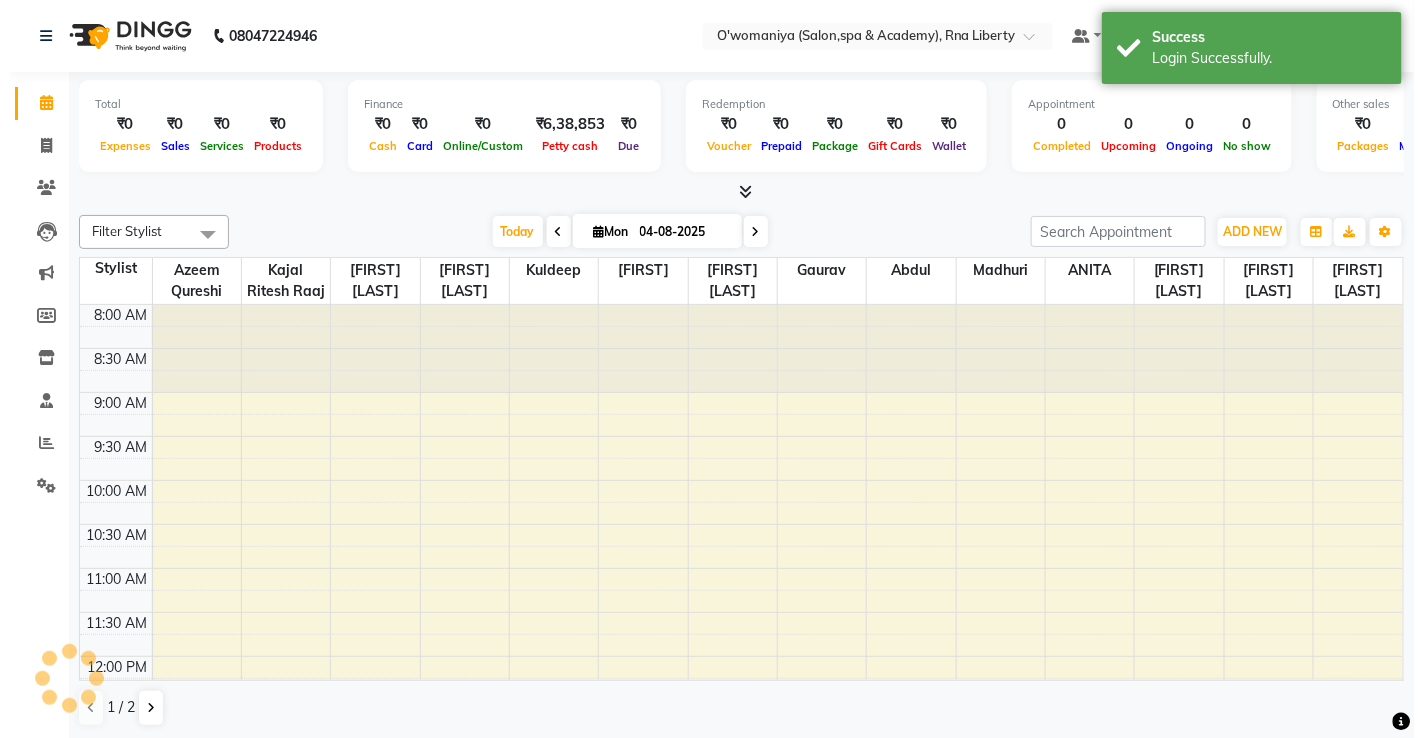 scroll, scrollTop: 355, scrollLeft: 0, axis: vertical 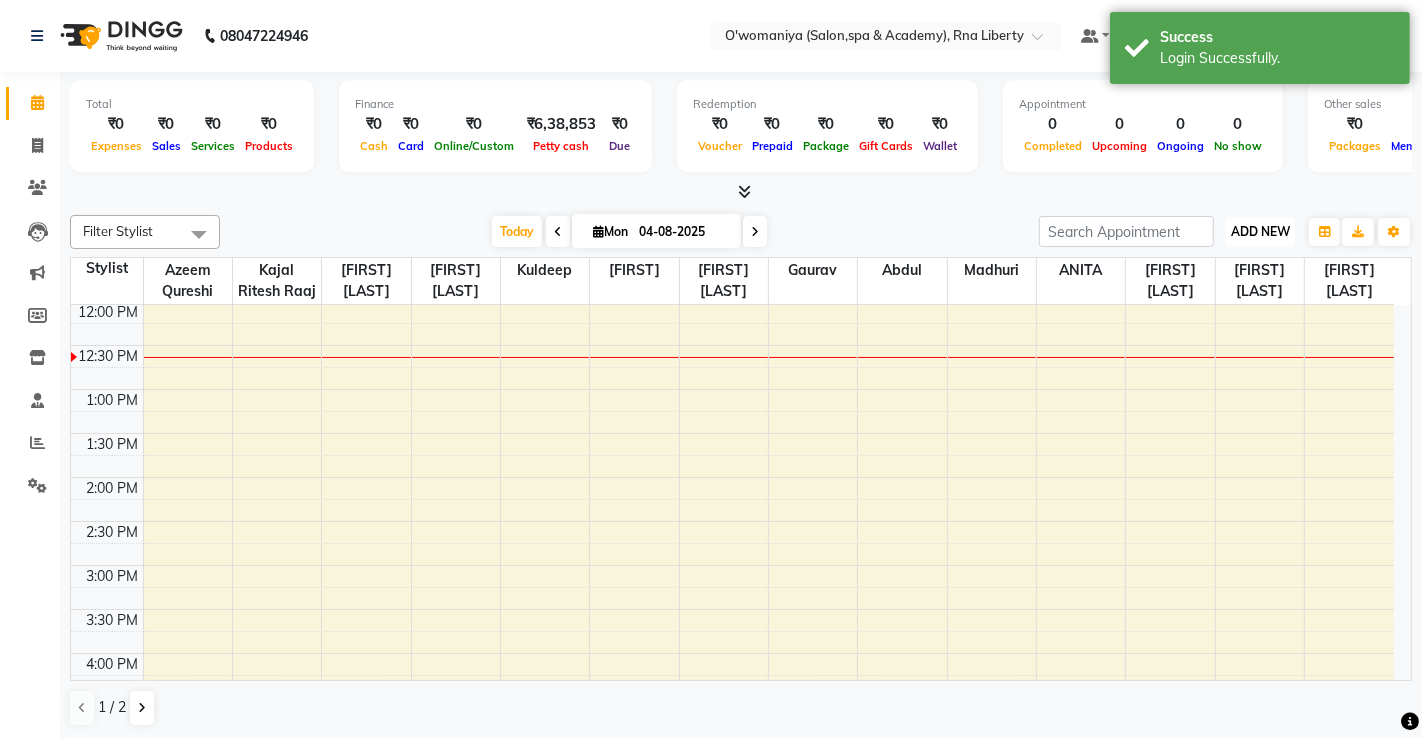 click on "ADD NEW" at bounding box center [1260, 231] 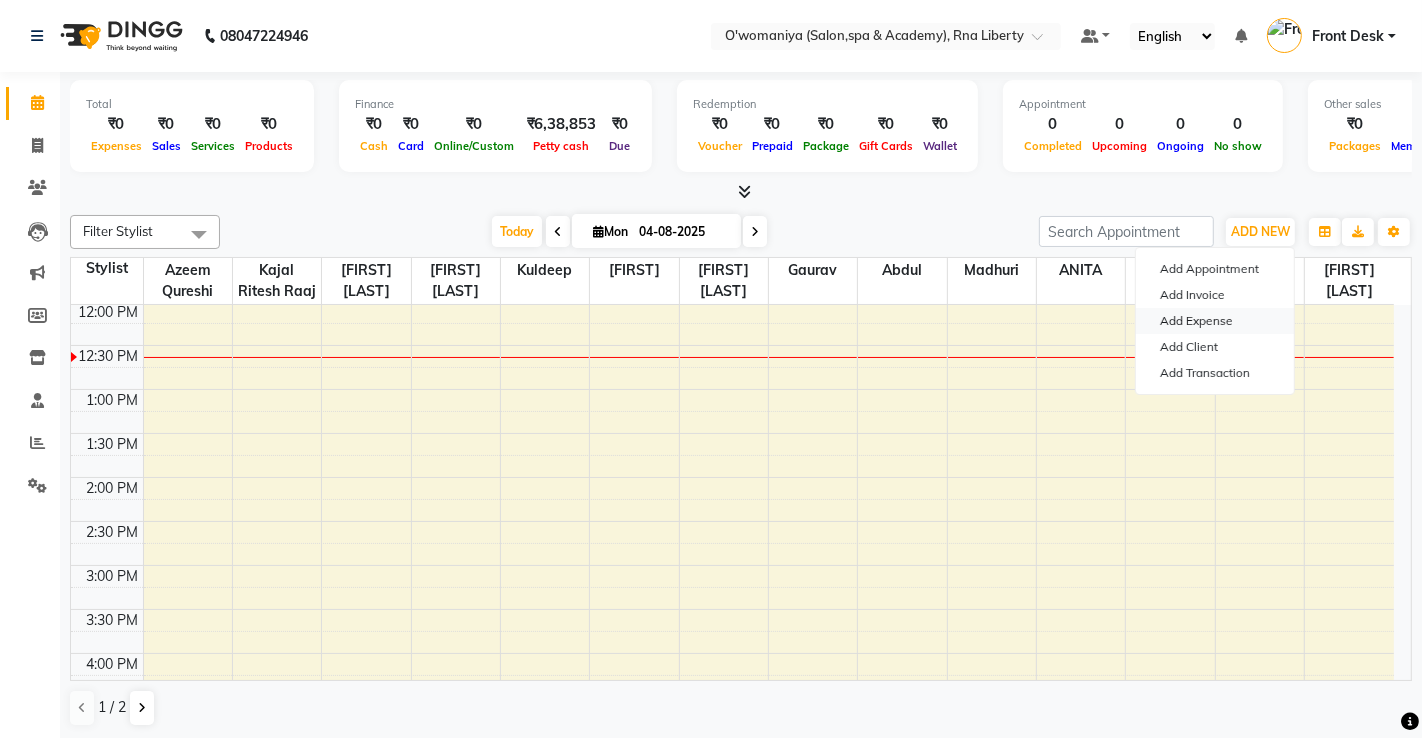 click on "Add Expense" at bounding box center (1215, 321) 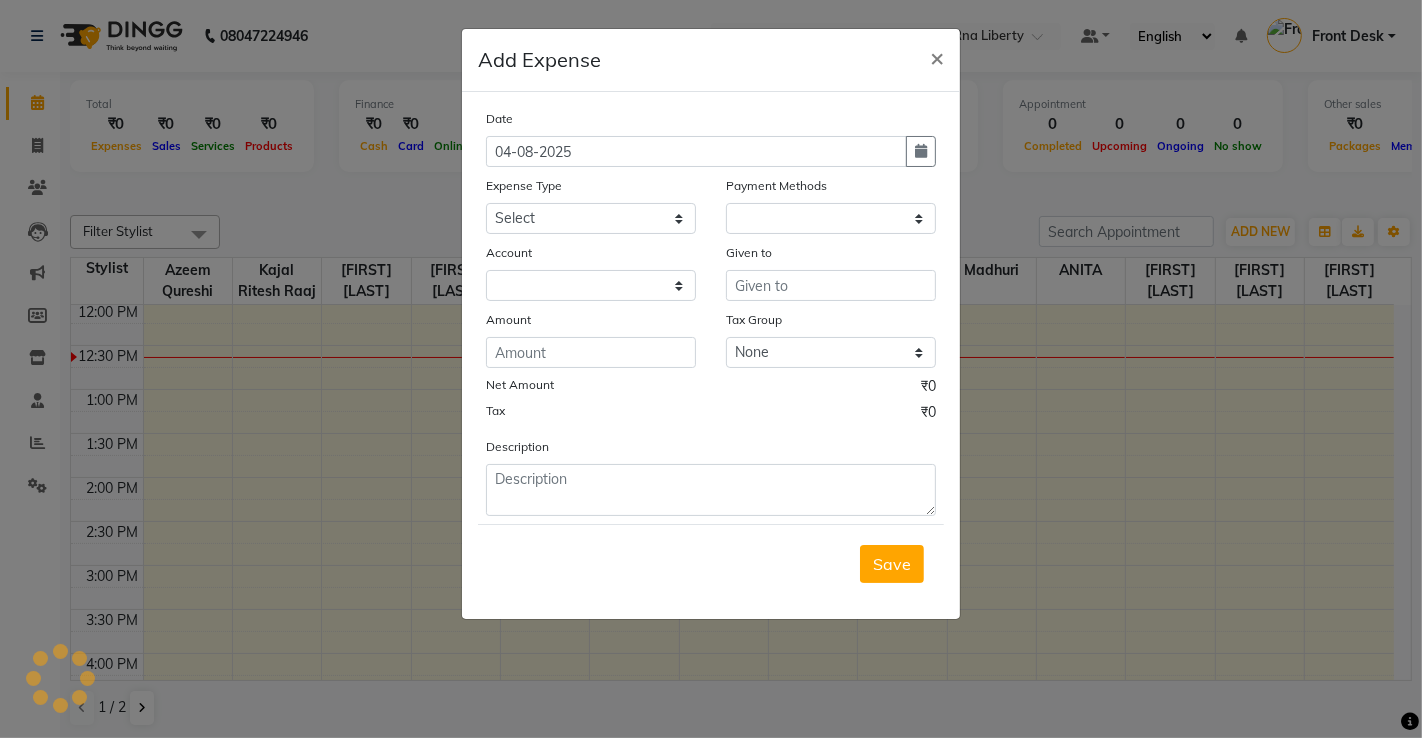 select on "1" 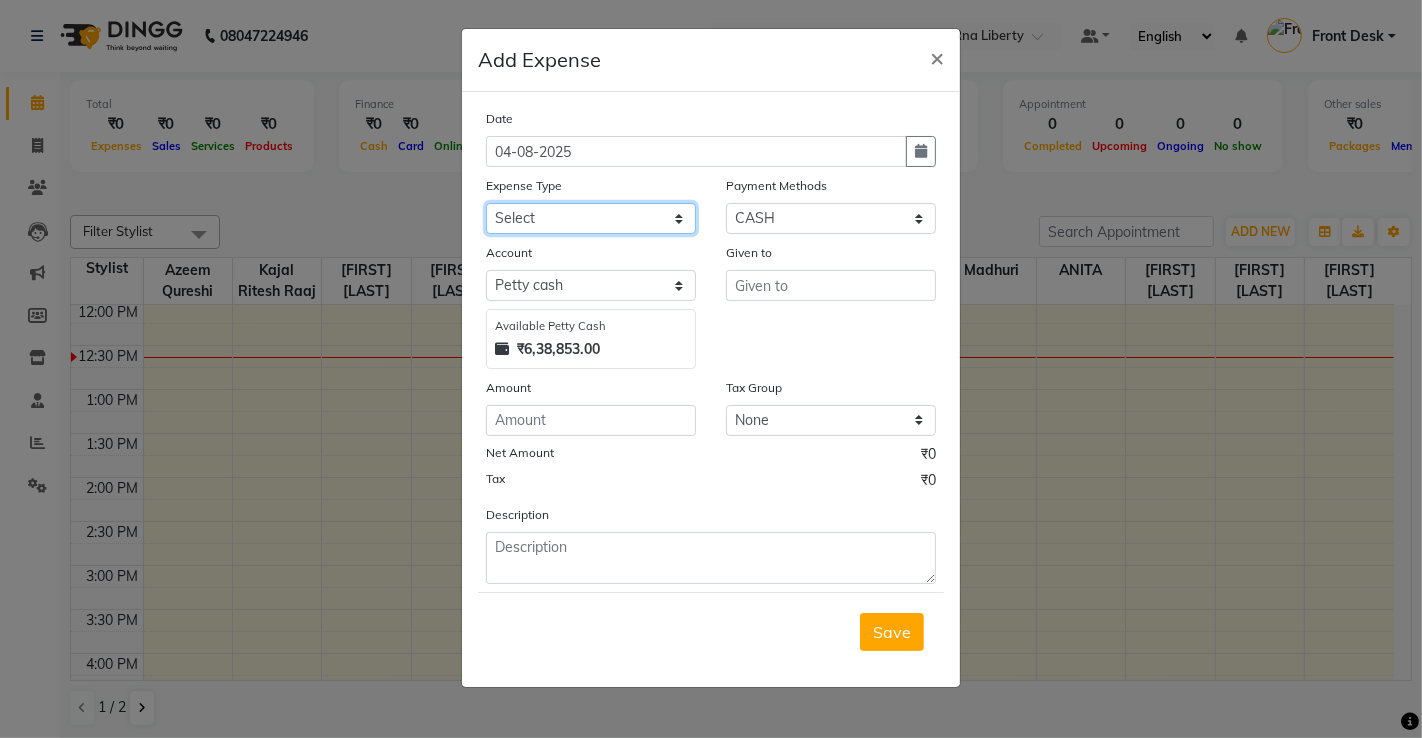 click on "Select Advance Salary Bank charges Bisleri Big 20 Litre Bisleri Small Bottle 300 ML Cash transfer to bank client snacks Clinical charges Equipment milk Other Pantry Product Rent Salary Staff Snacks Tea & Refreshment Tip Travelling Conveyance Utilities" 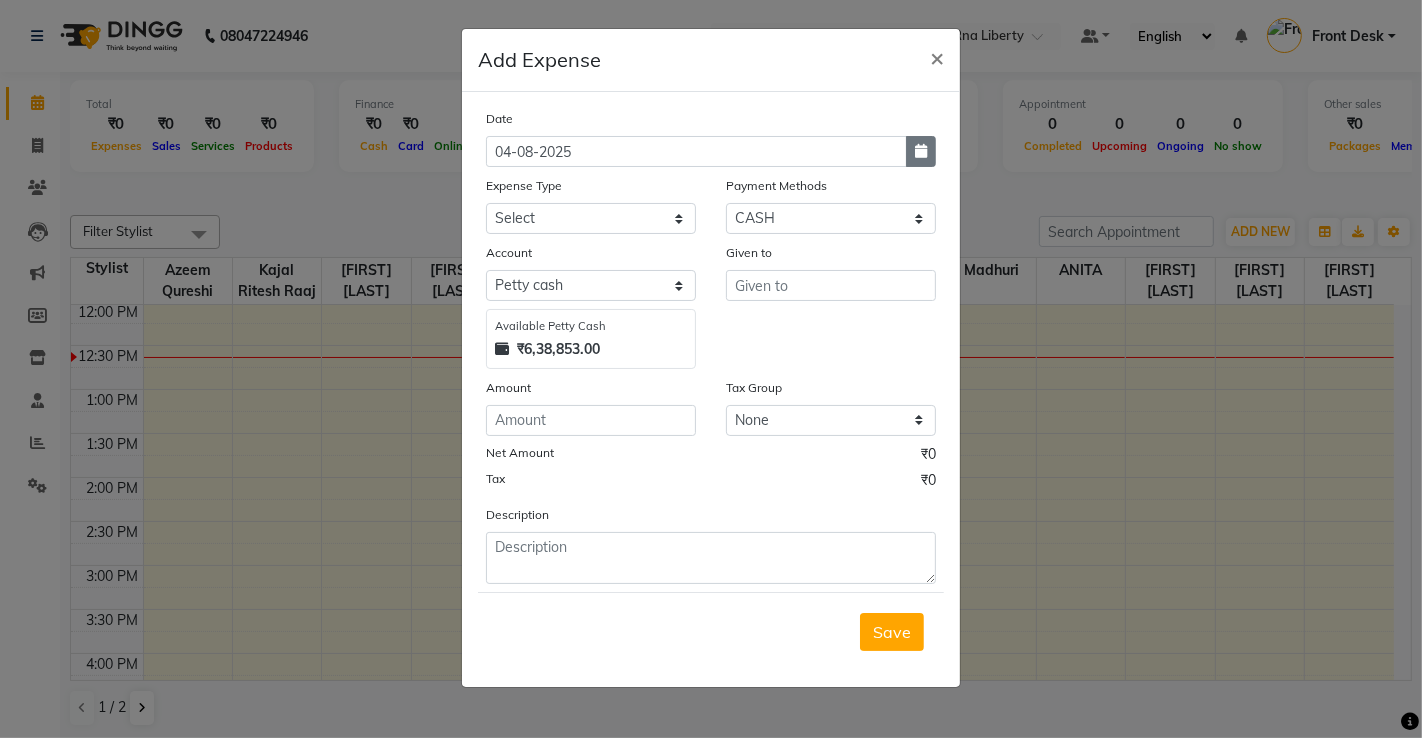 click 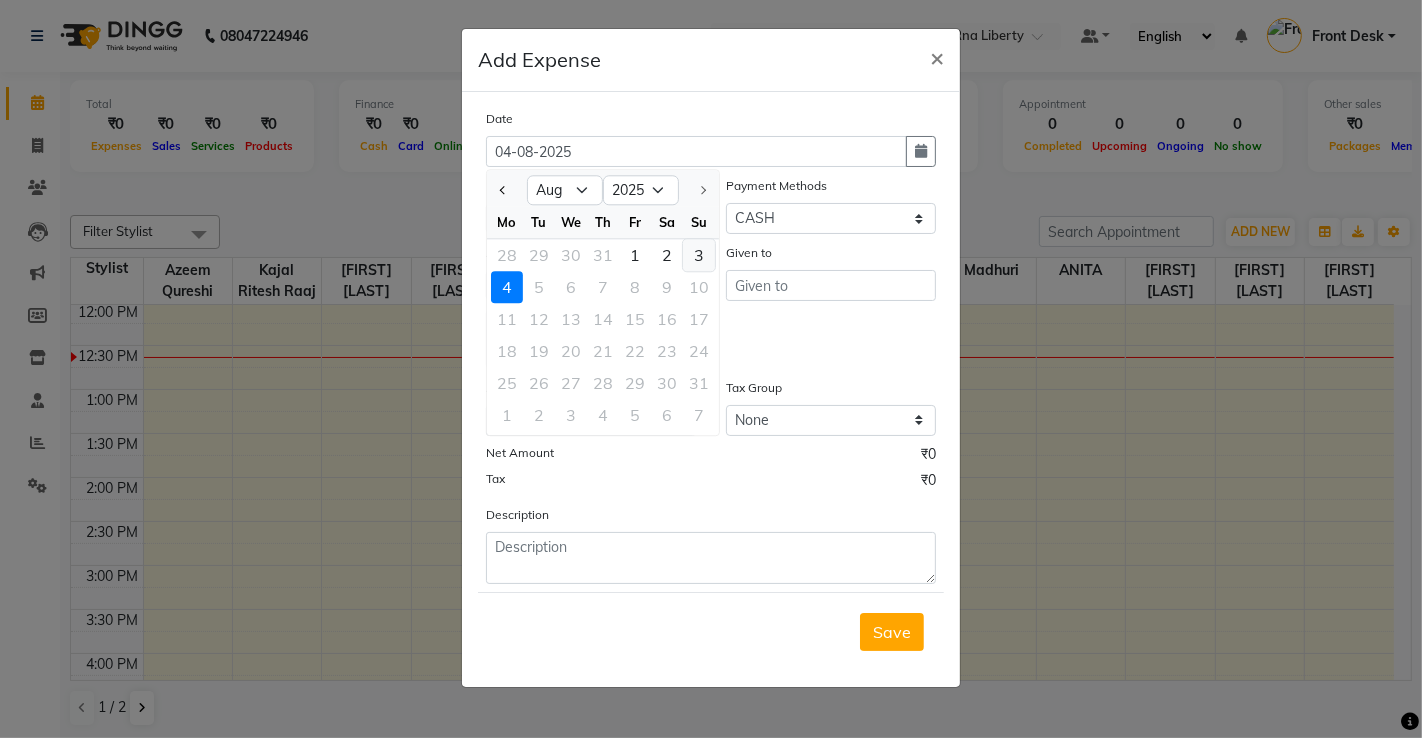 click on "3" 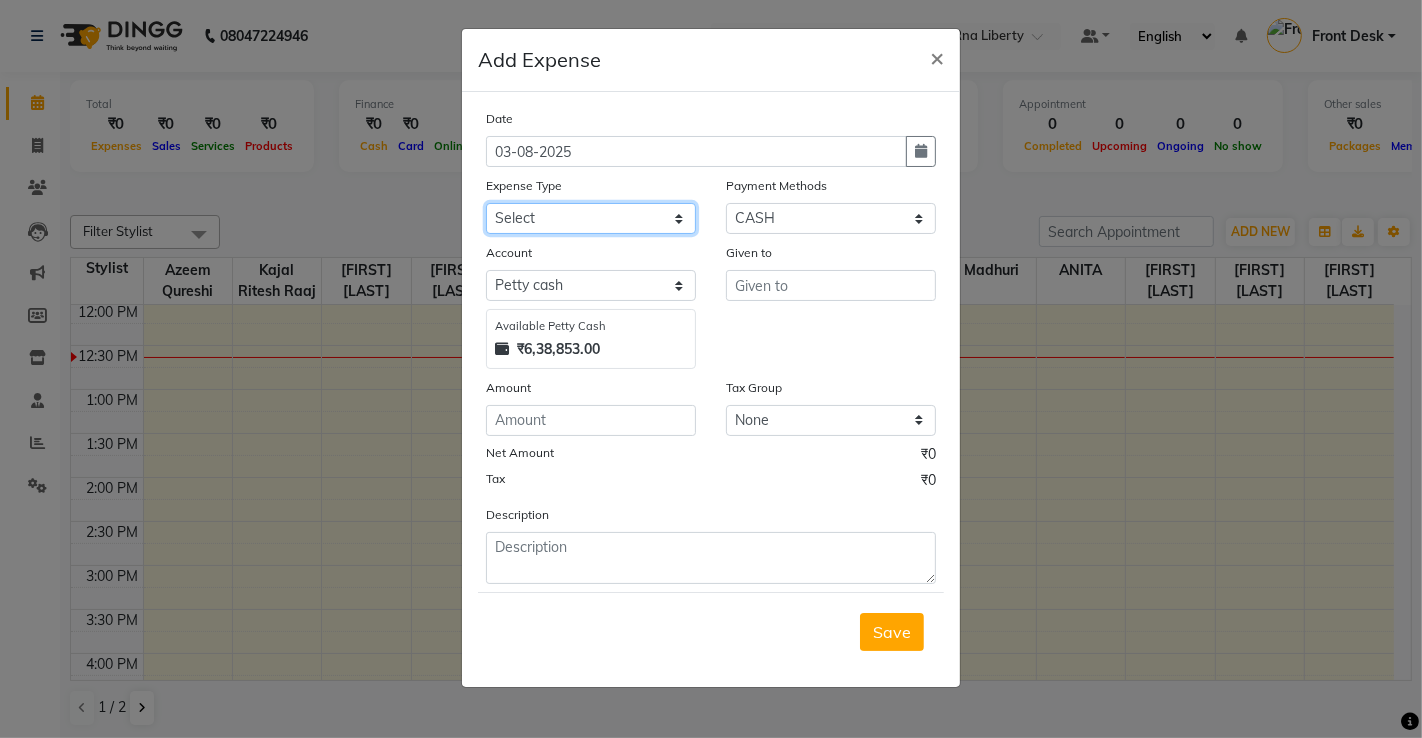 click on "Select Advance Salary Bank charges Bisleri Big 20 Litre Bisleri Small Bottle 300 ML Cash transfer to bank client snacks Clinical charges Equipment milk Other Pantry Product Rent Salary Staff Snacks Tea & Refreshment Tip Travelling Conveyance Utilities" 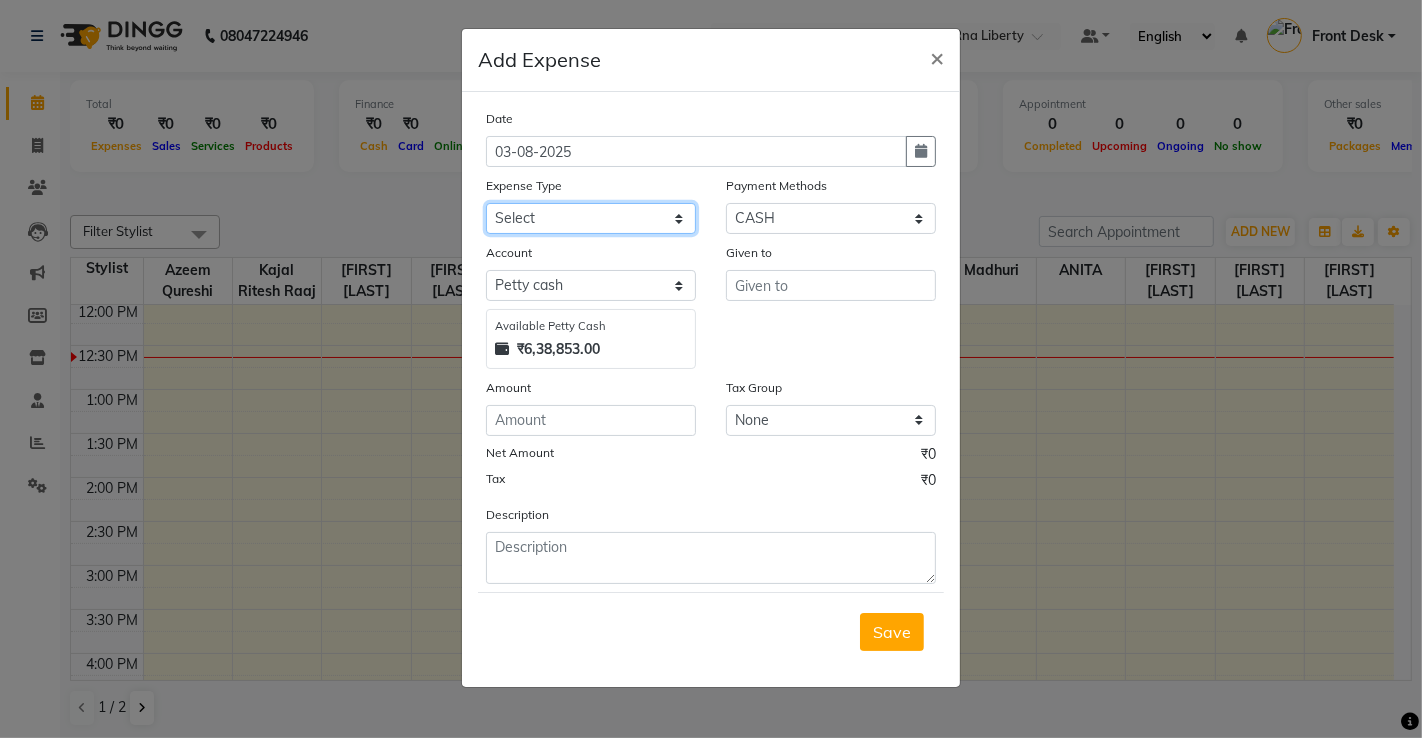 select on "12306" 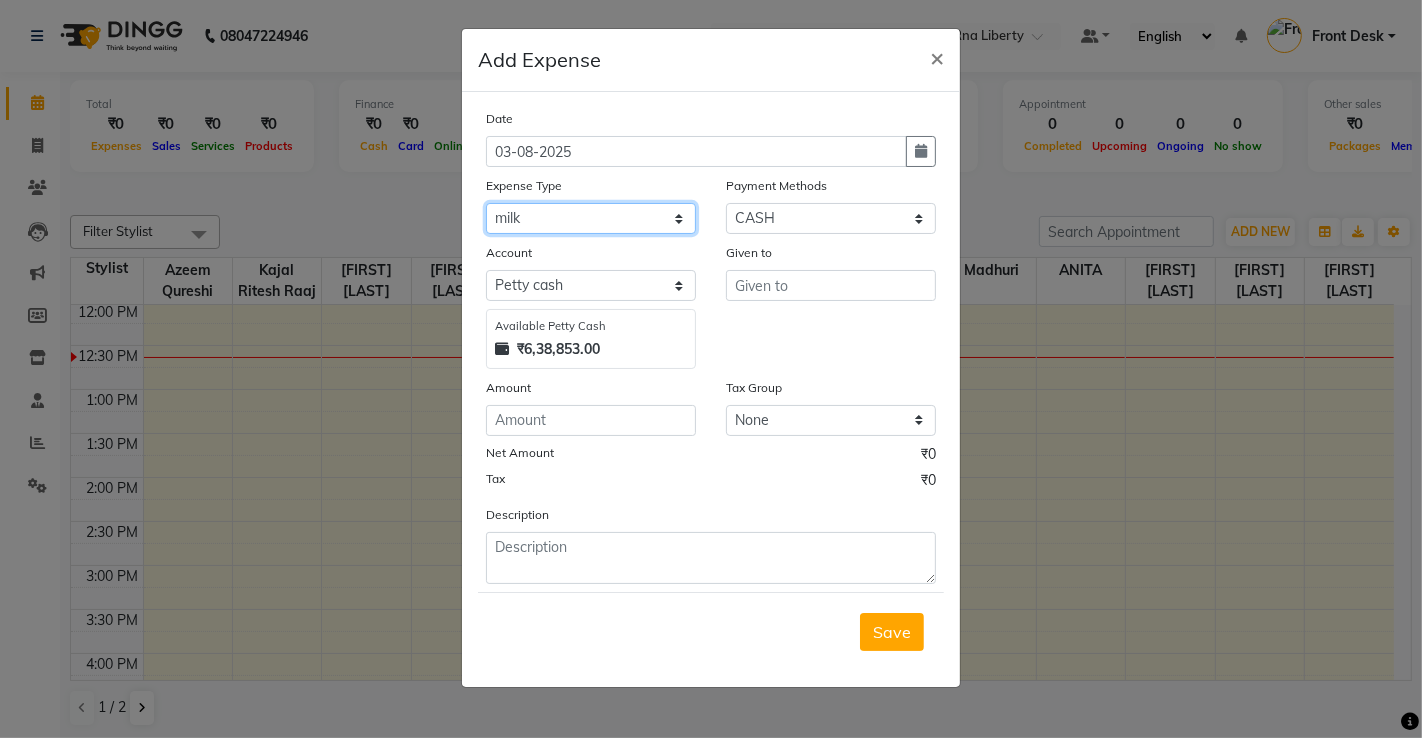 click on "Select Advance Salary Bank charges Bisleri Big 20 Litre Bisleri Small Bottle 300 ML Cash transfer to bank client snacks Clinical charges Equipment milk Other Pantry Product Rent Salary Staff Snacks Tea & Refreshment Tip Travelling Conveyance Utilities" 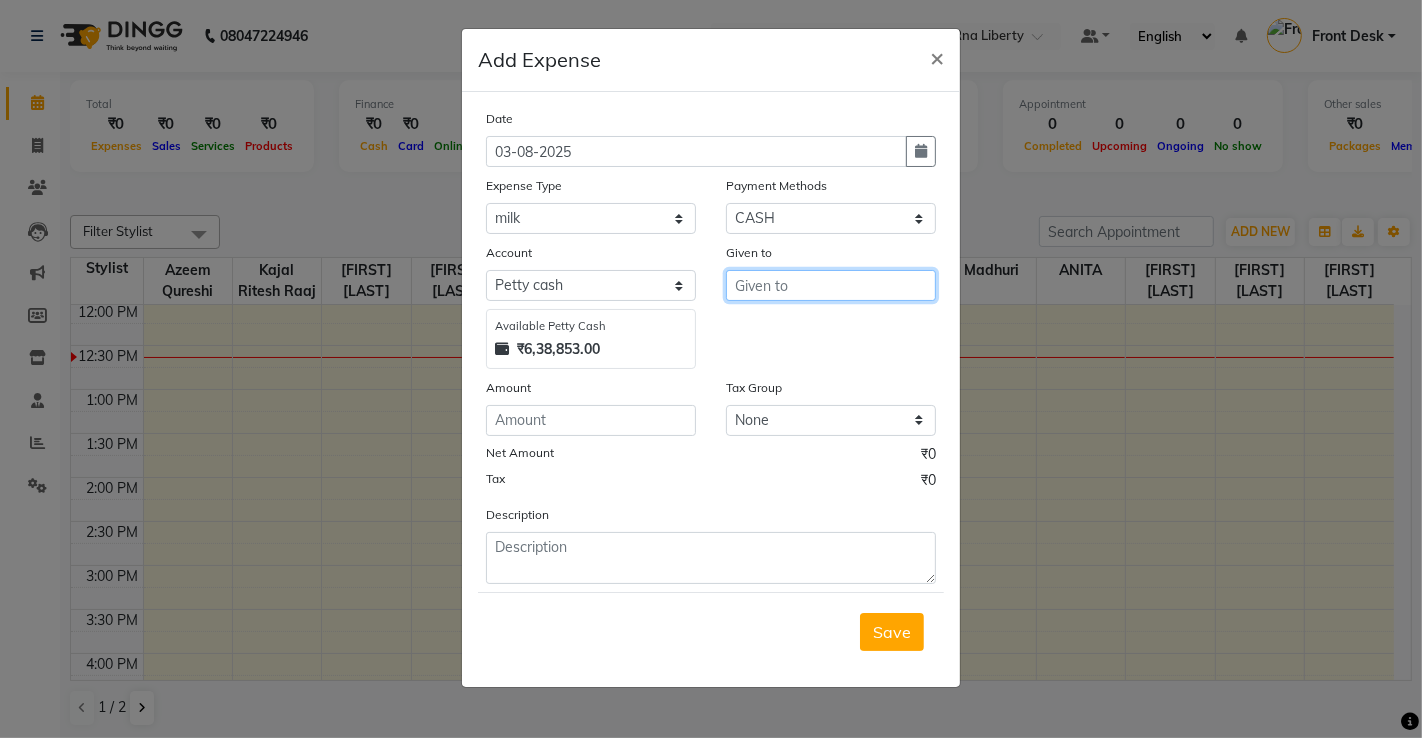 click at bounding box center (831, 285) 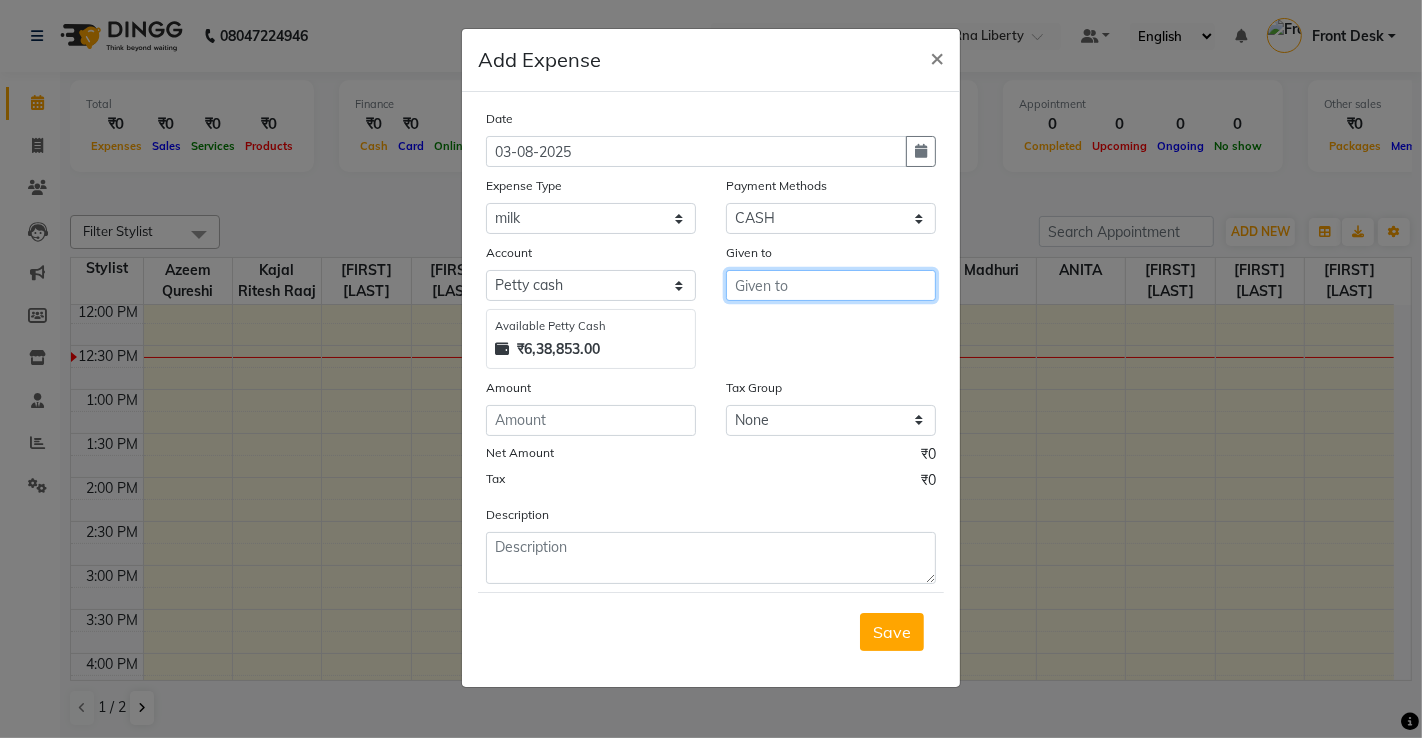 type on "m" 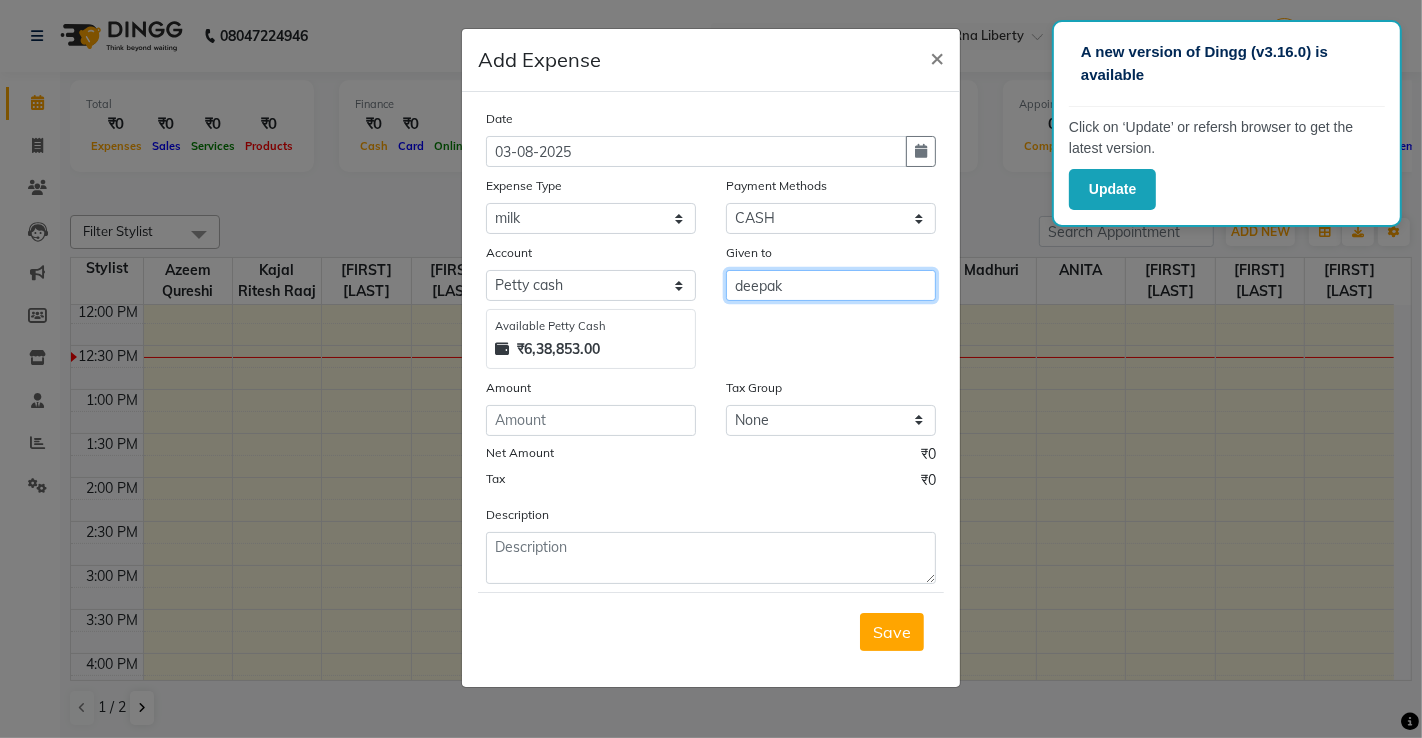 type on "deepak" 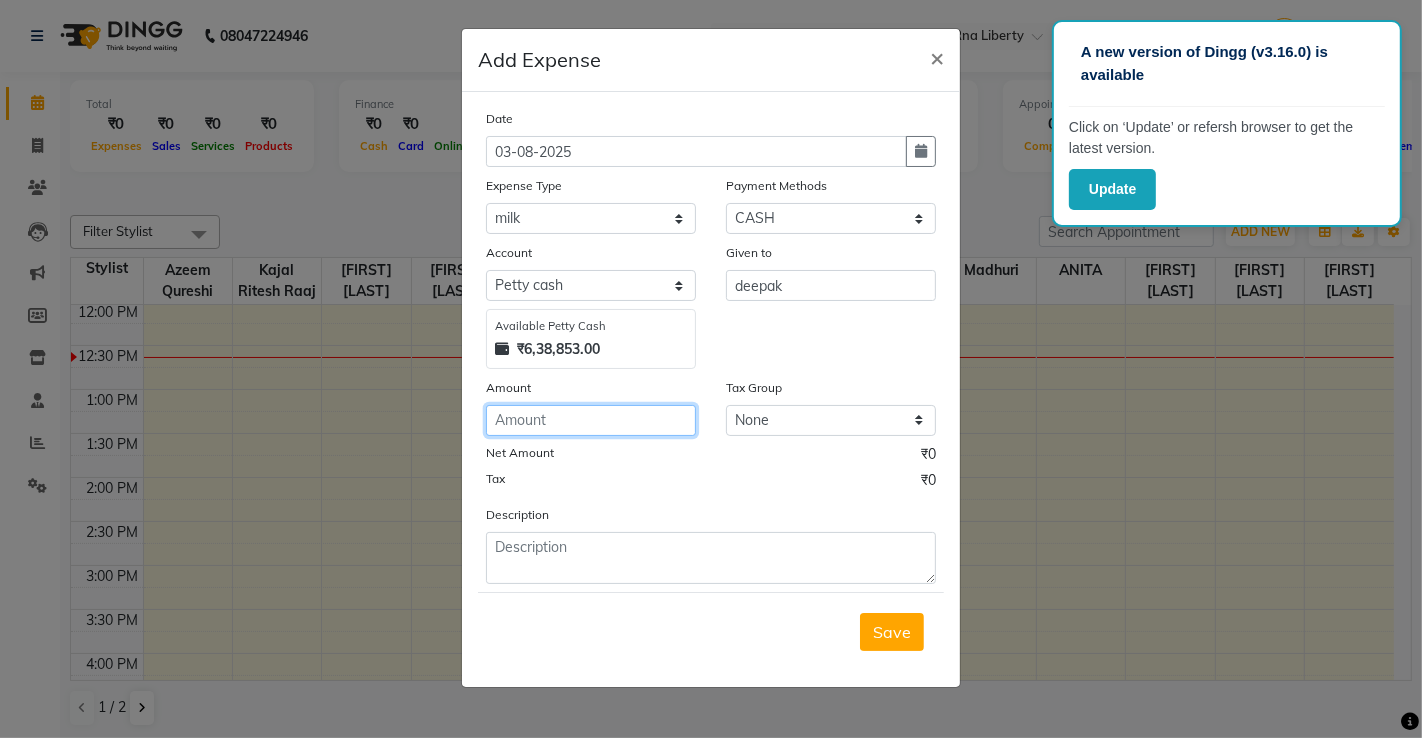 click 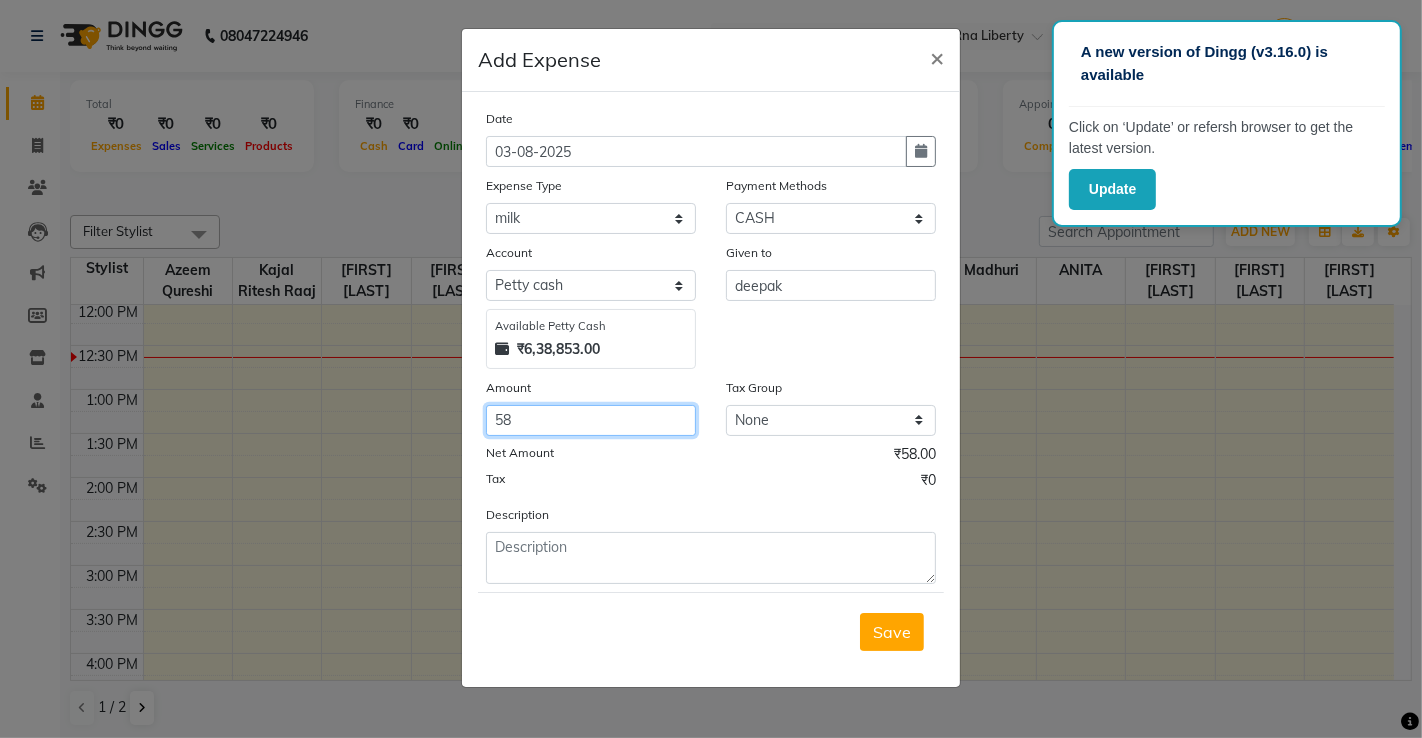 type on "58" 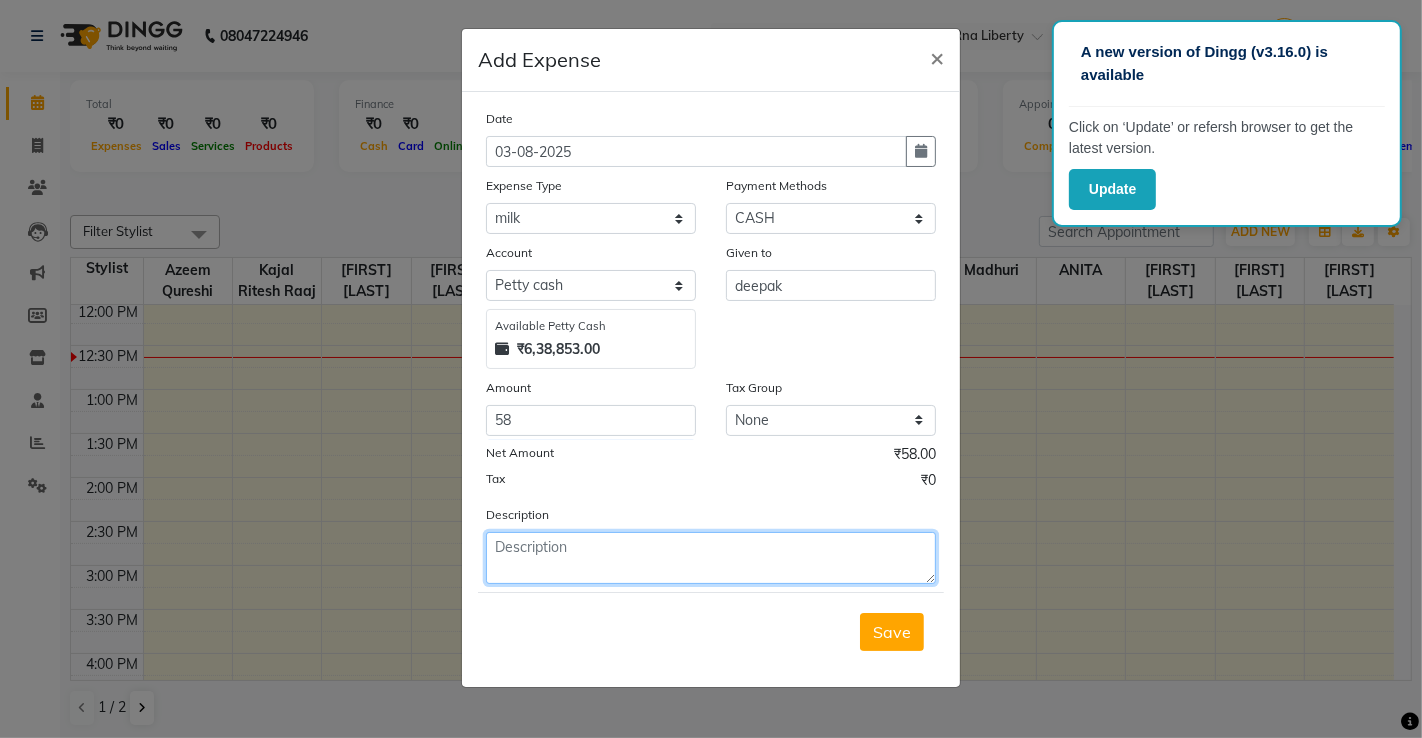 click 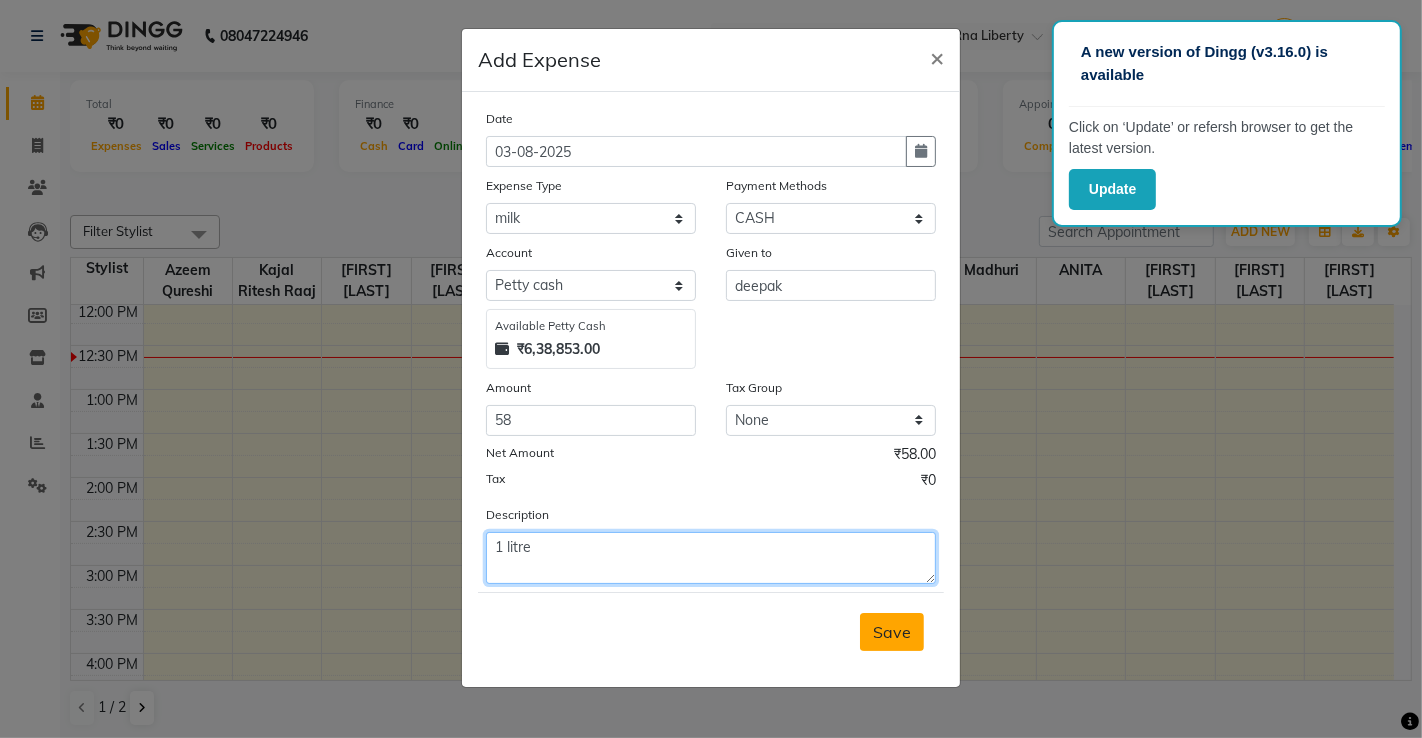 type on "1 litre" 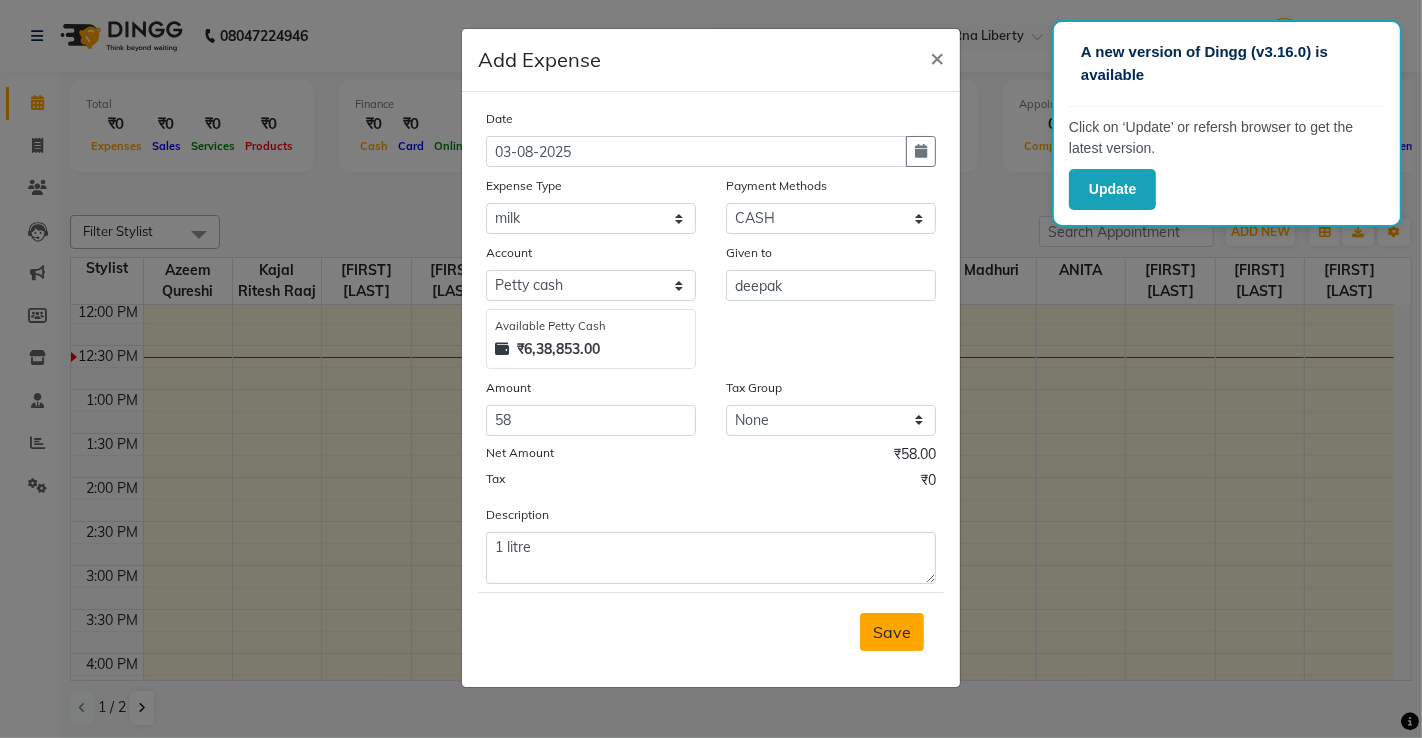 click on "Save" at bounding box center (892, 632) 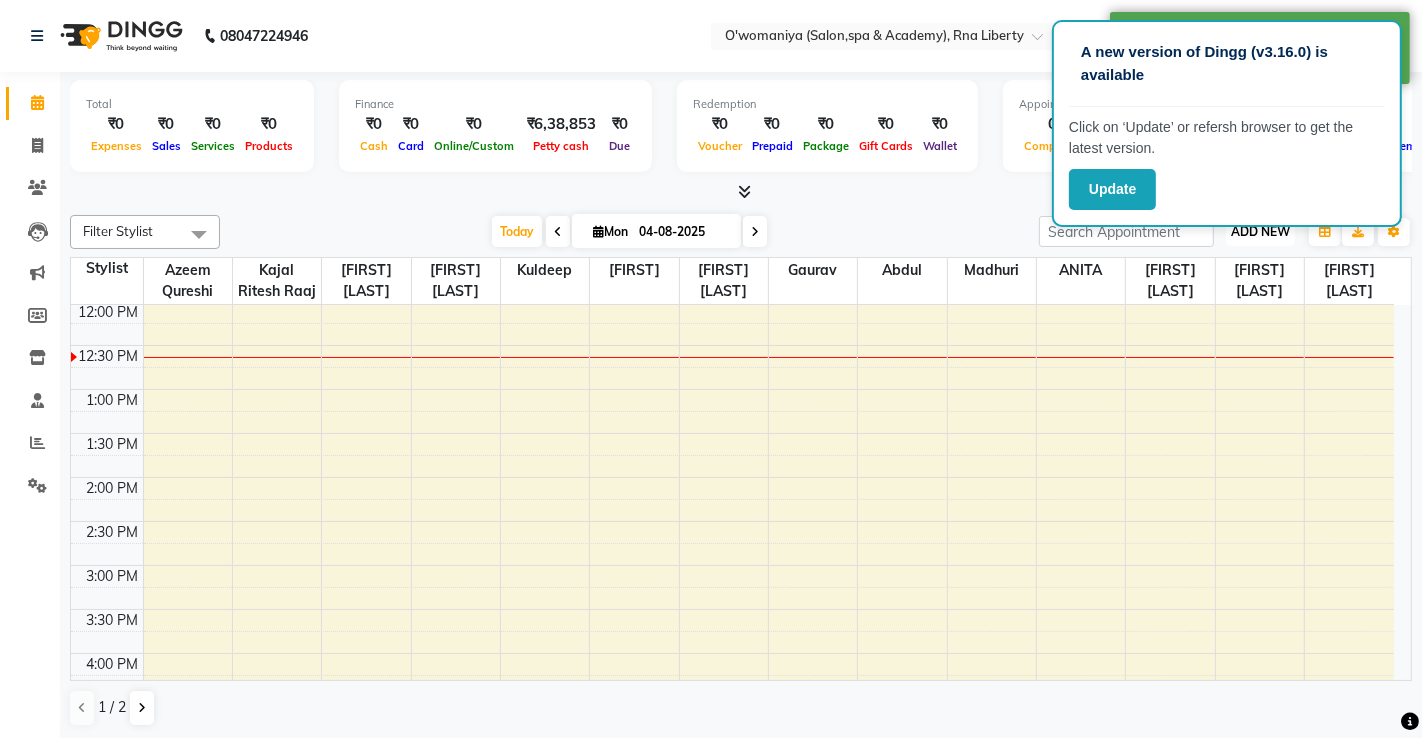 click on "ADD NEW" at bounding box center (1260, 231) 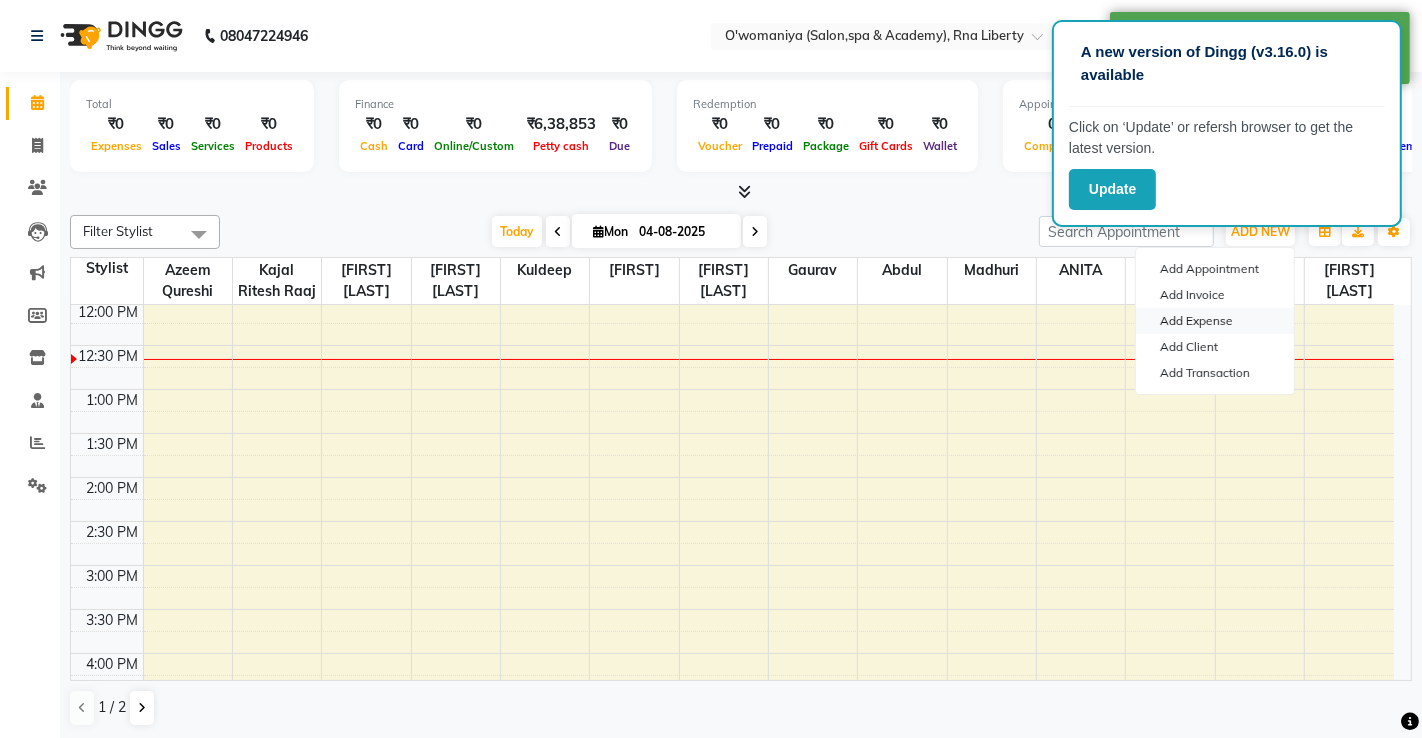 click on "Add Expense" at bounding box center [1215, 321] 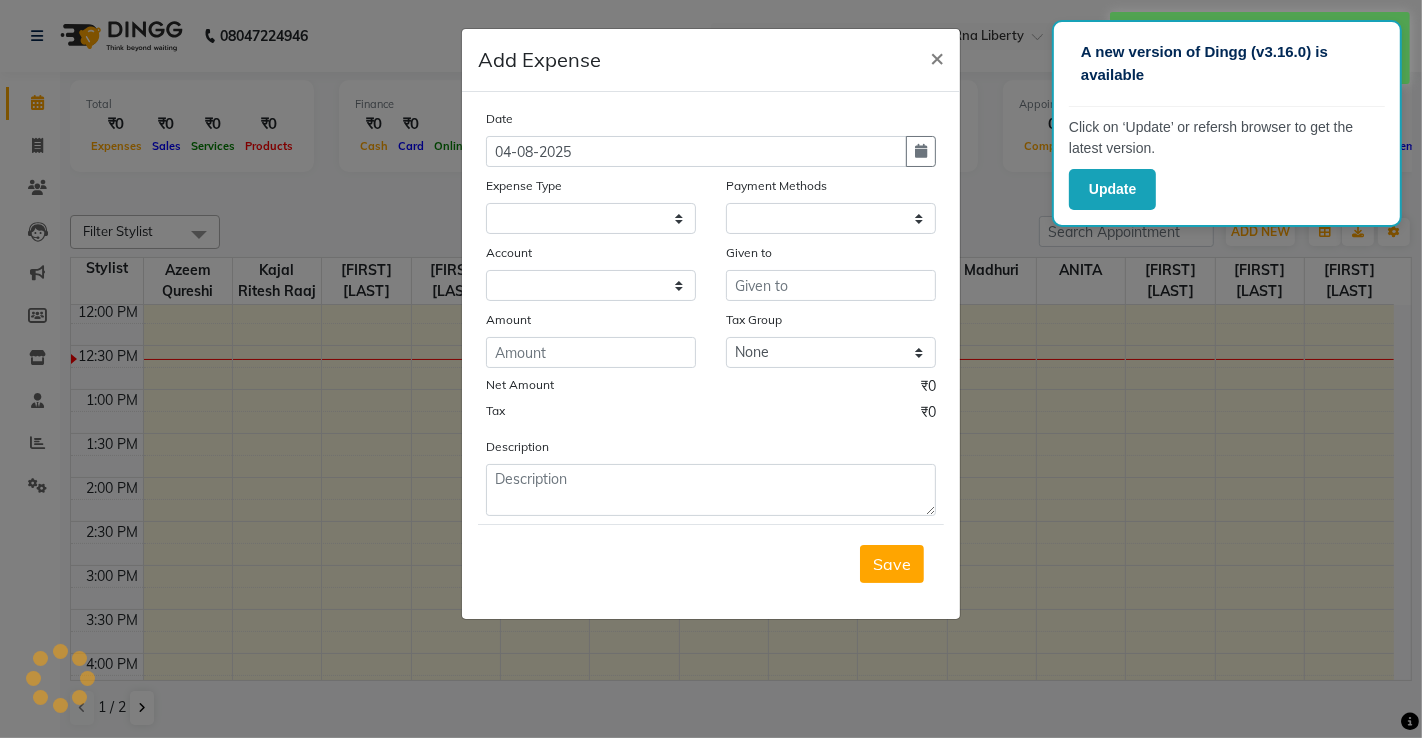 select on "1" 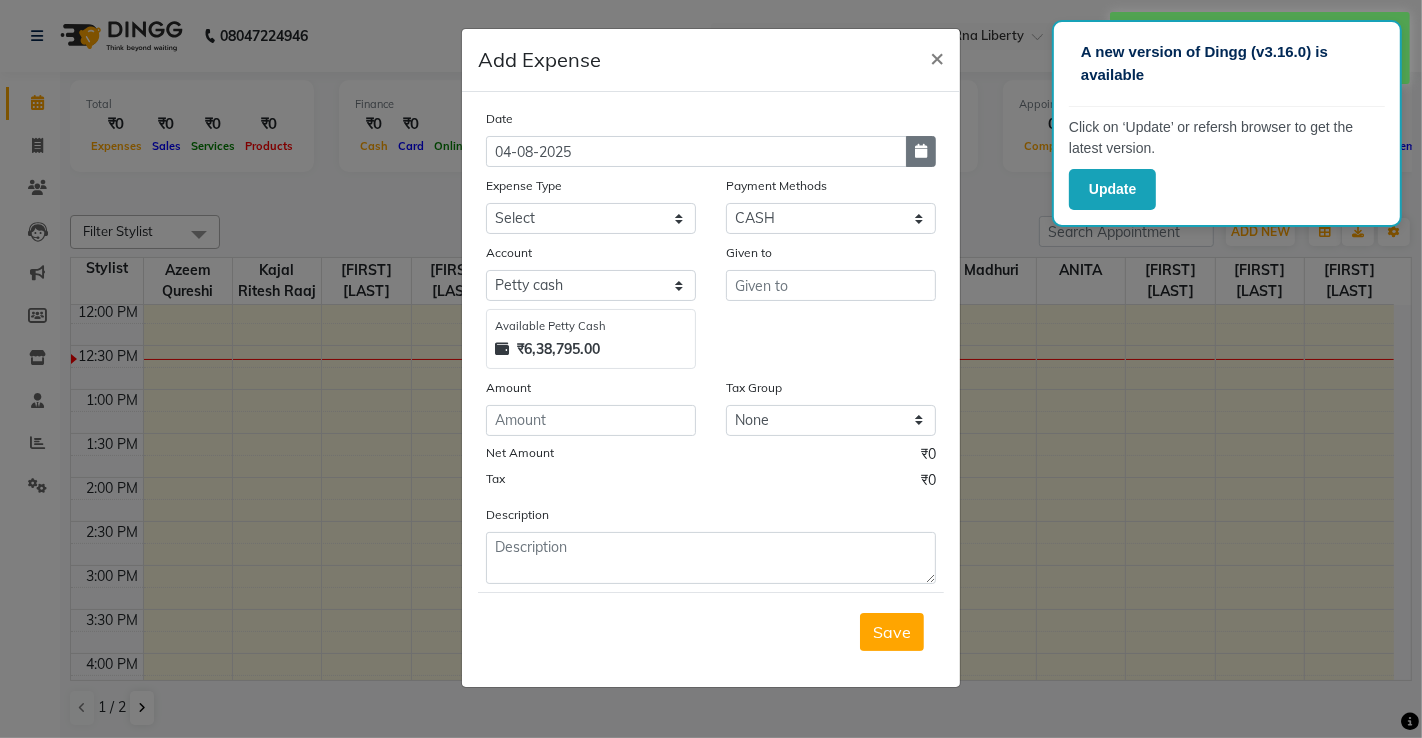 click 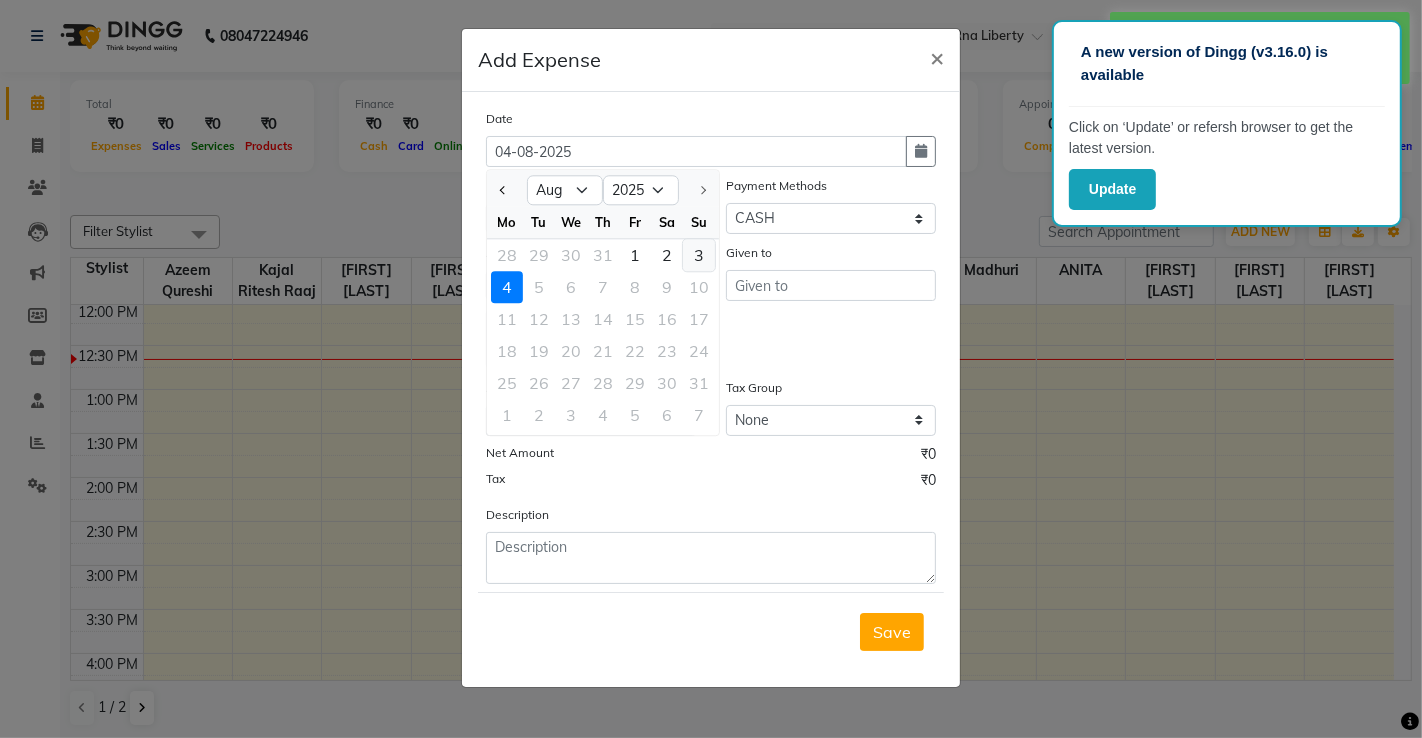 click on "3" 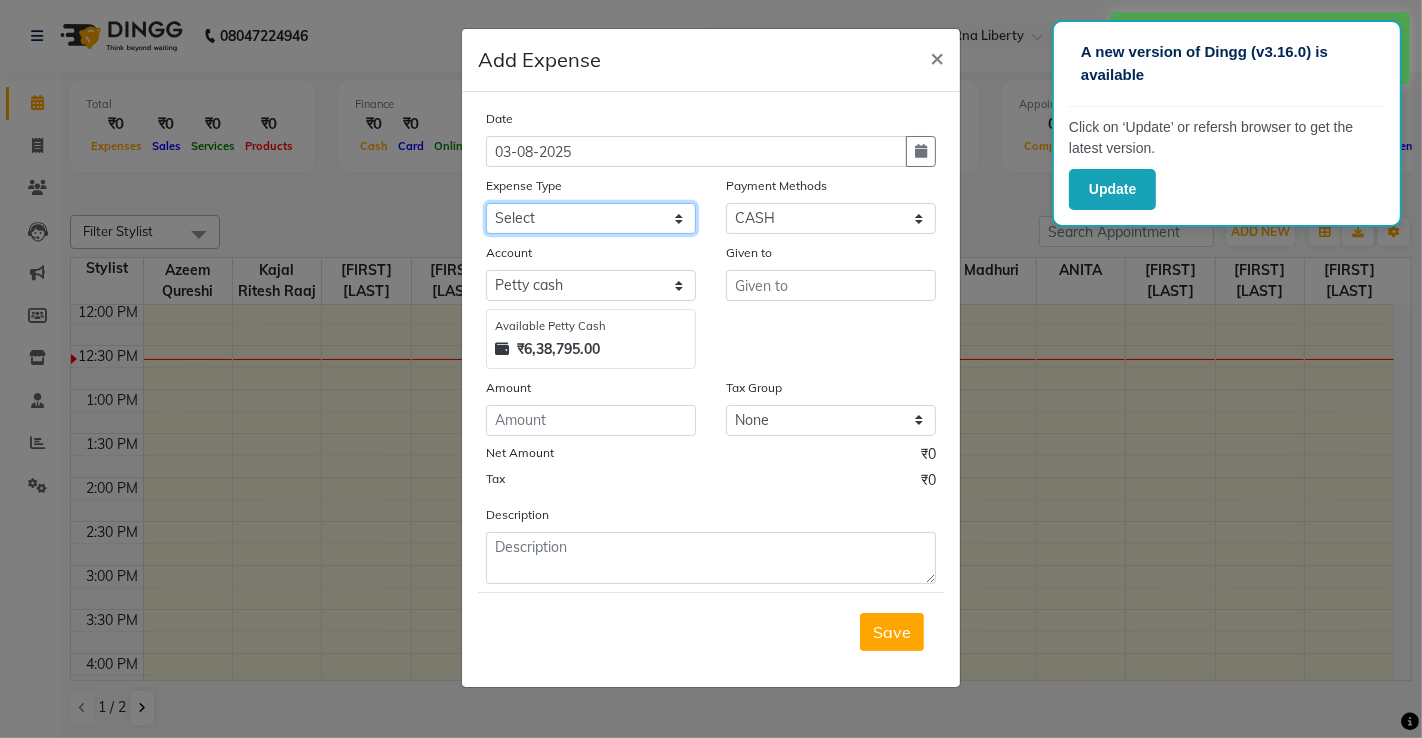 click on "Select Advance Salary Bank charges Bisleri Big 20 Litre Bisleri Small Bottle 300 ML Cash transfer to bank client snacks Clinical charges Equipment milk Other Pantry Product Rent Salary Staff Snacks Tea & Refreshment Tip Travelling Conveyance Utilities" 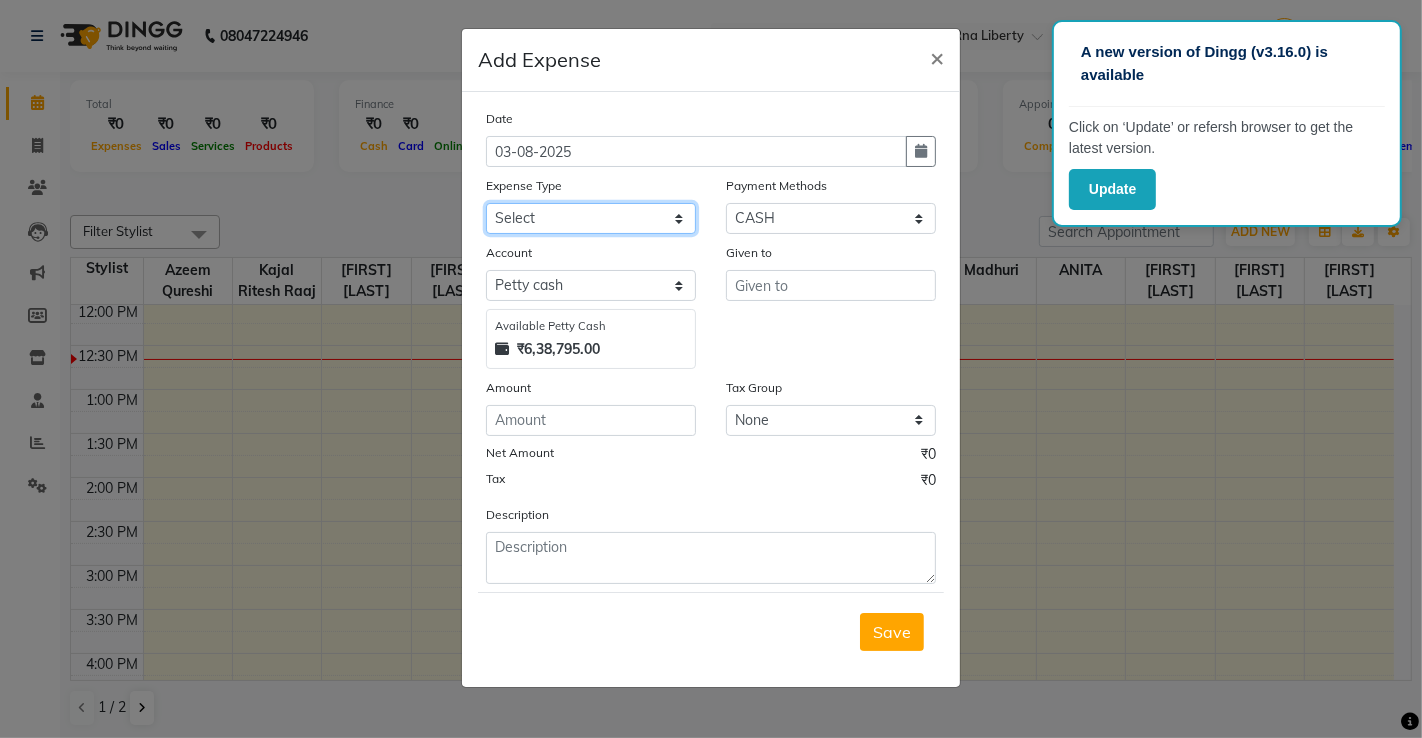 select on "12288" 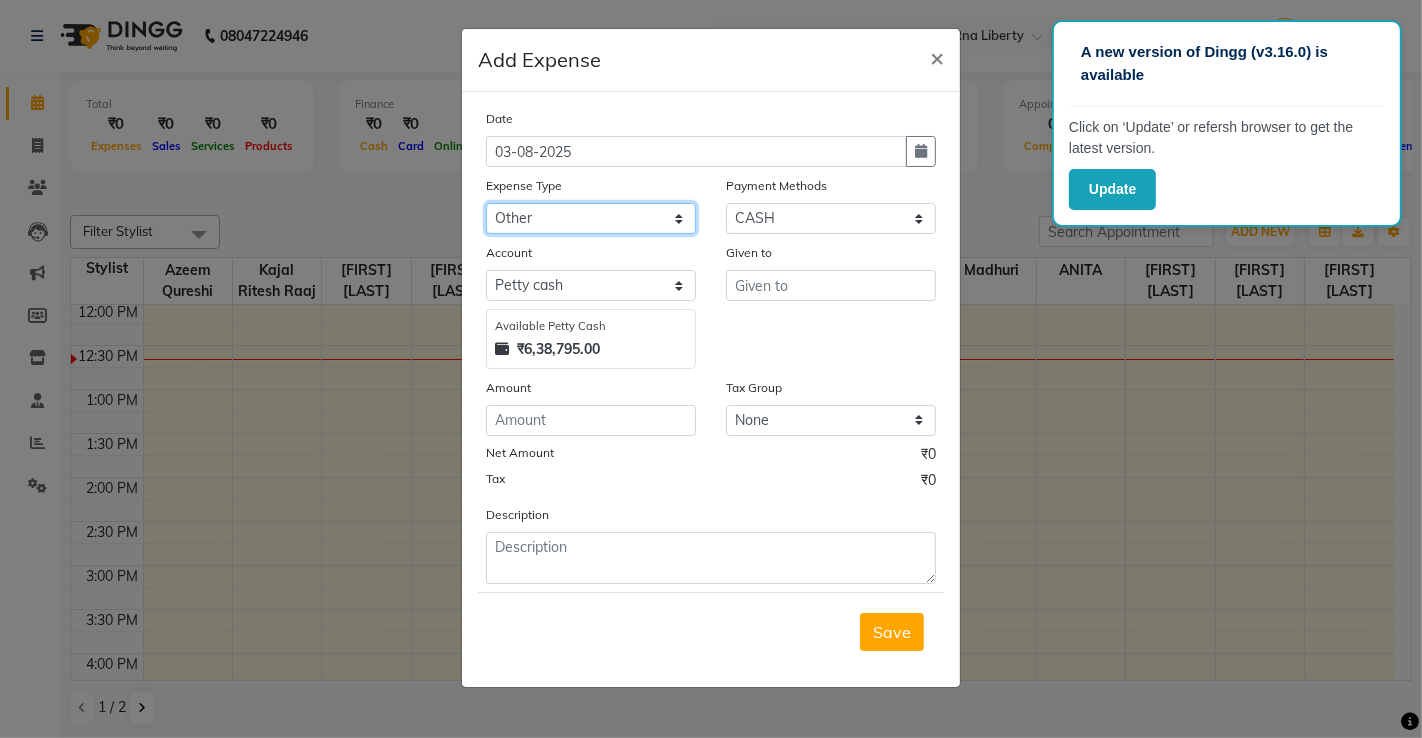 click on "Select Advance Salary Bank charges Bisleri Big 20 Litre Bisleri Small Bottle 300 ML Cash transfer to bank client snacks Clinical charges Equipment milk Other Pantry Product Rent Salary Staff Snacks Tea & Refreshment Tip Travelling Conveyance Utilities" 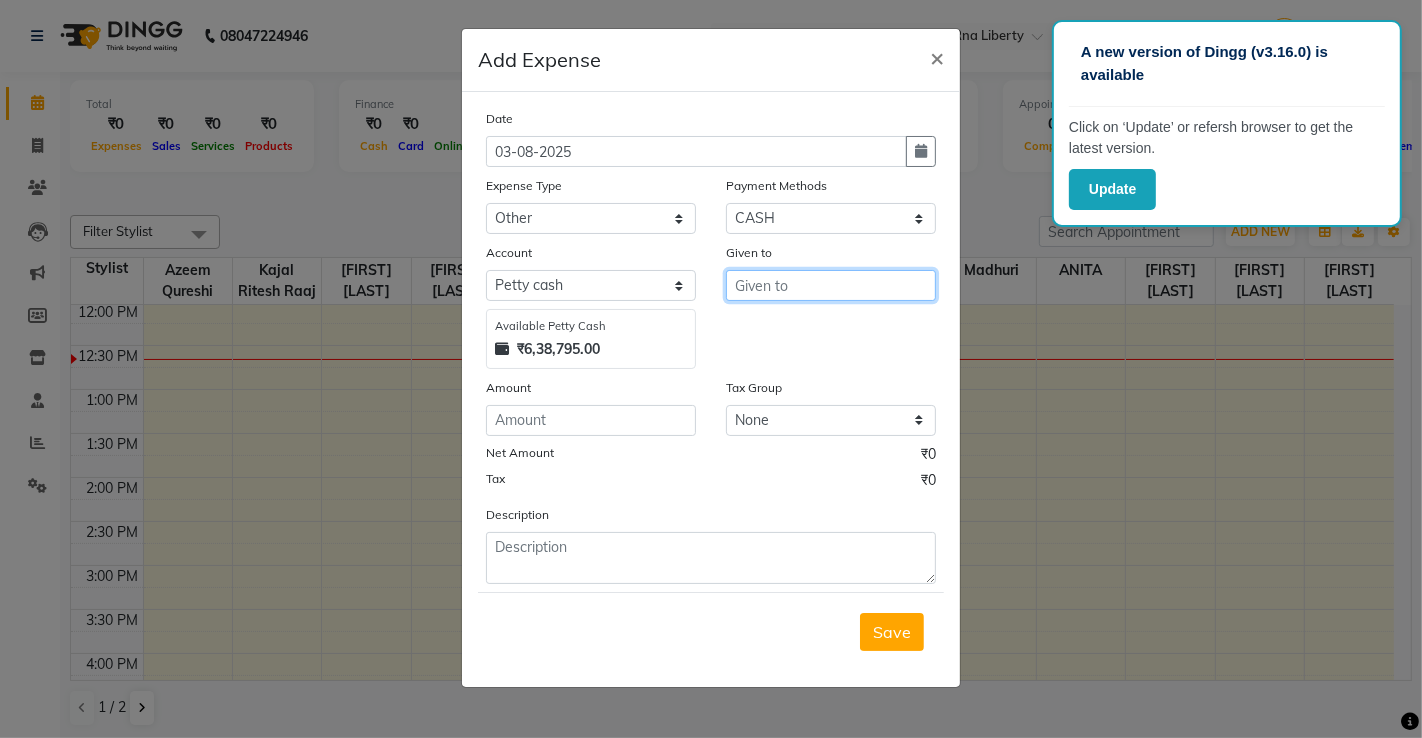 click at bounding box center [831, 285] 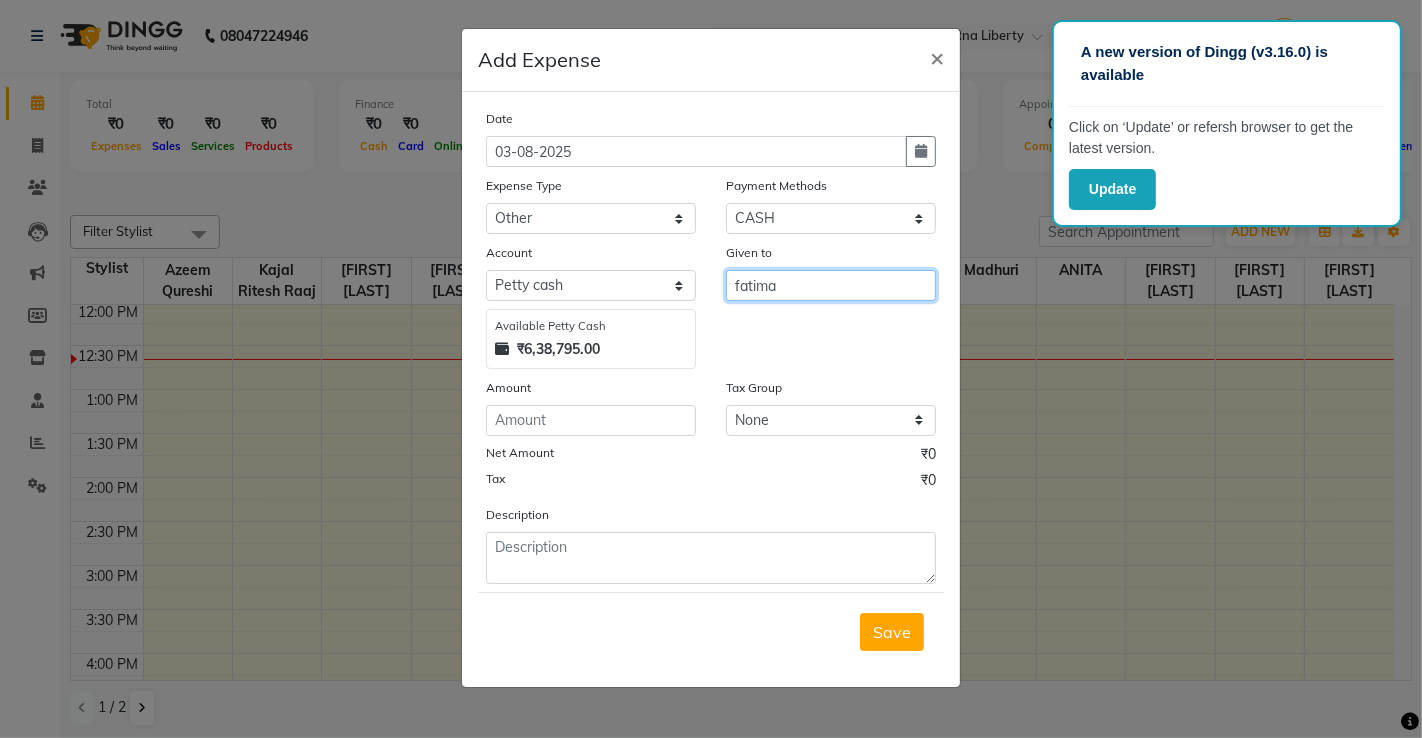 type on "fatima" 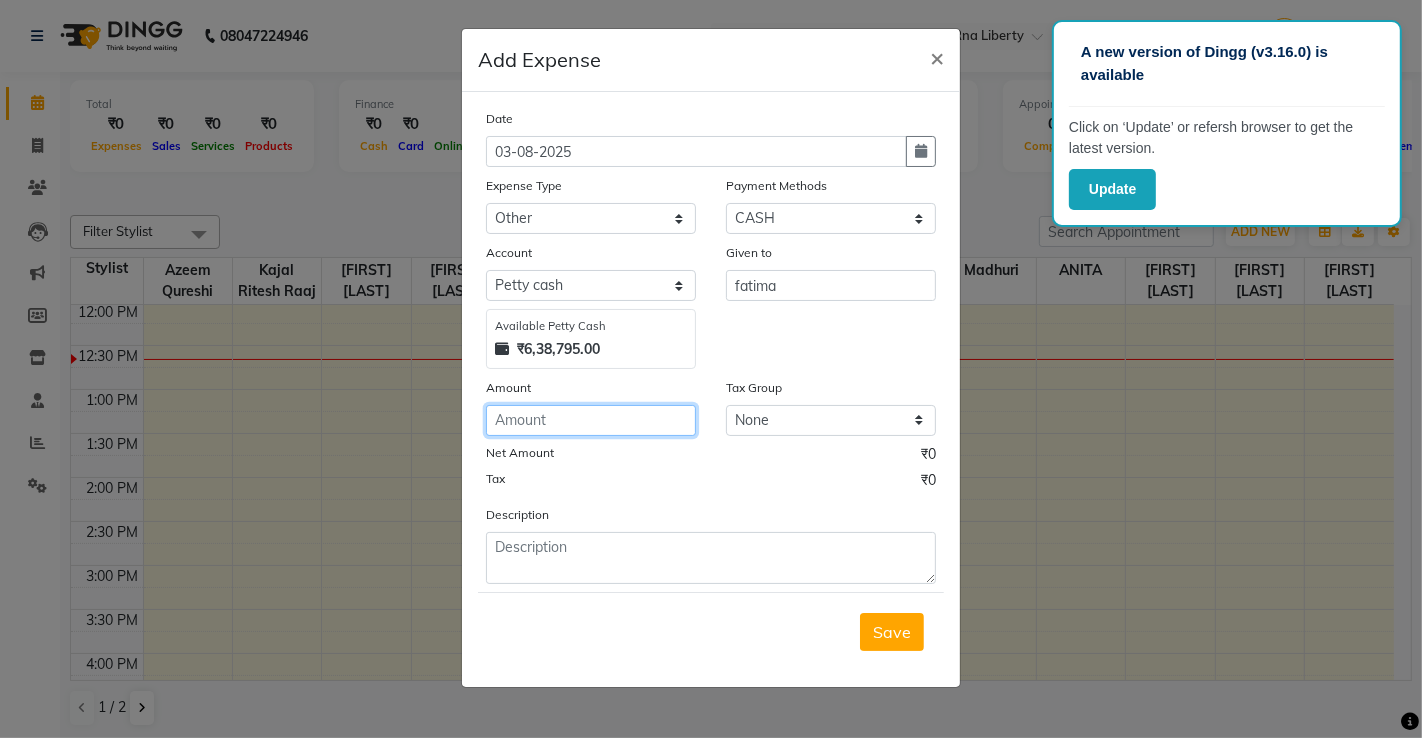 click 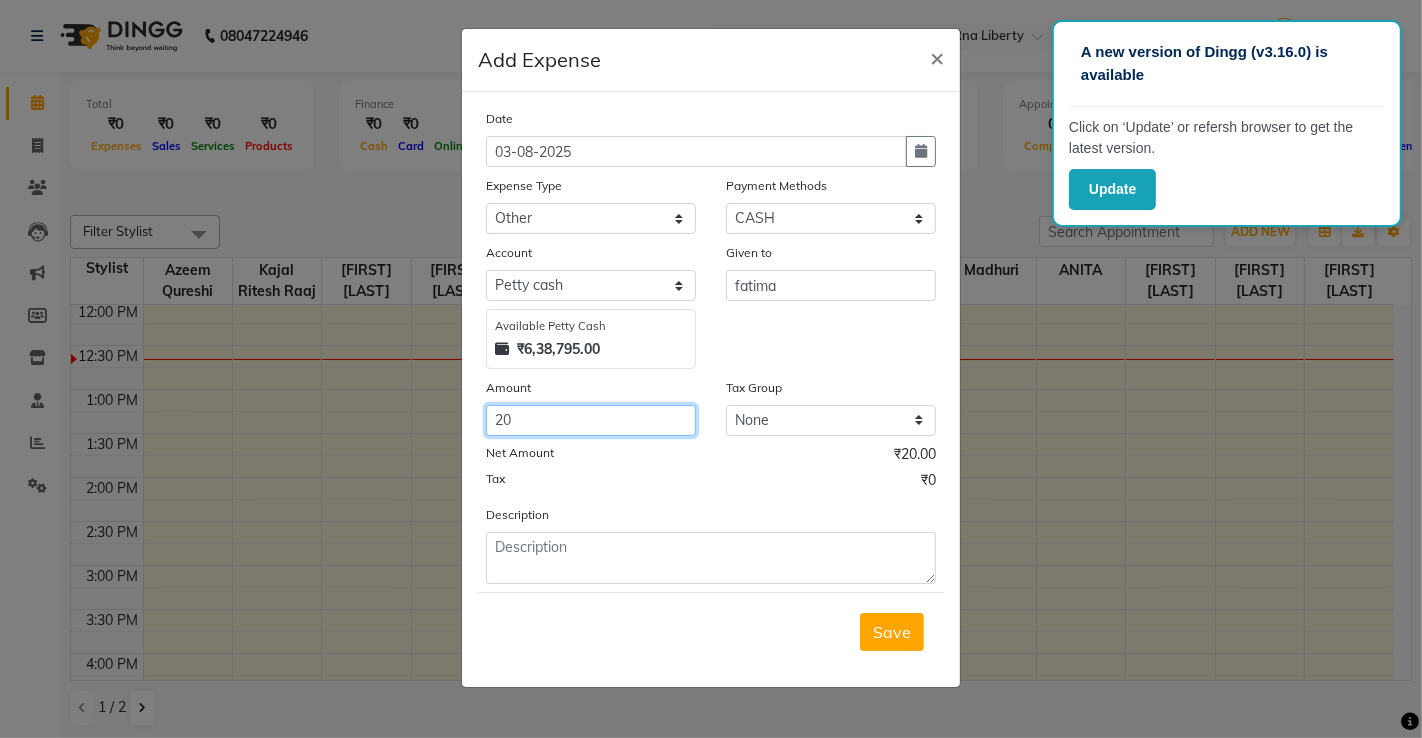 type on "20" 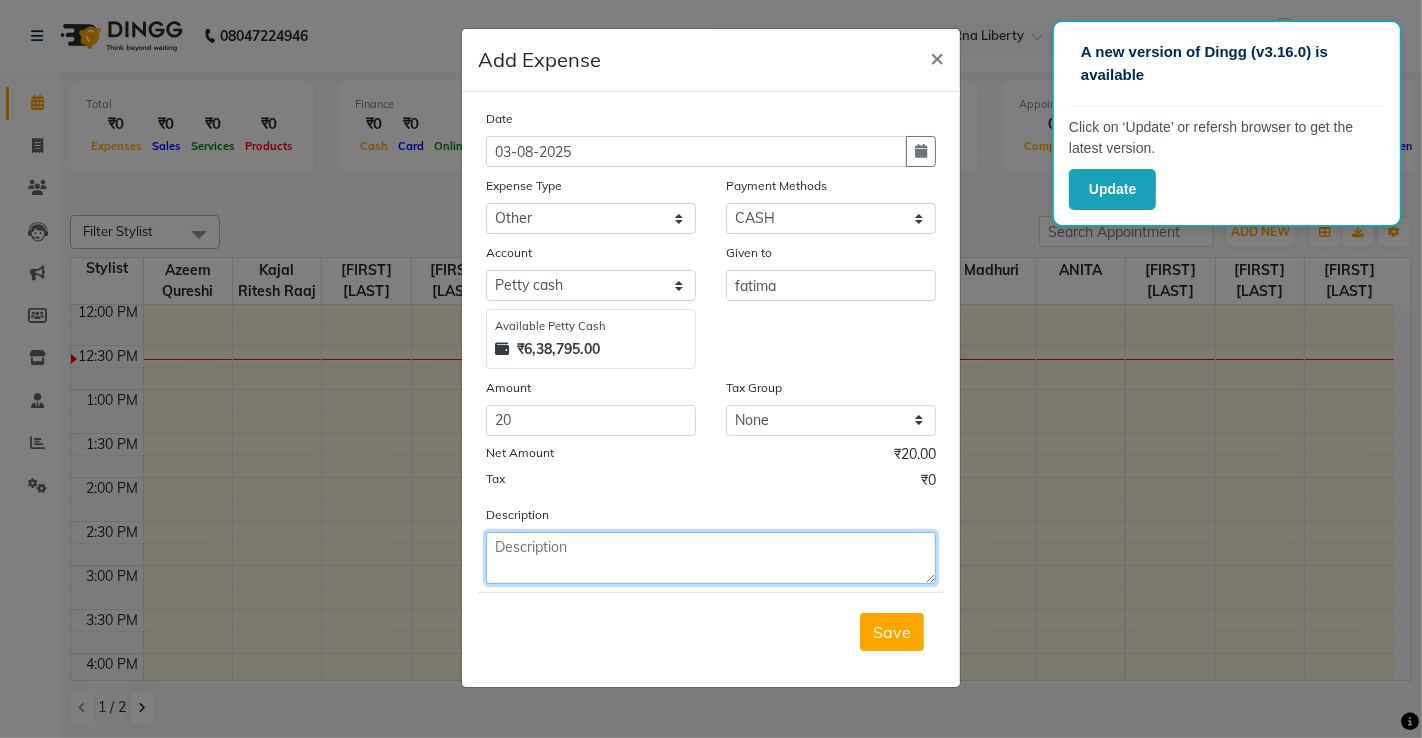 click 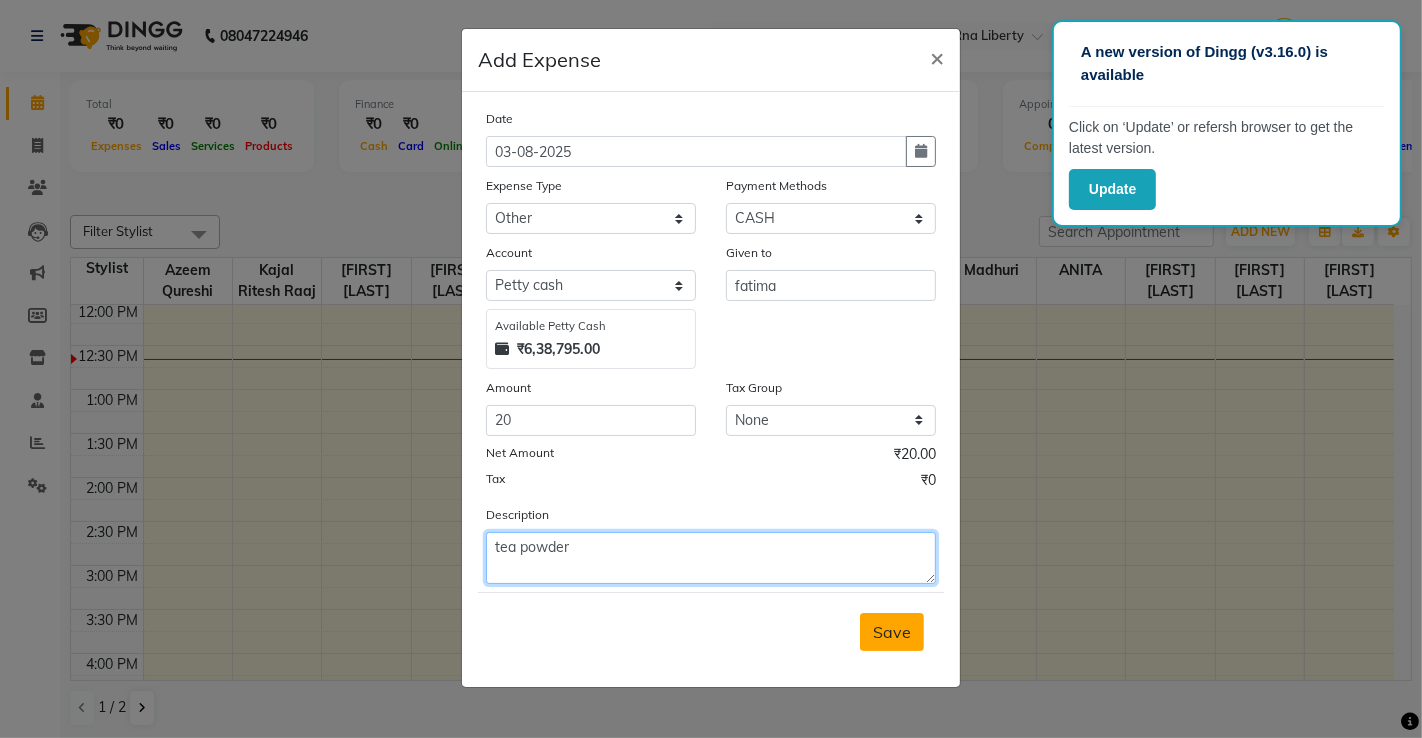 type on "tea powder" 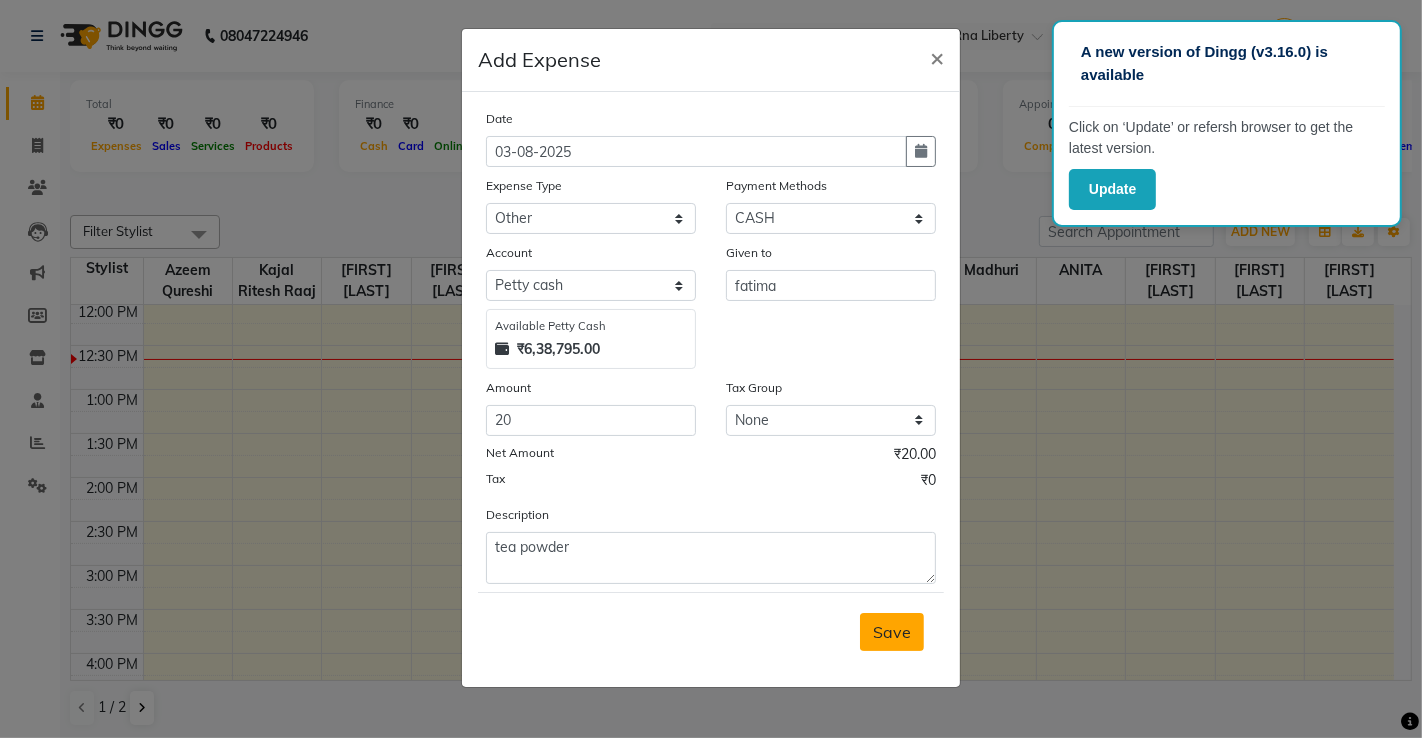 click on "Save" at bounding box center (892, 632) 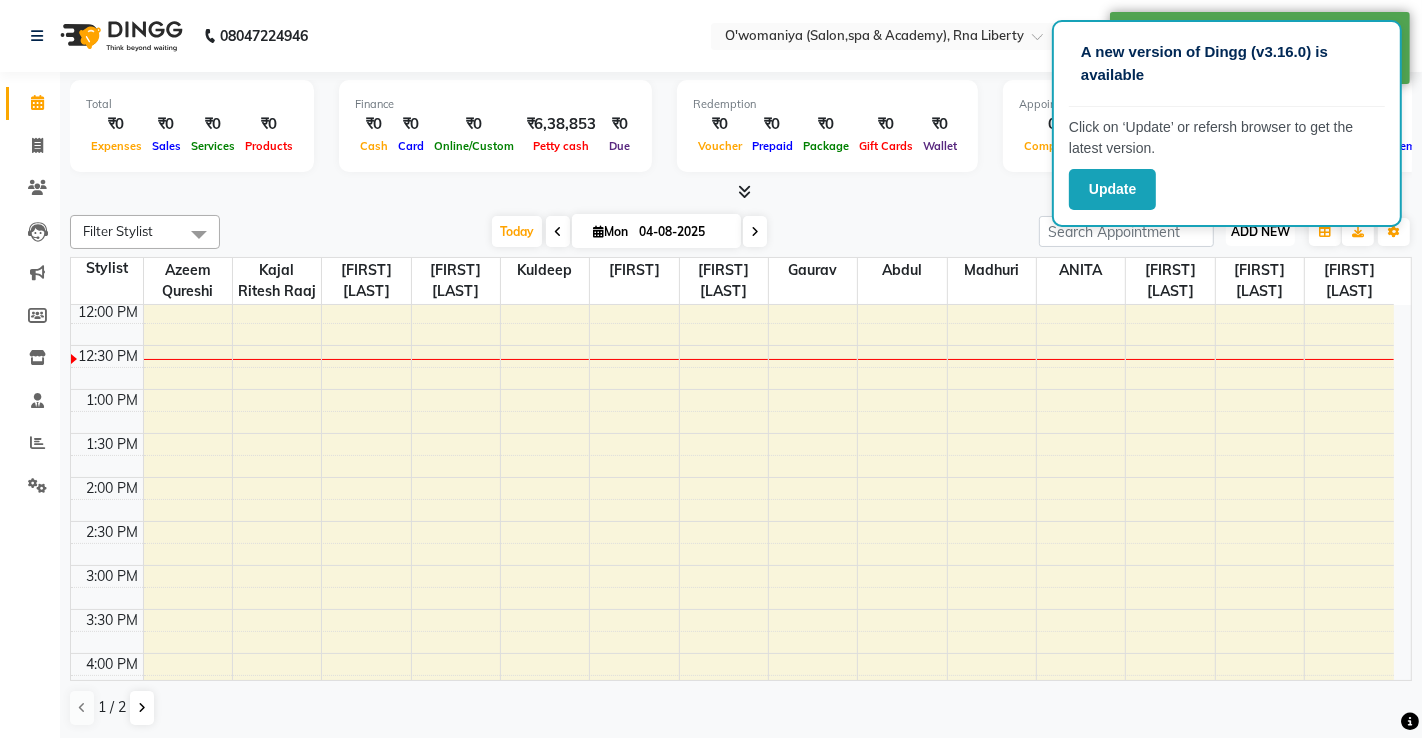 click on "ADD NEW" at bounding box center [1260, 231] 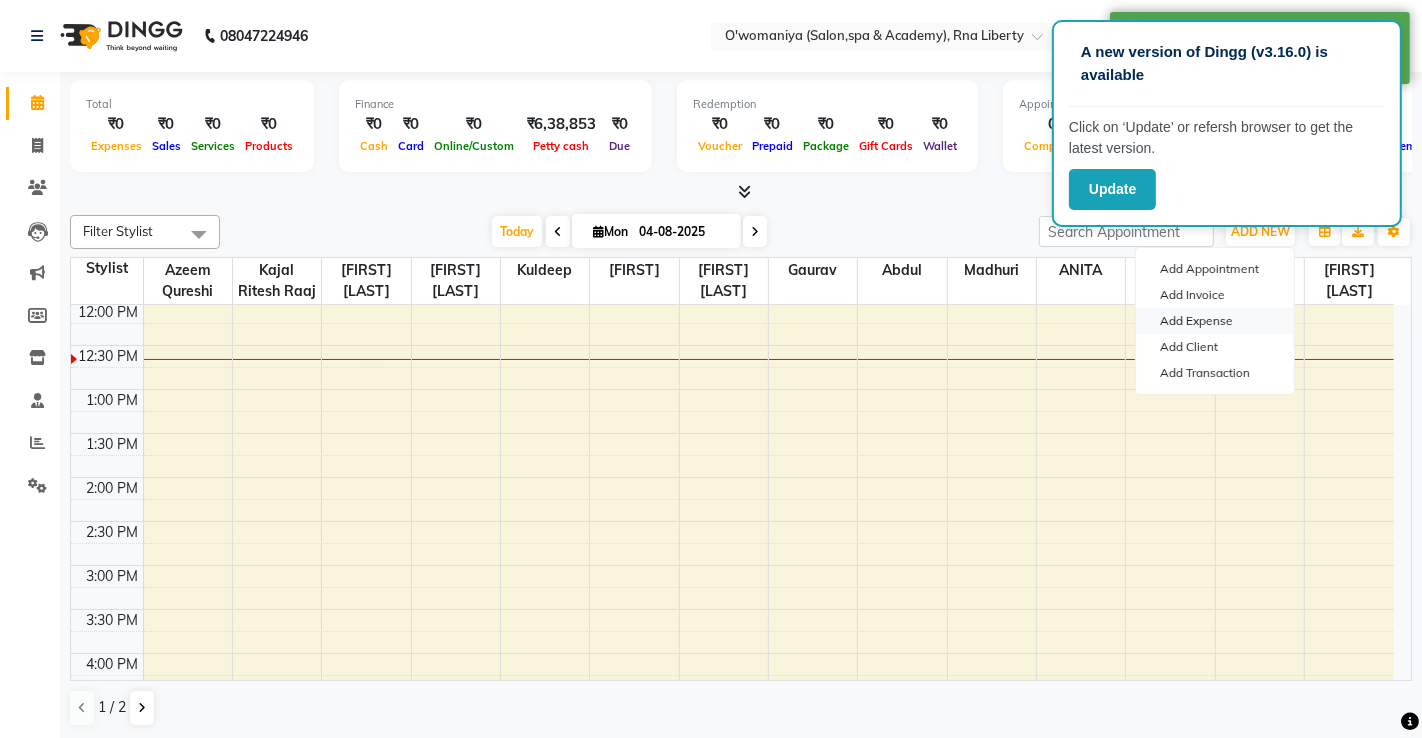 click on "Add Expense" at bounding box center [1215, 321] 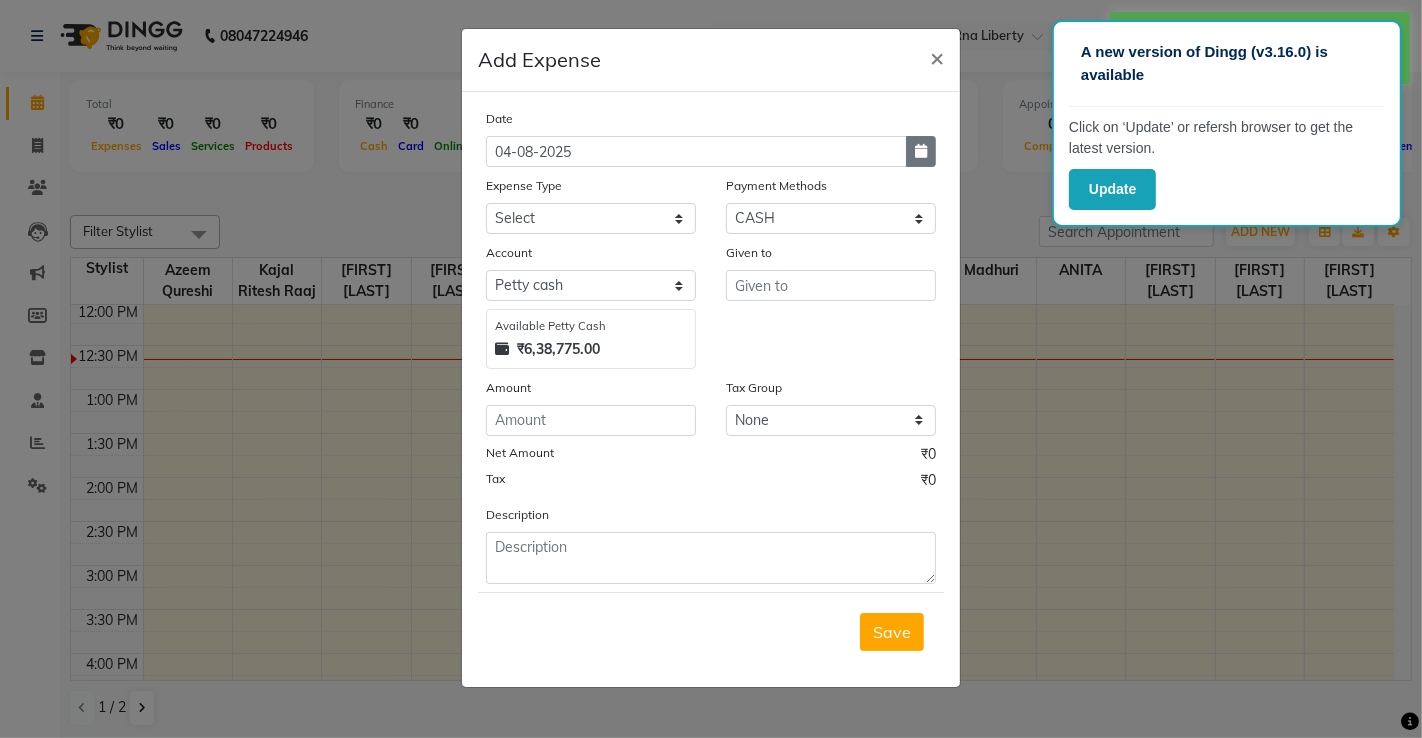 click 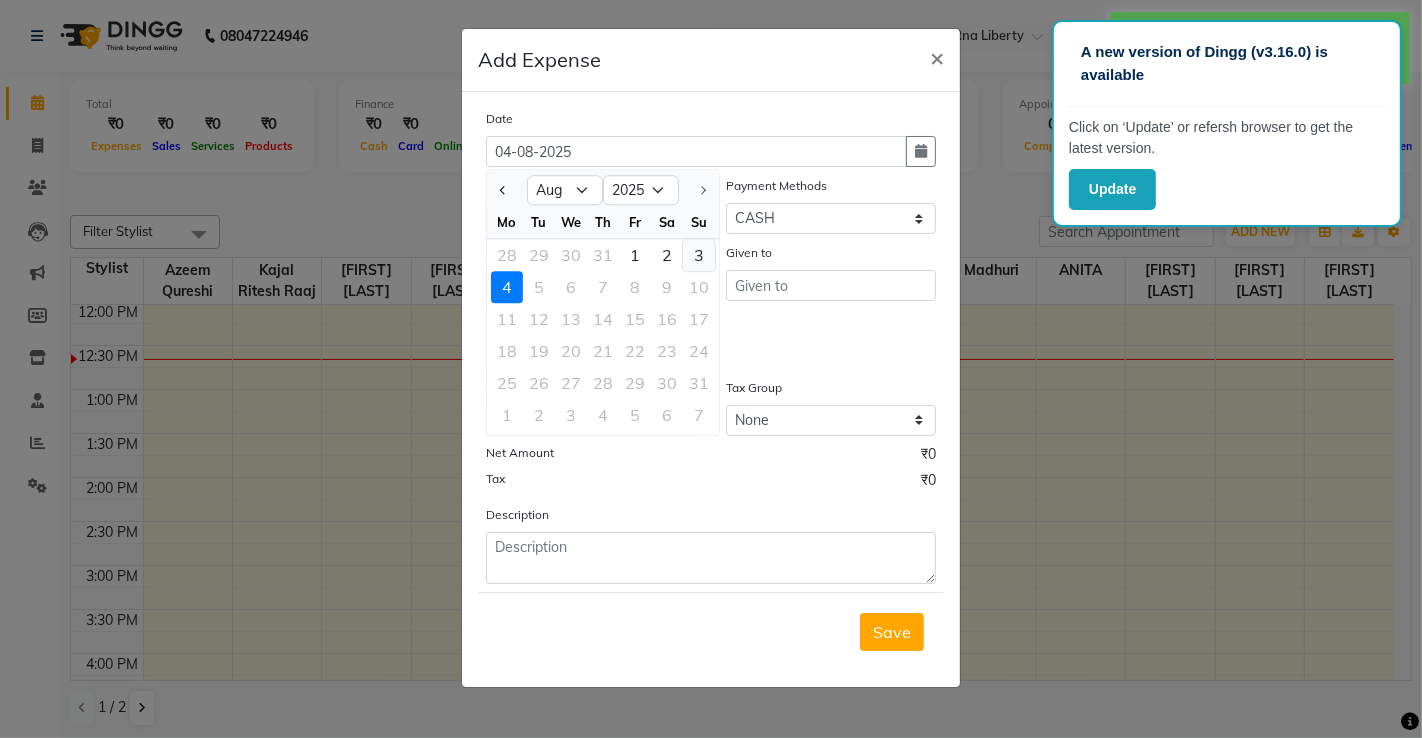click on "3" 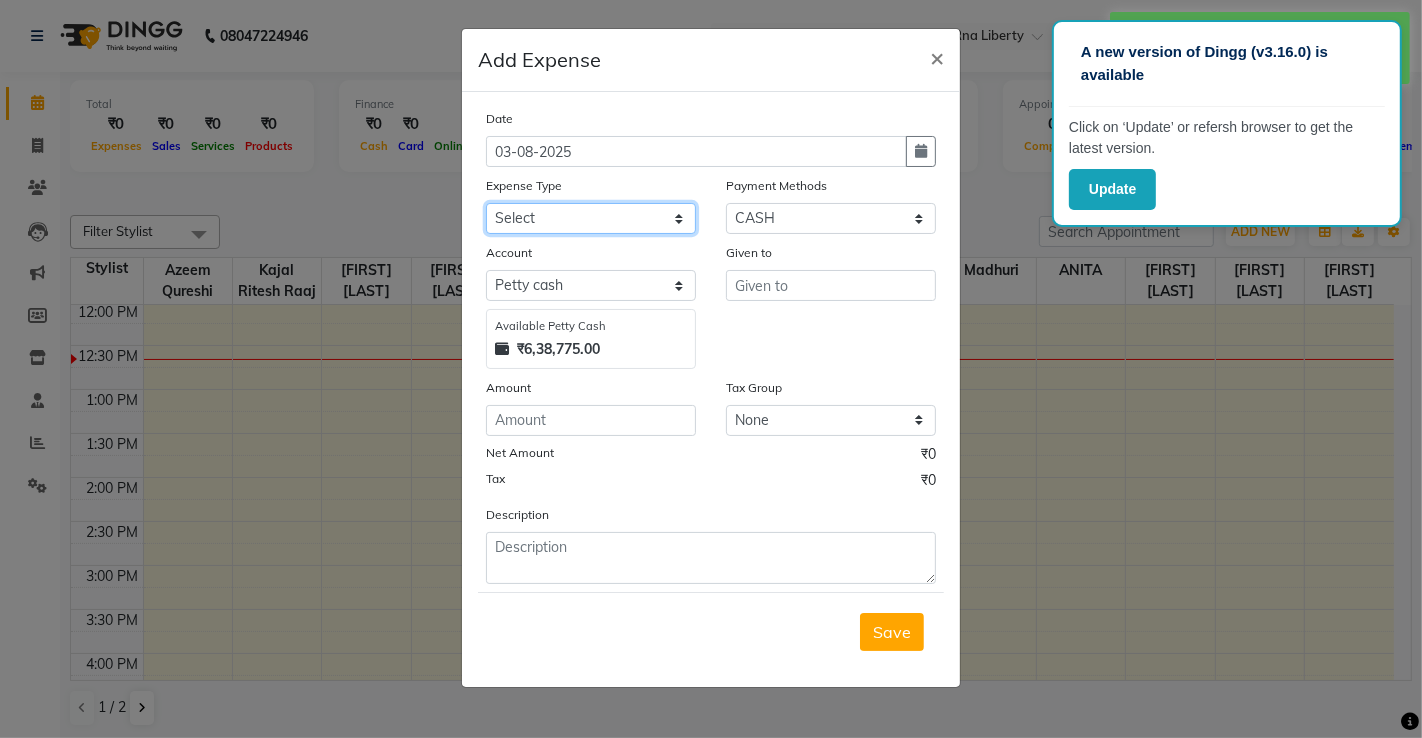 click on "Select Advance Salary Bank charges Bisleri Big 20 Litre Bisleri Small Bottle 300 ML Cash transfer to bank client snacks Clinical charges Equipment milk Other Pantry Product Rent Salary Staff Snacks Tea & Refreshment Tip Travelling Conveyance Utilities" 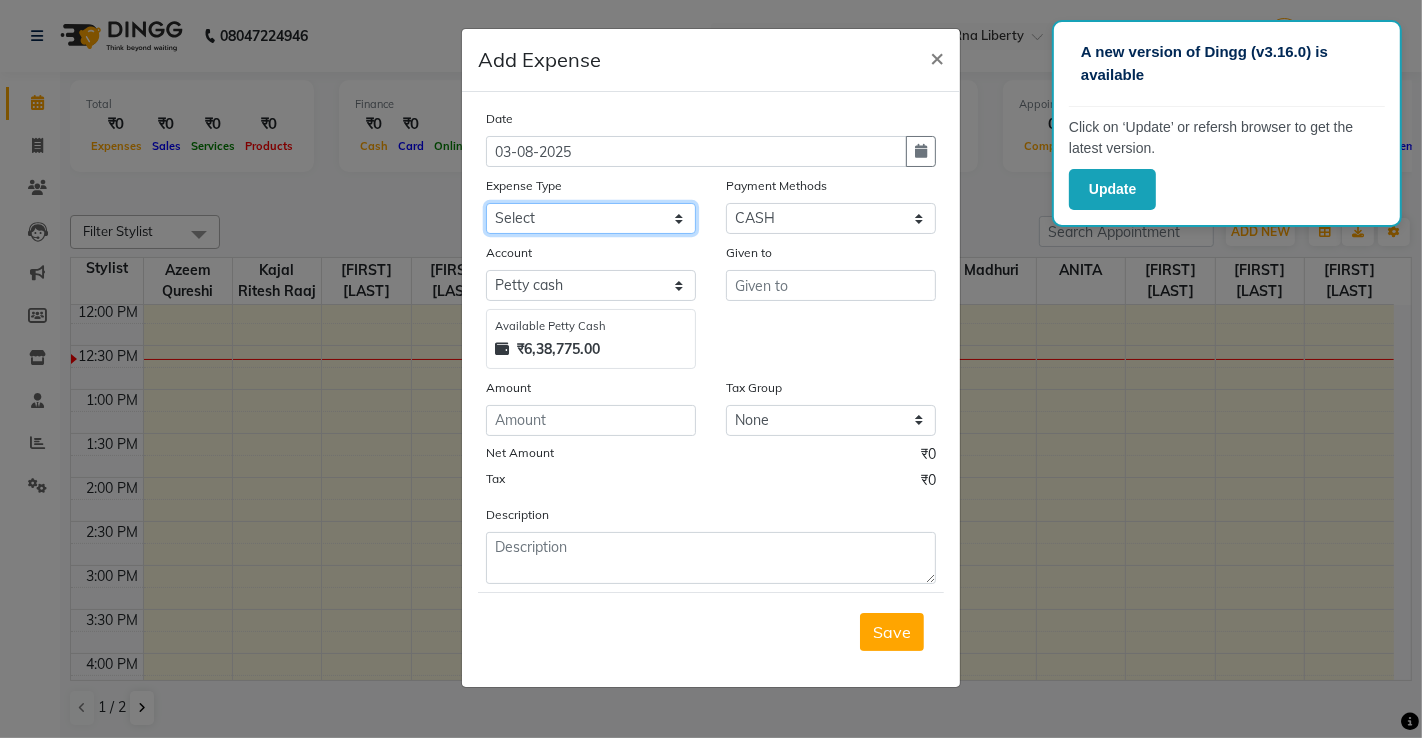 select on "12296" 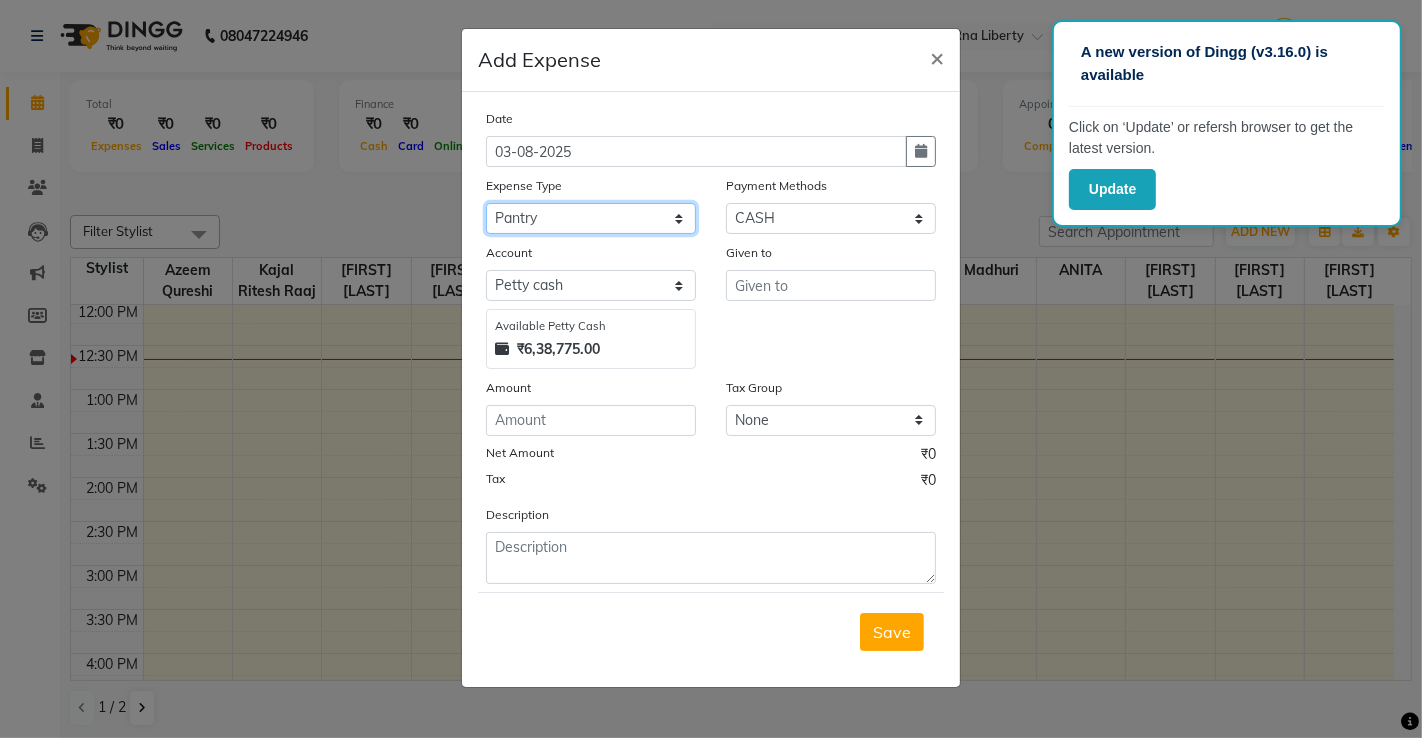 click on "Select Advance Salary Bank charges Bisleri Big 20 Litre Bisleri Small Bottle 300 ML Cash transfer to bank client snacks Clinical charges Equipment milk Other Pantry Product Rent Salary Staff Snacks Tea & Refreshment Tip Travelling Conveyance Utilities" 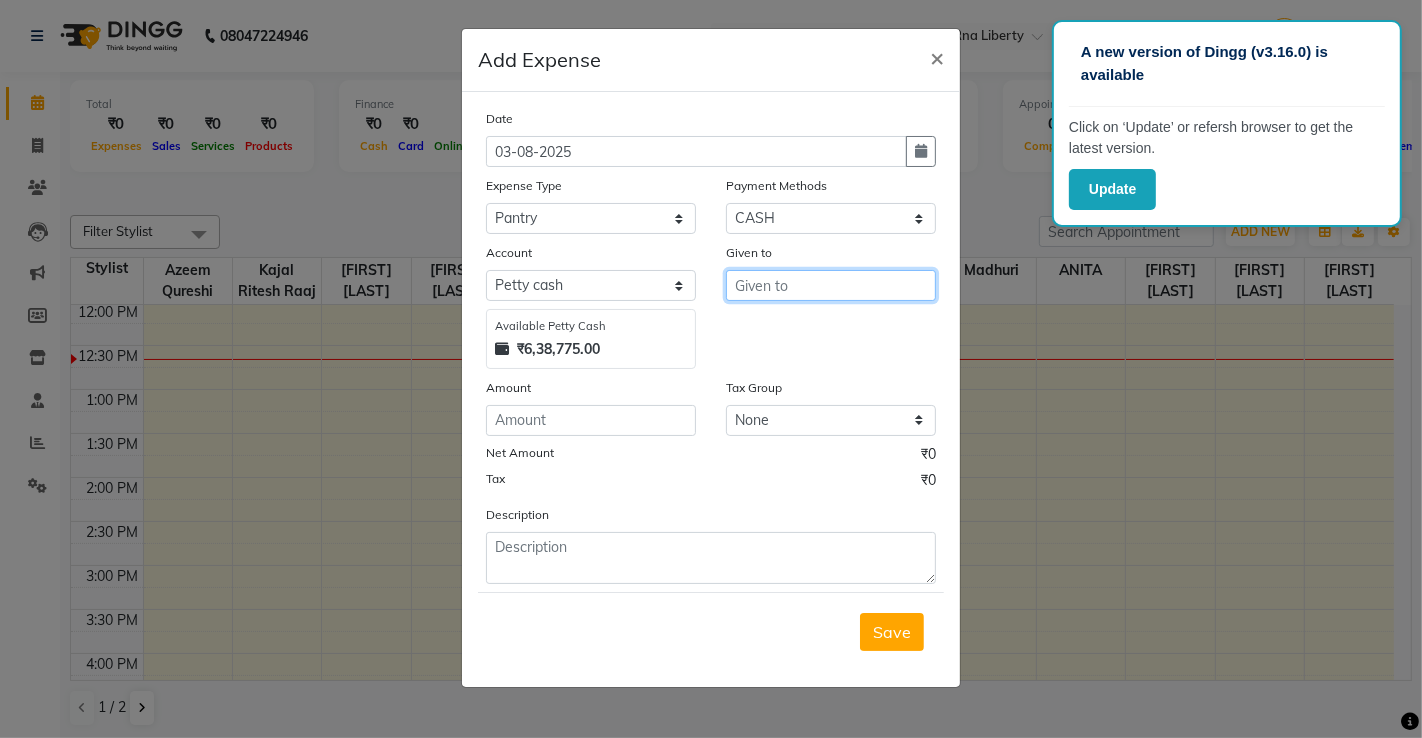 click at bounding box center [831, 285] 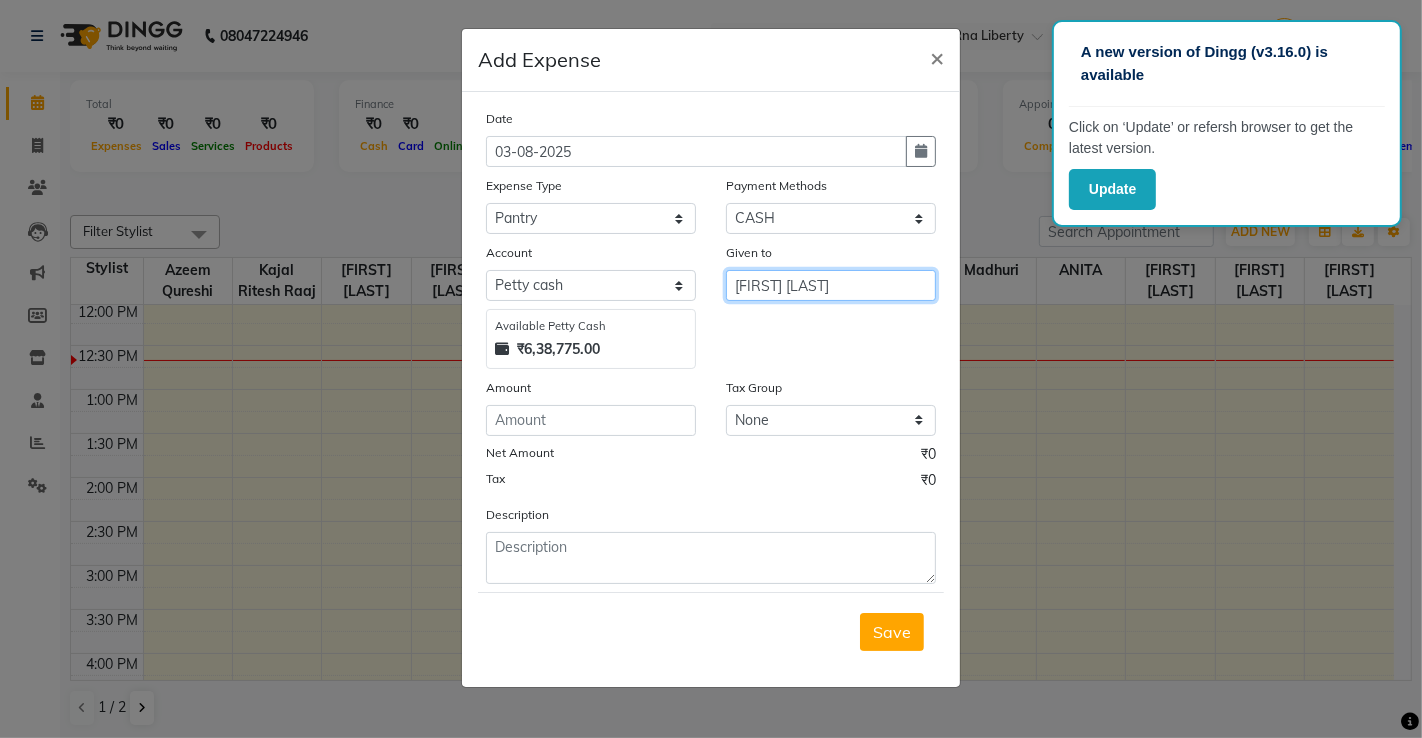 type on "[FIRST] [LAST]" 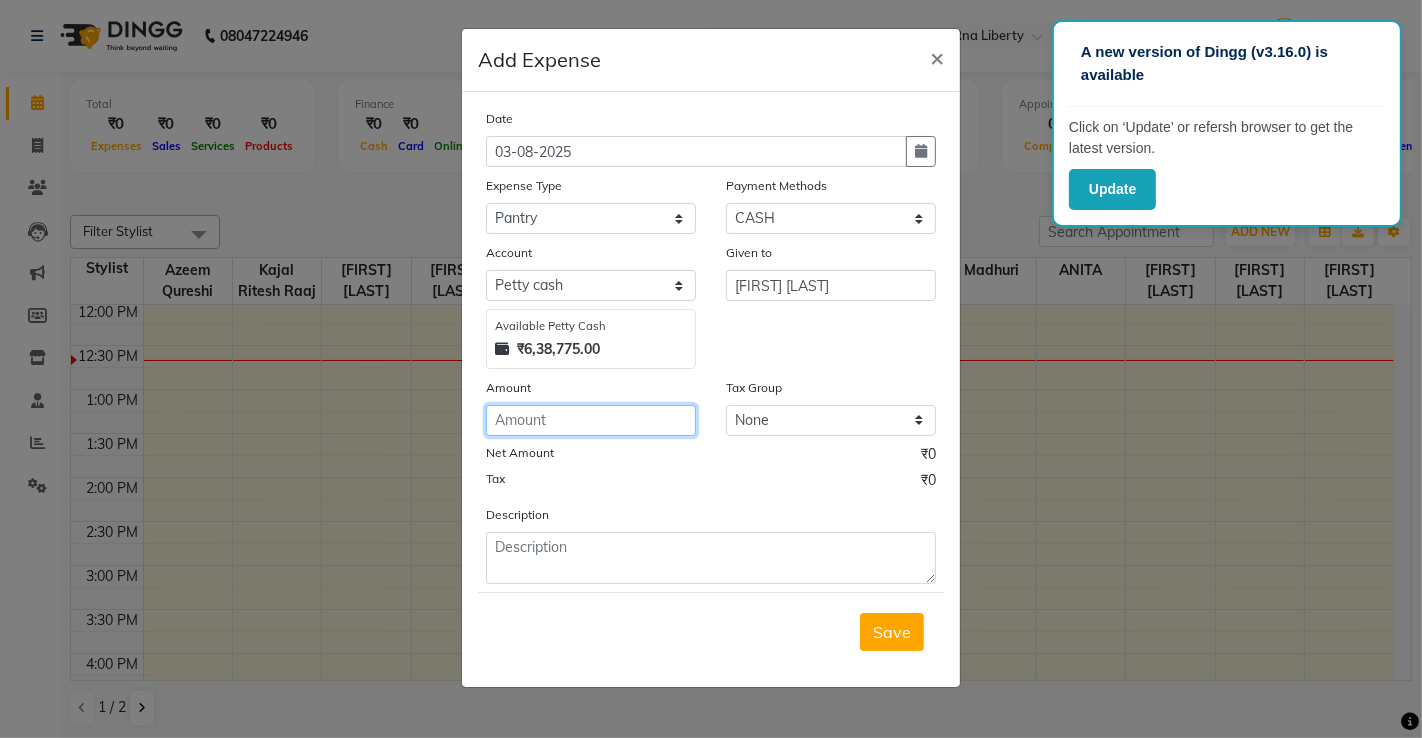 click 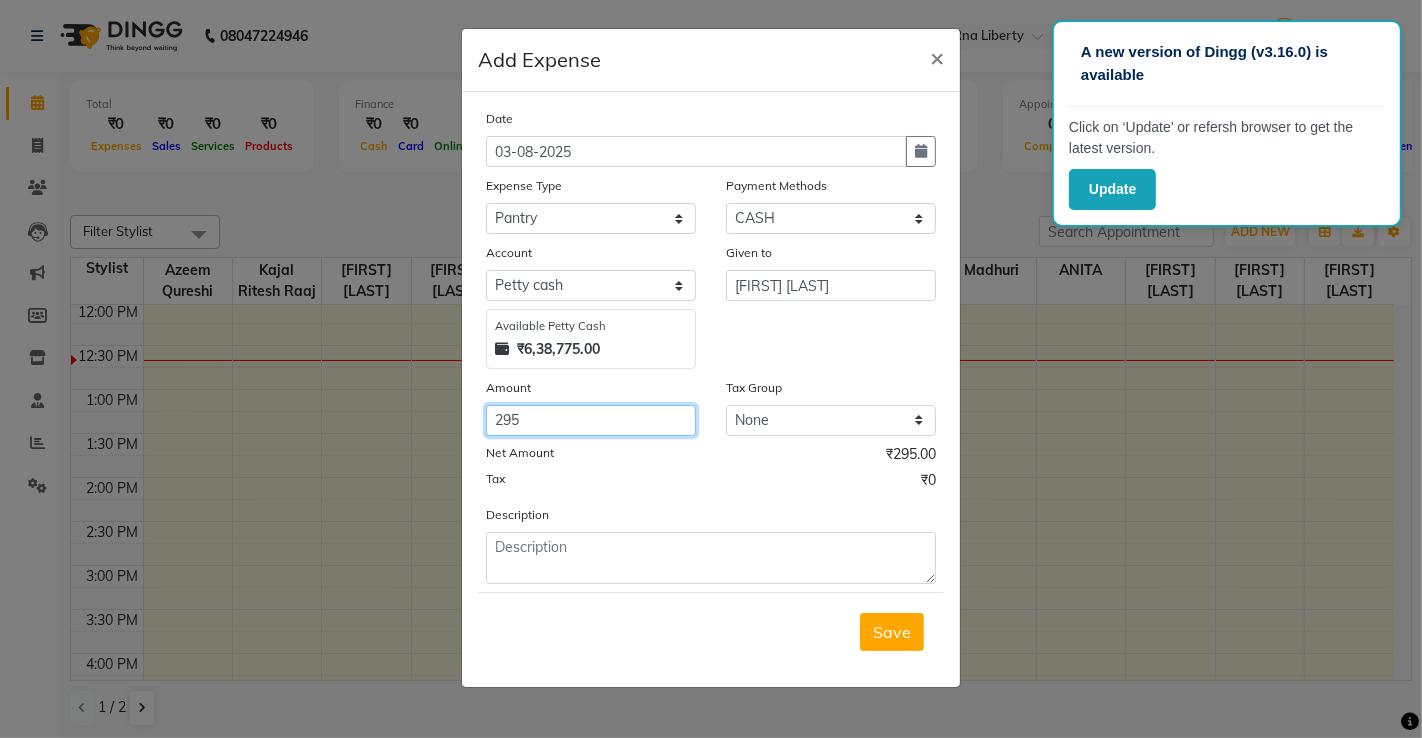 type on "295" 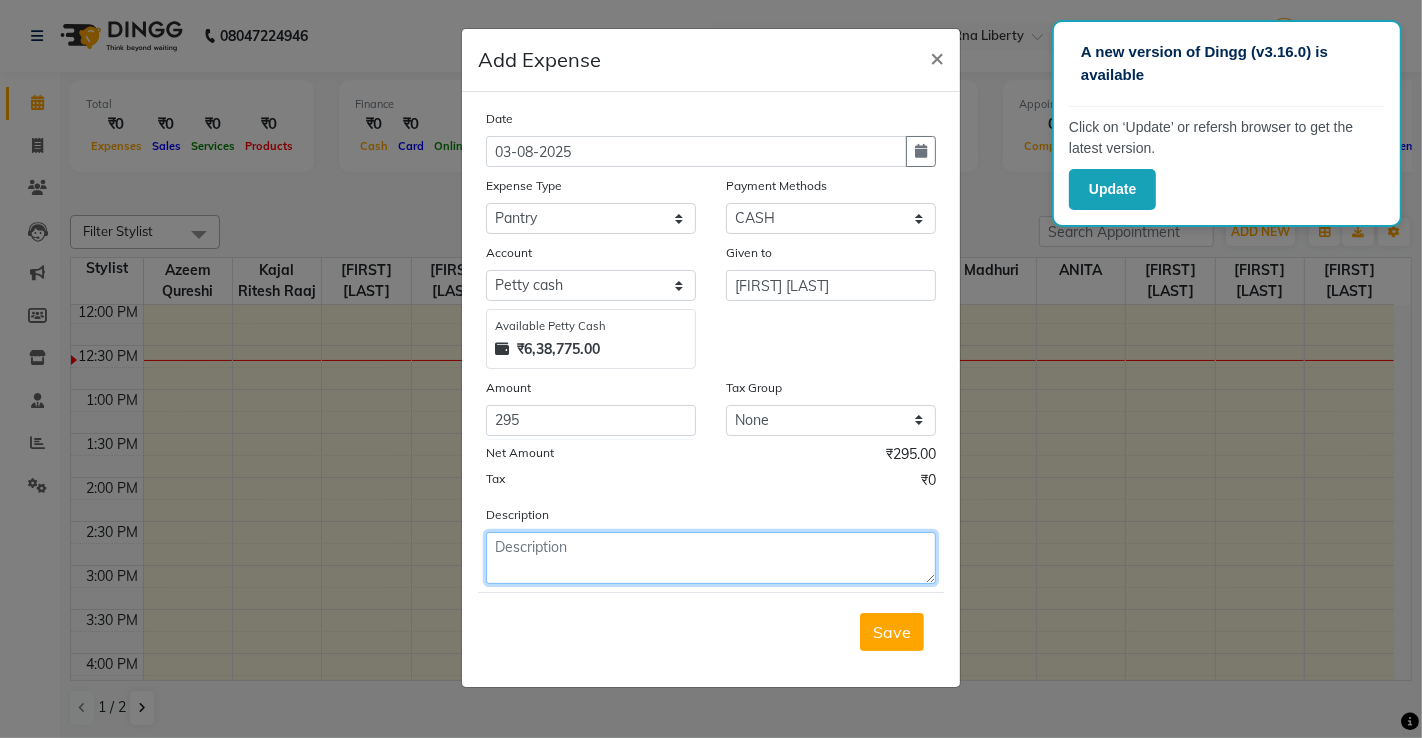 click 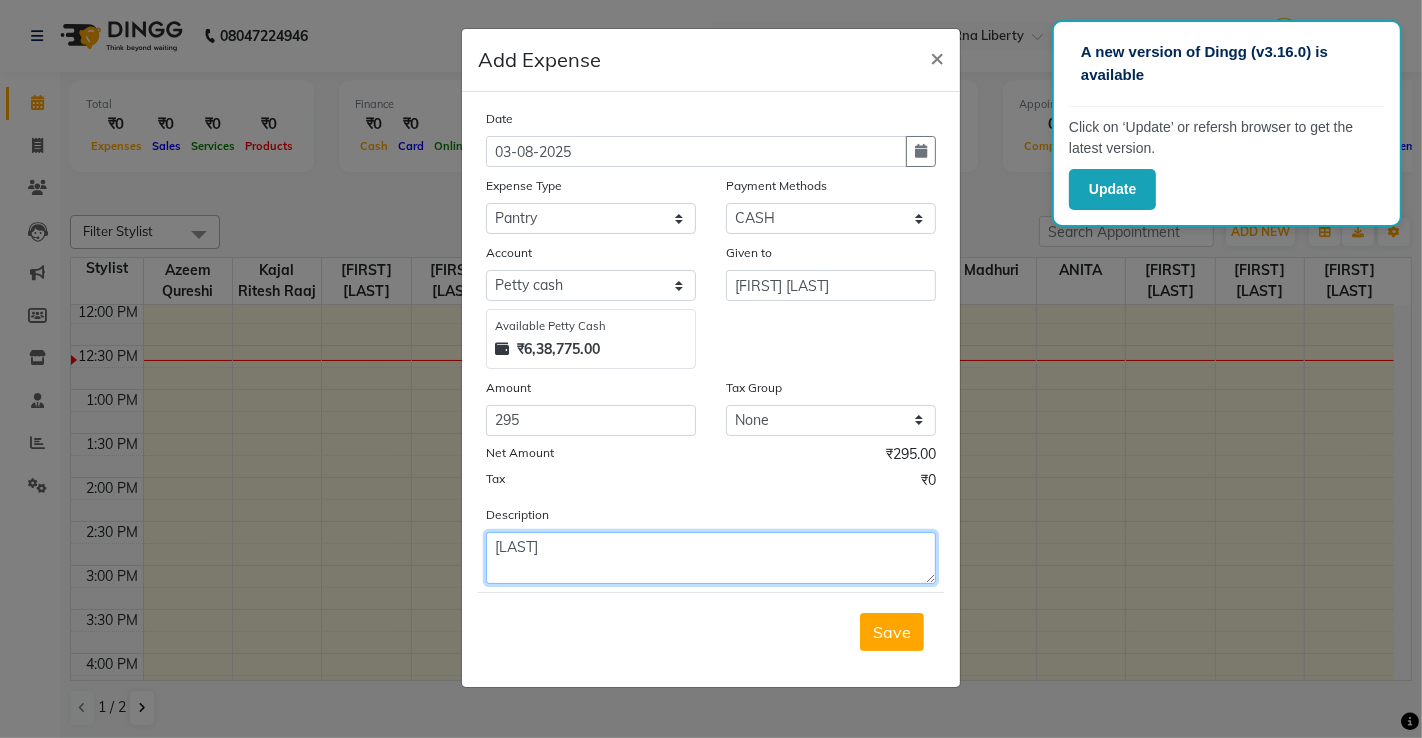 click on "[LAST]" 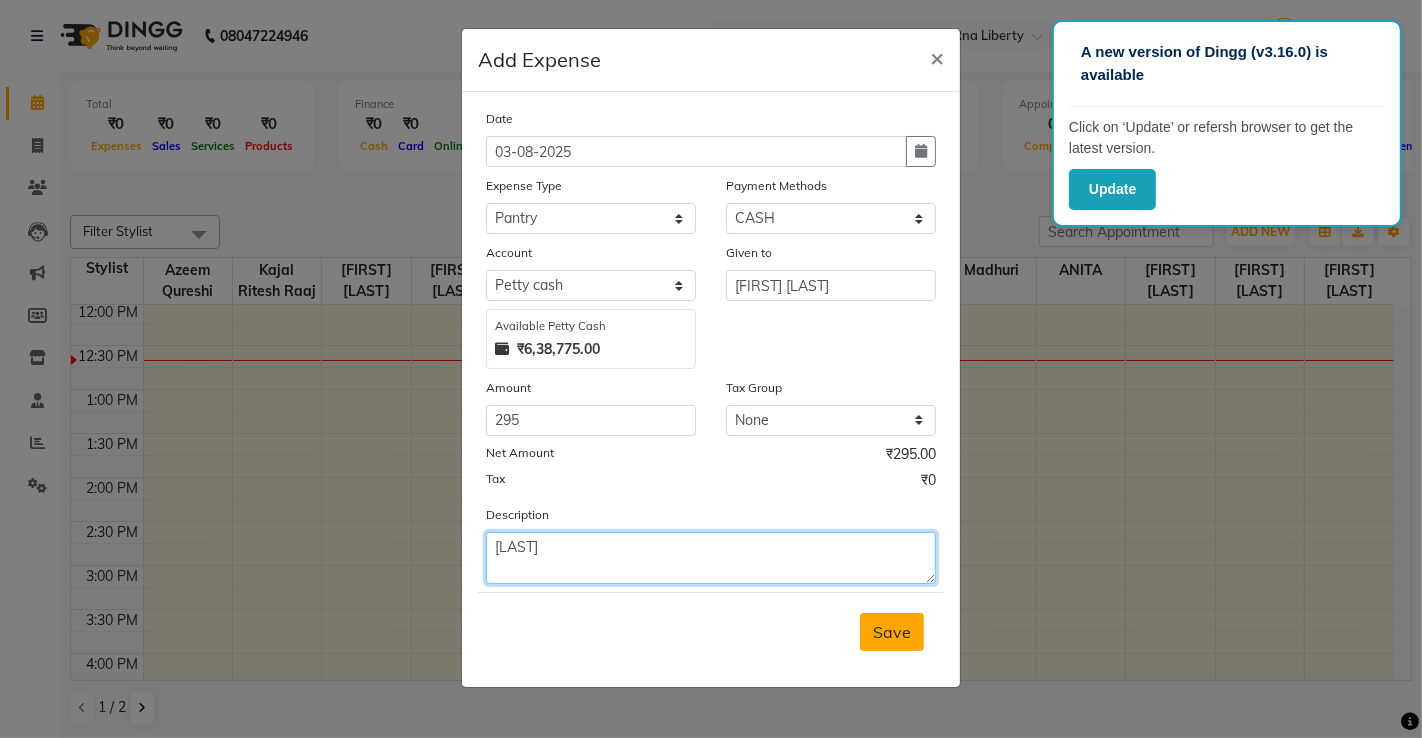 type on "[LAST]" 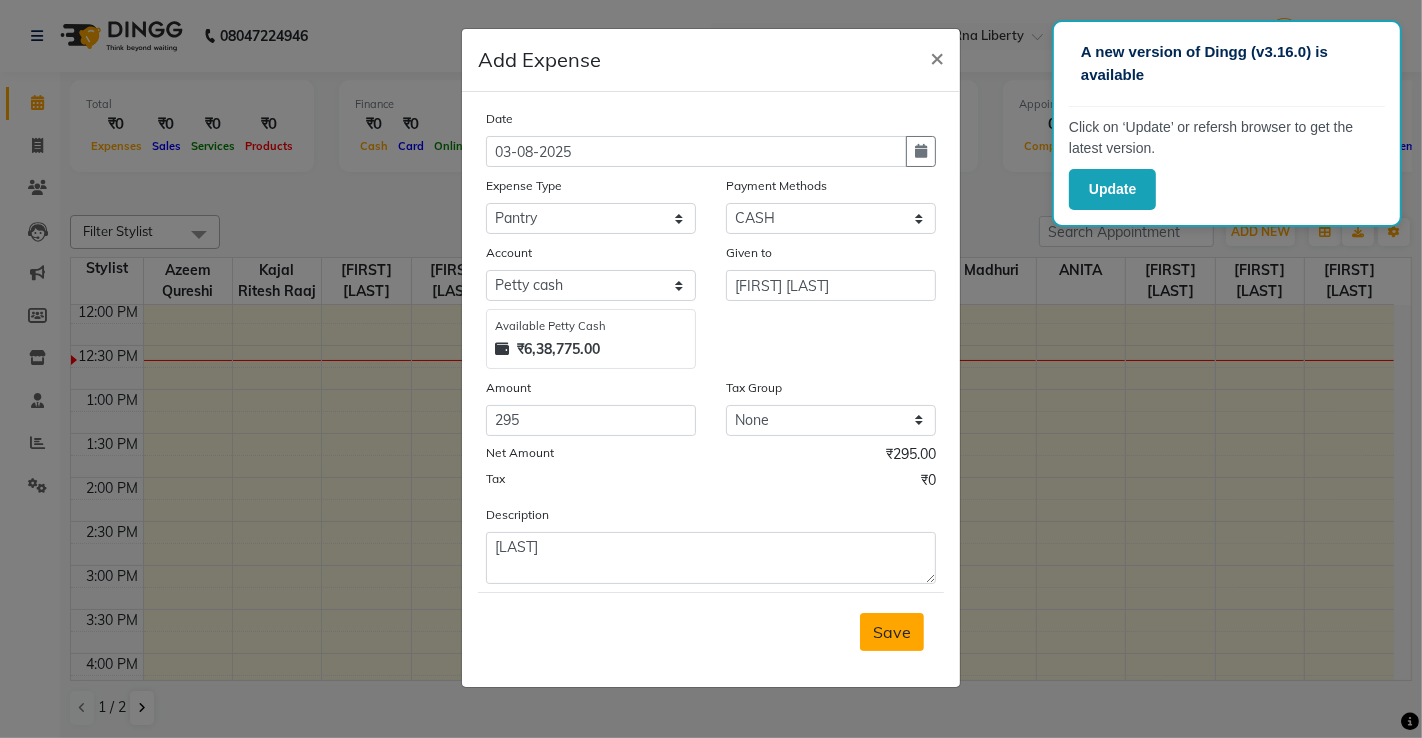 click on "Save" at bounding box center [892, 632] 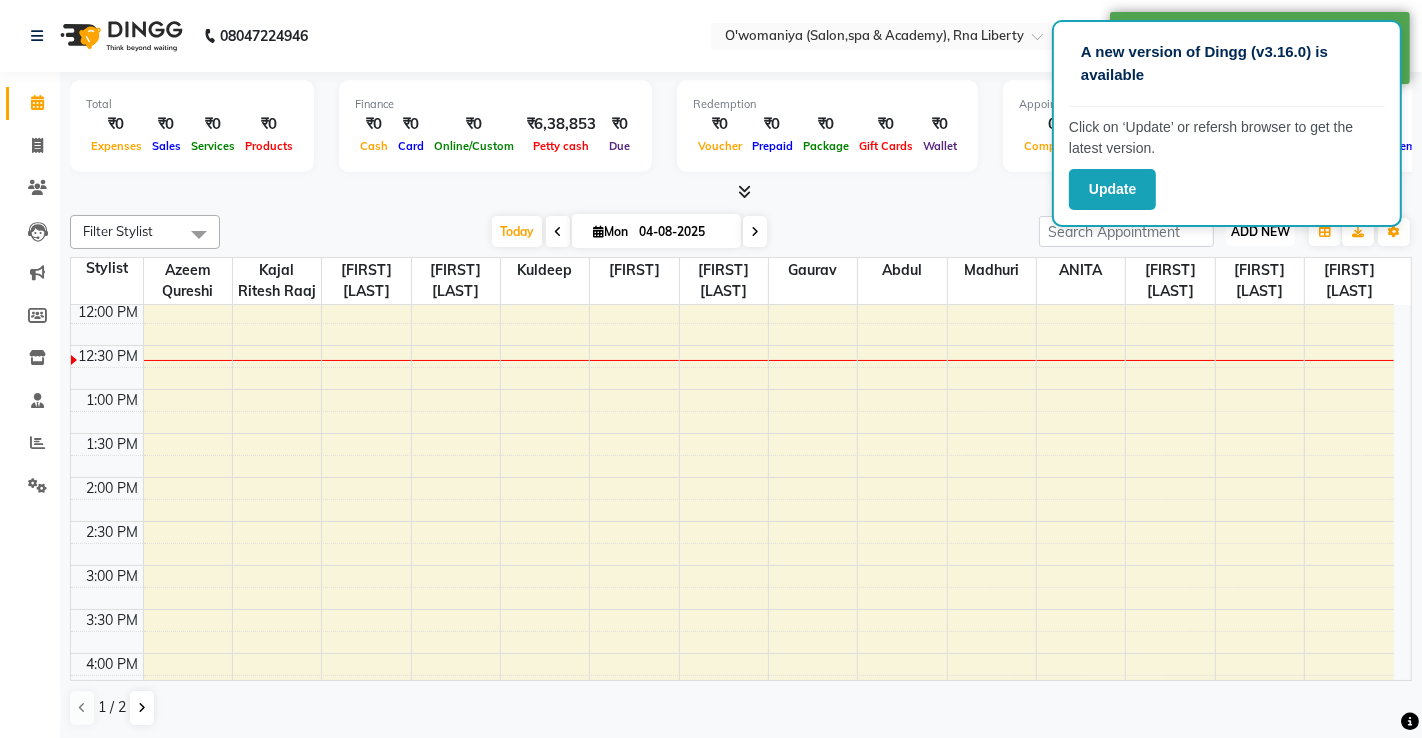 click on "ADD NEW" at bounding box center [1260, 231] 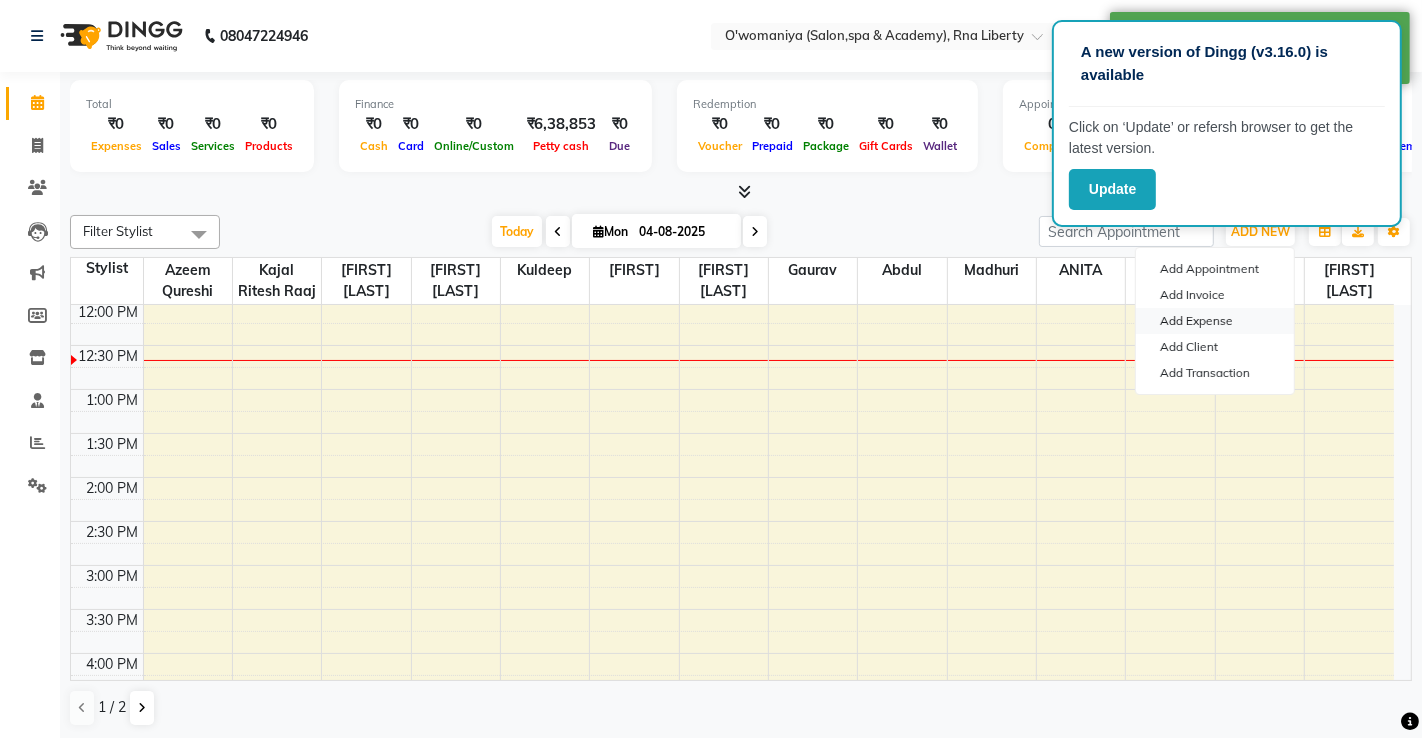 click on "Add Expense" at bounding box center [1215, 321] 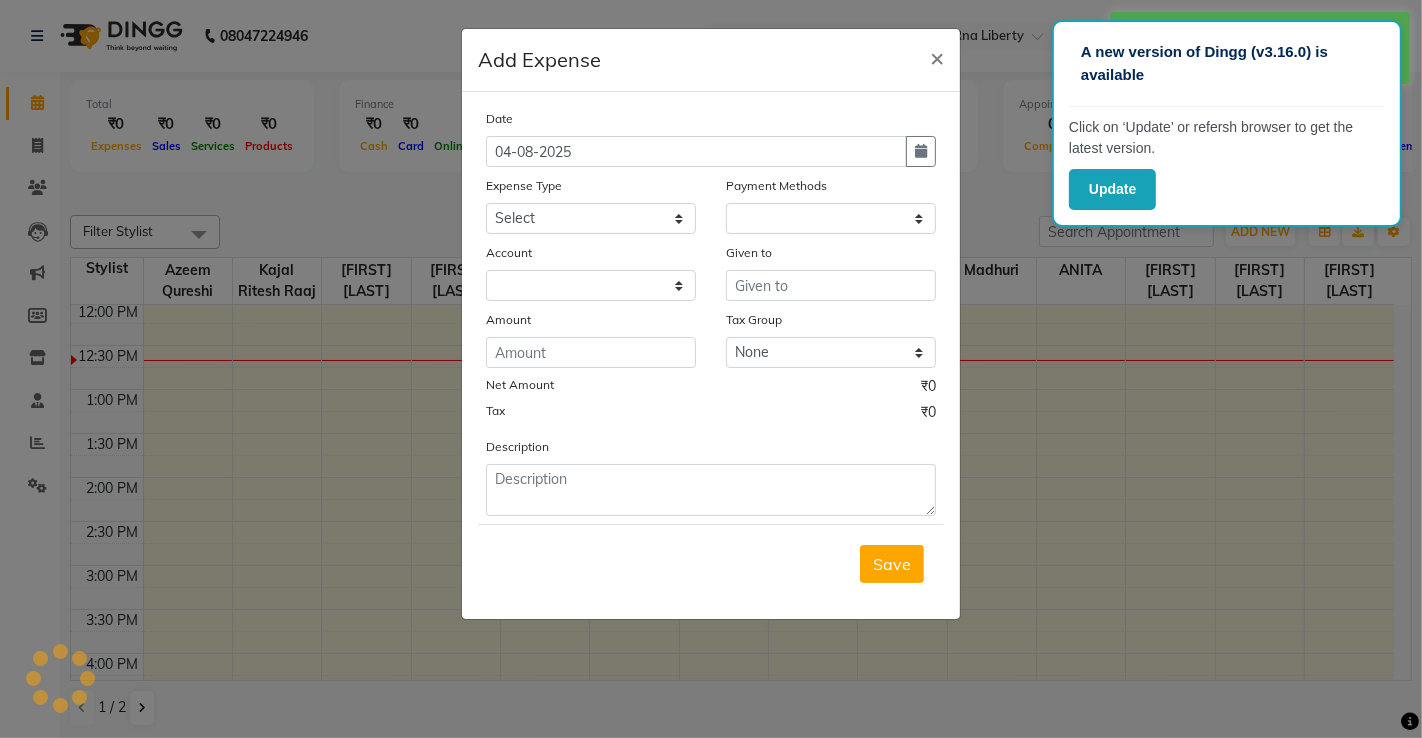 select on "1" 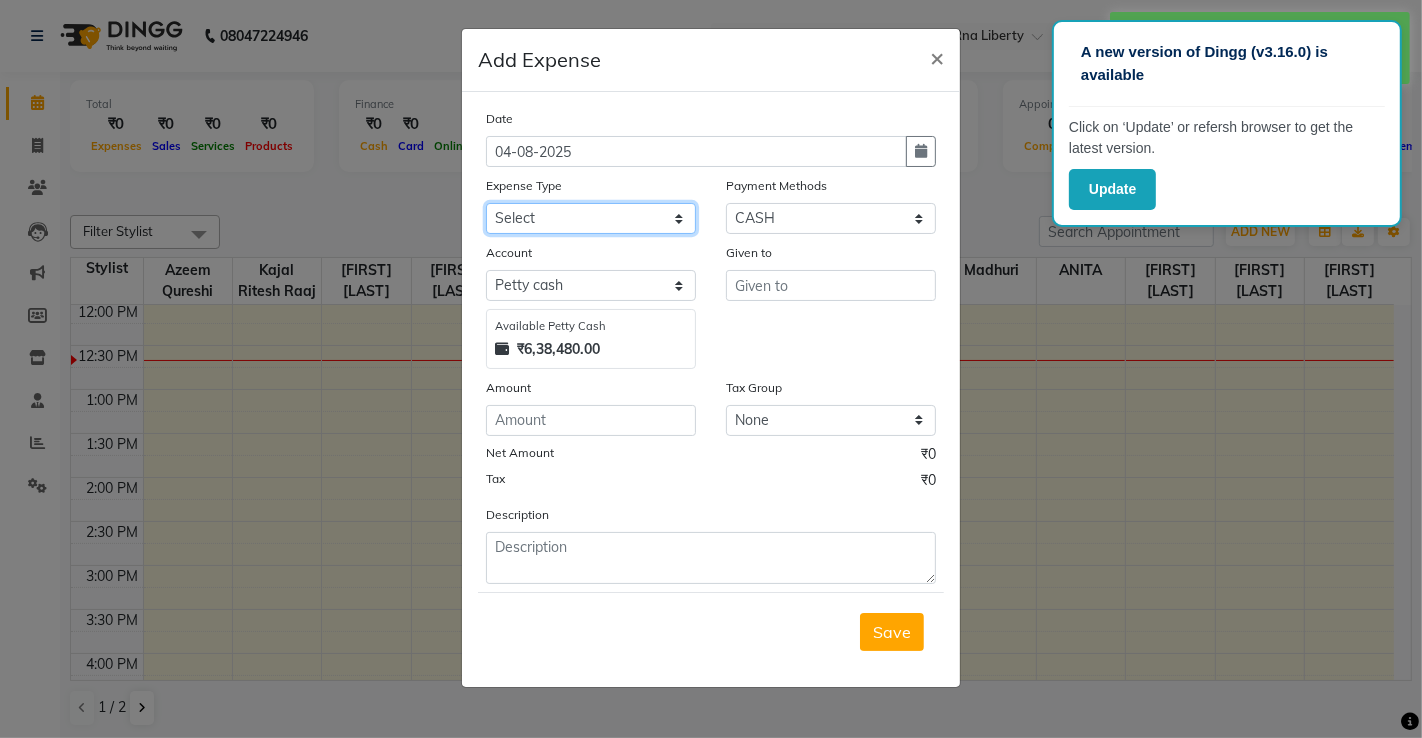 click on "Select Advance Salary Bank charges Bisleri Big 20 Litre Bisleri Small Bottle 300 ML Cash transfer to bank client snacks Clinical charges Equipment milk Other Pantry Product Rent Salary Staff Snacks Tea & Refreshment Tip Travelling Conveyance Utilities" 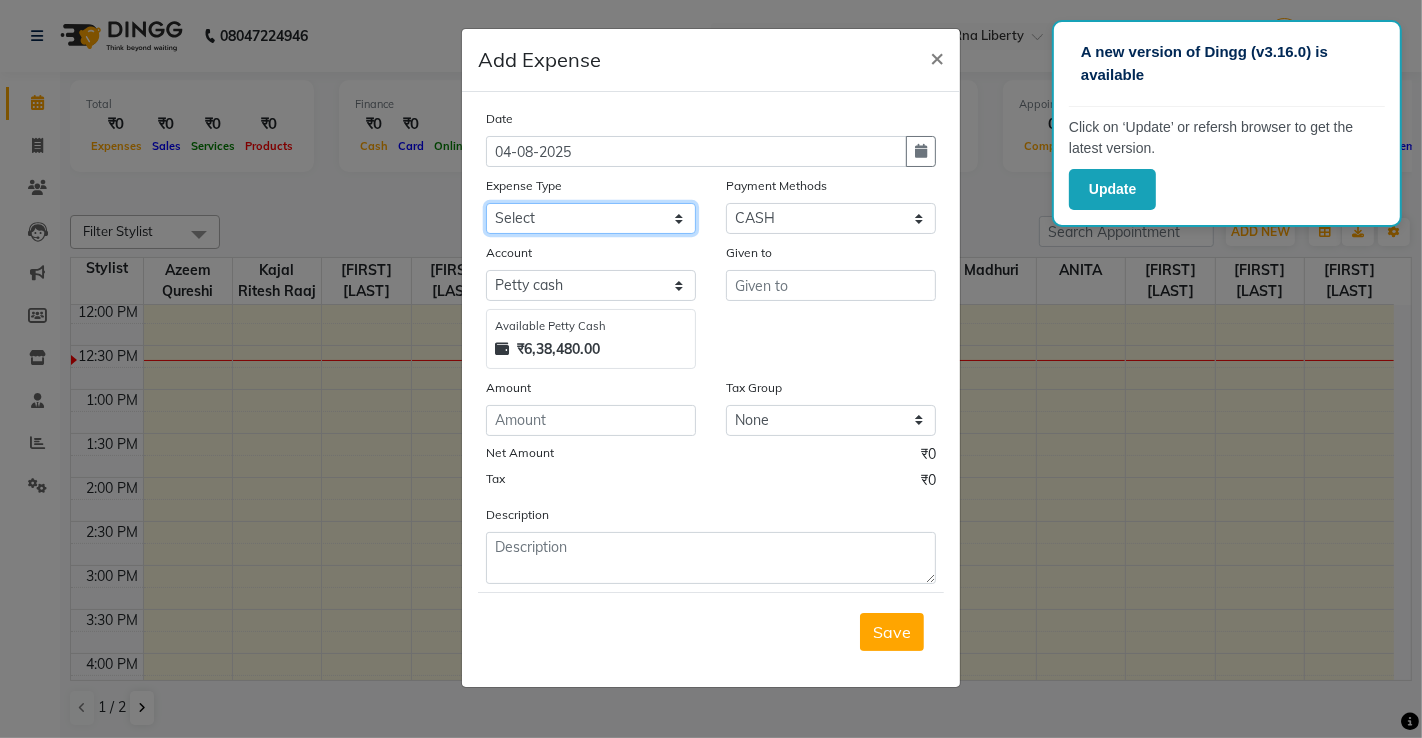 select on "14853" 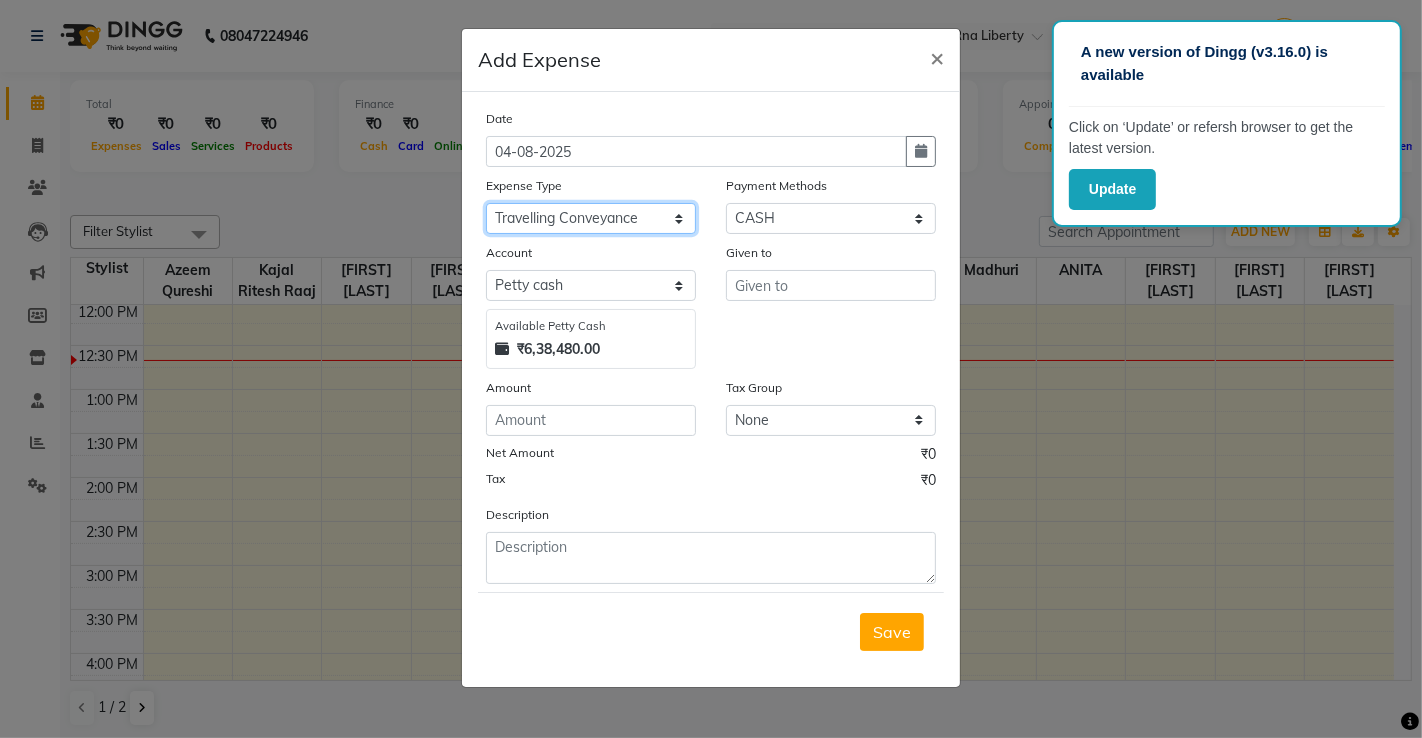 click on "Select Advance Salary Bank charges Bisleri Big 20 Litre Bisleri Small Bottle 300 ML Cash transfer to bank client snacks Clinical charges Equipment milk Other Pantry Product Rent Salary Staff Snacks Tea & Refreshment Tip Travelling Conveyance Utilities" 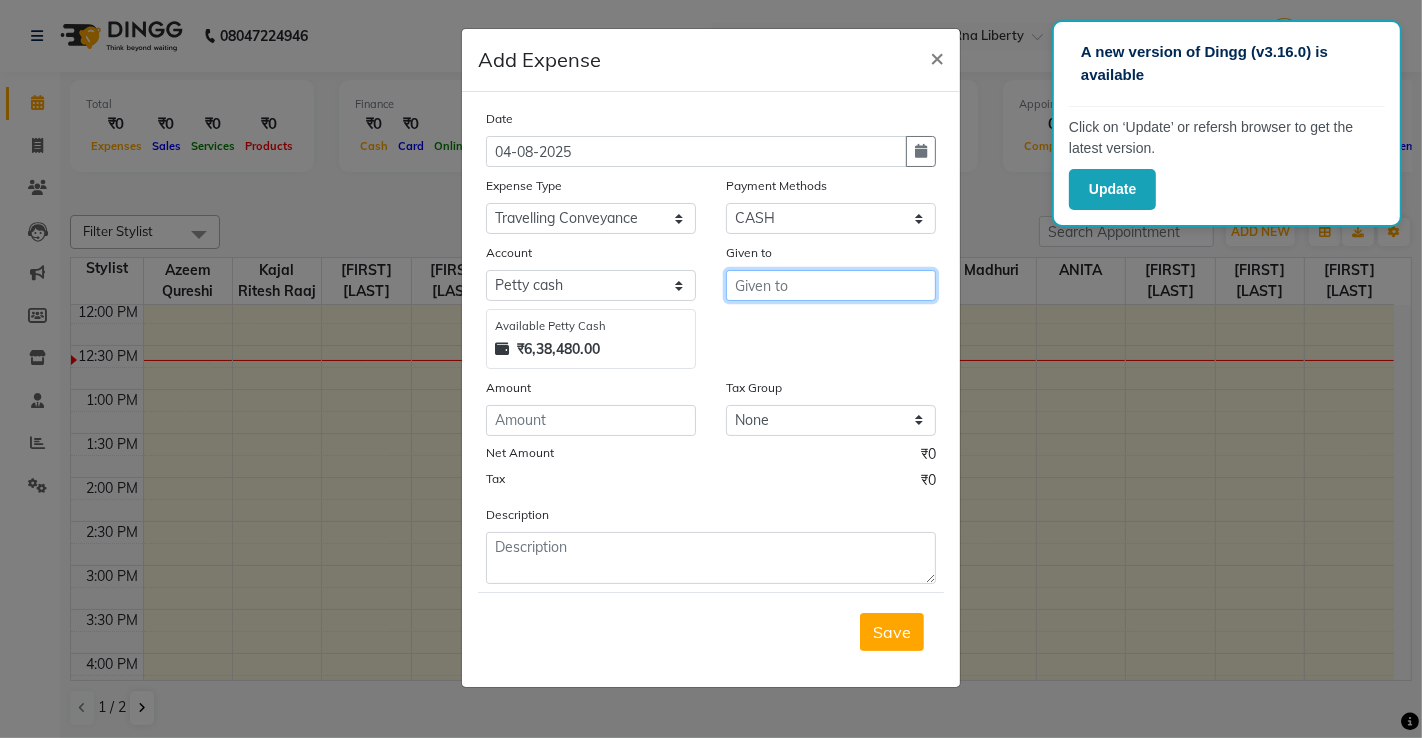 click at bounding box center [831, 285] 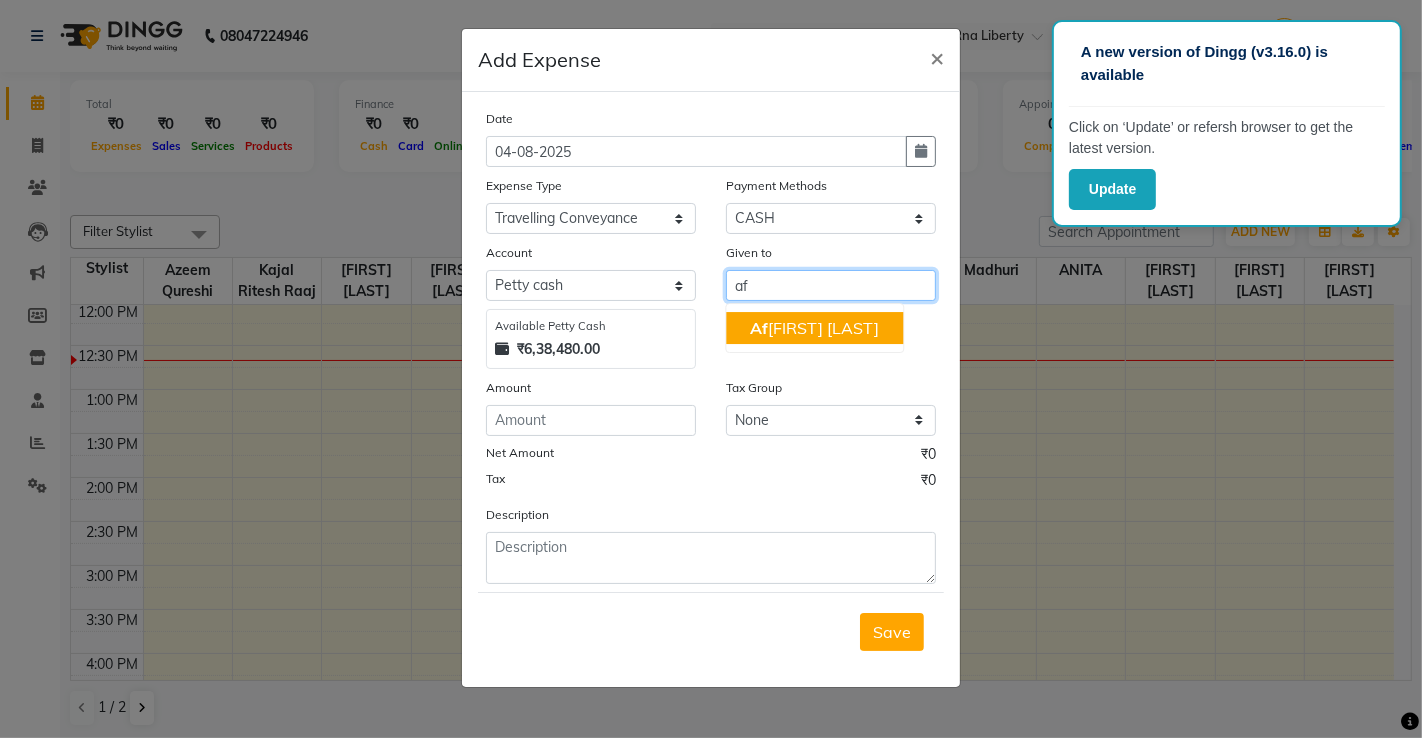 click on "[FIRST] [LAST]" at bounding box center (814, 328) 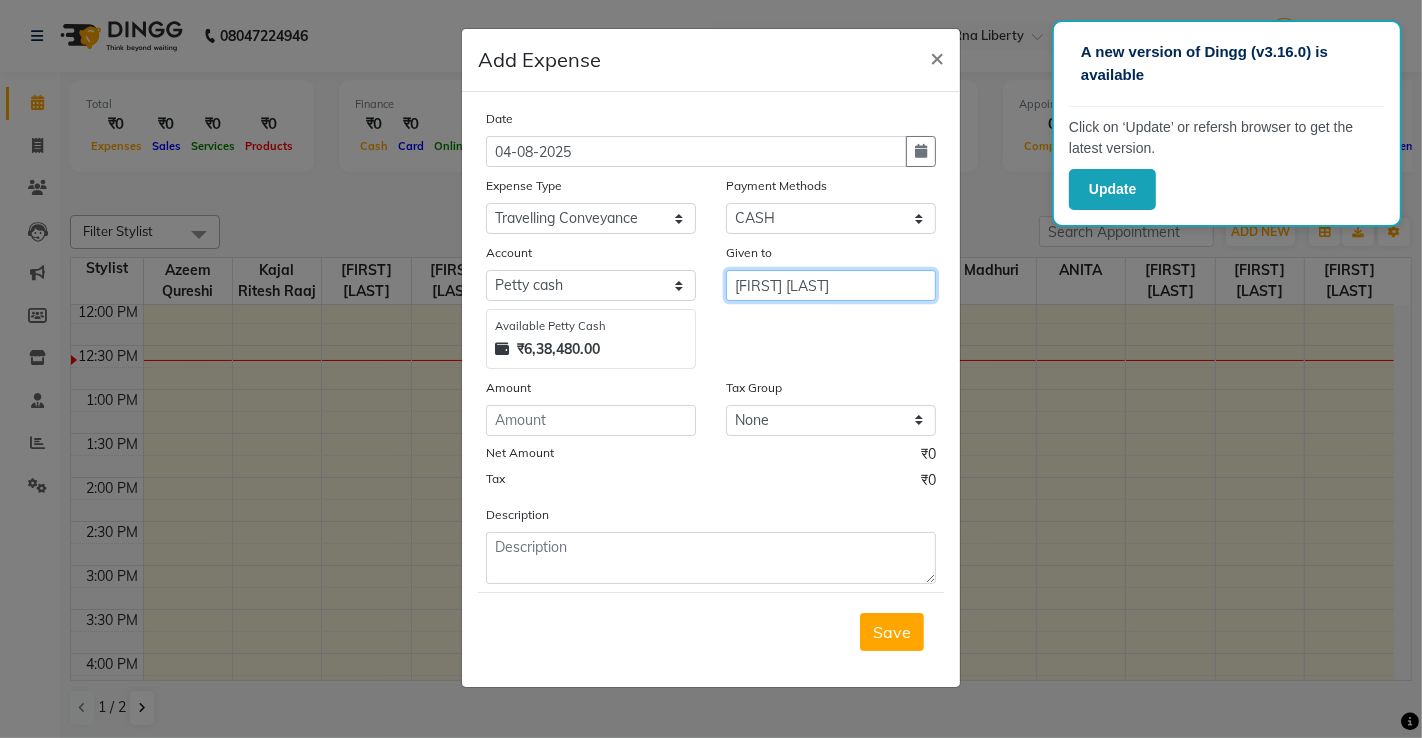 type on "[FIRST] [LAST]" 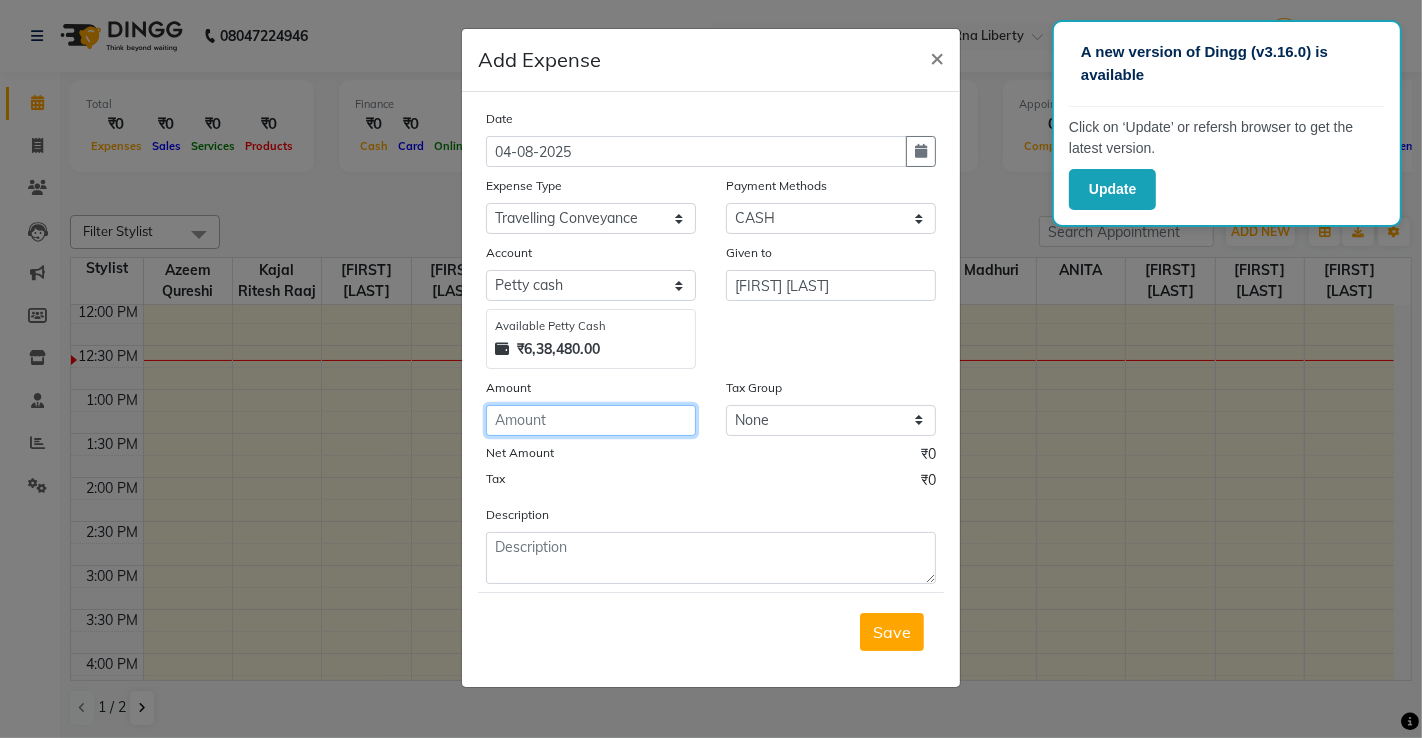 click 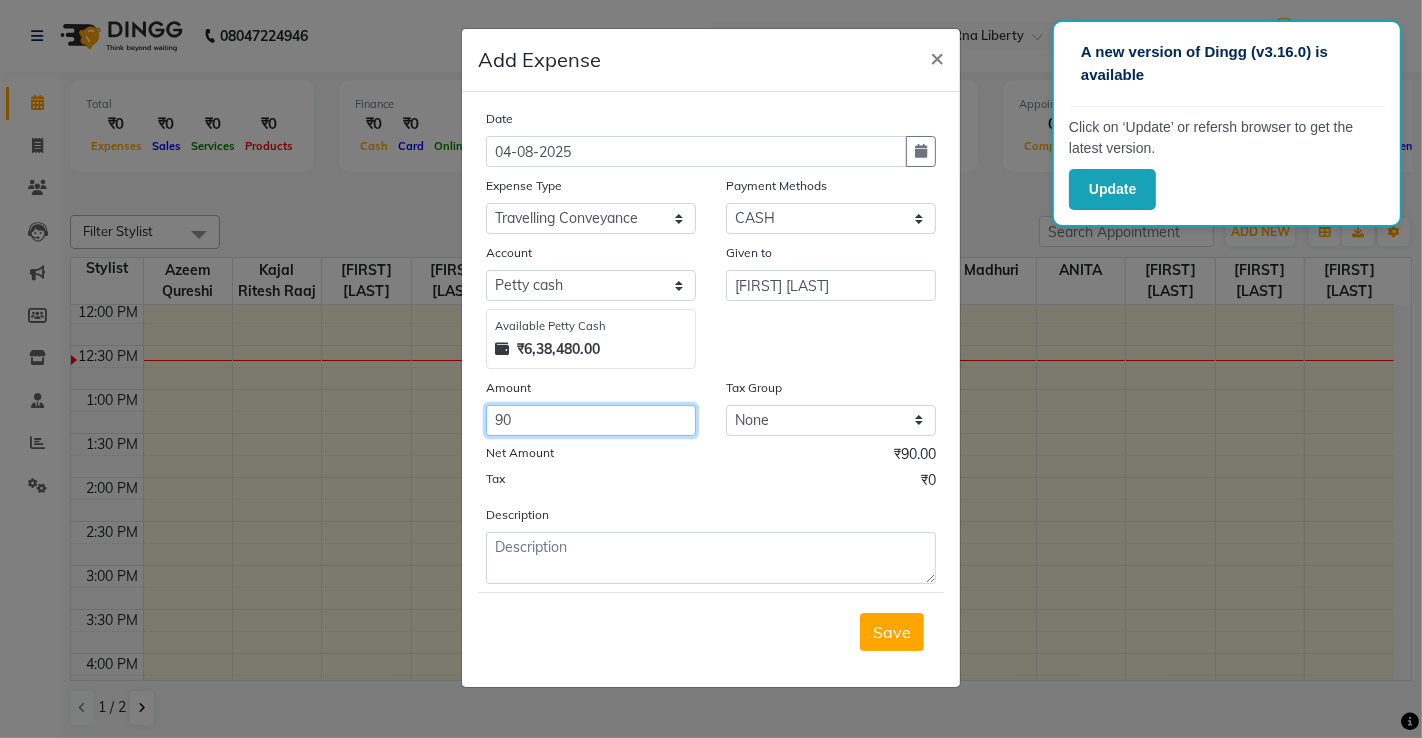 type on "90" 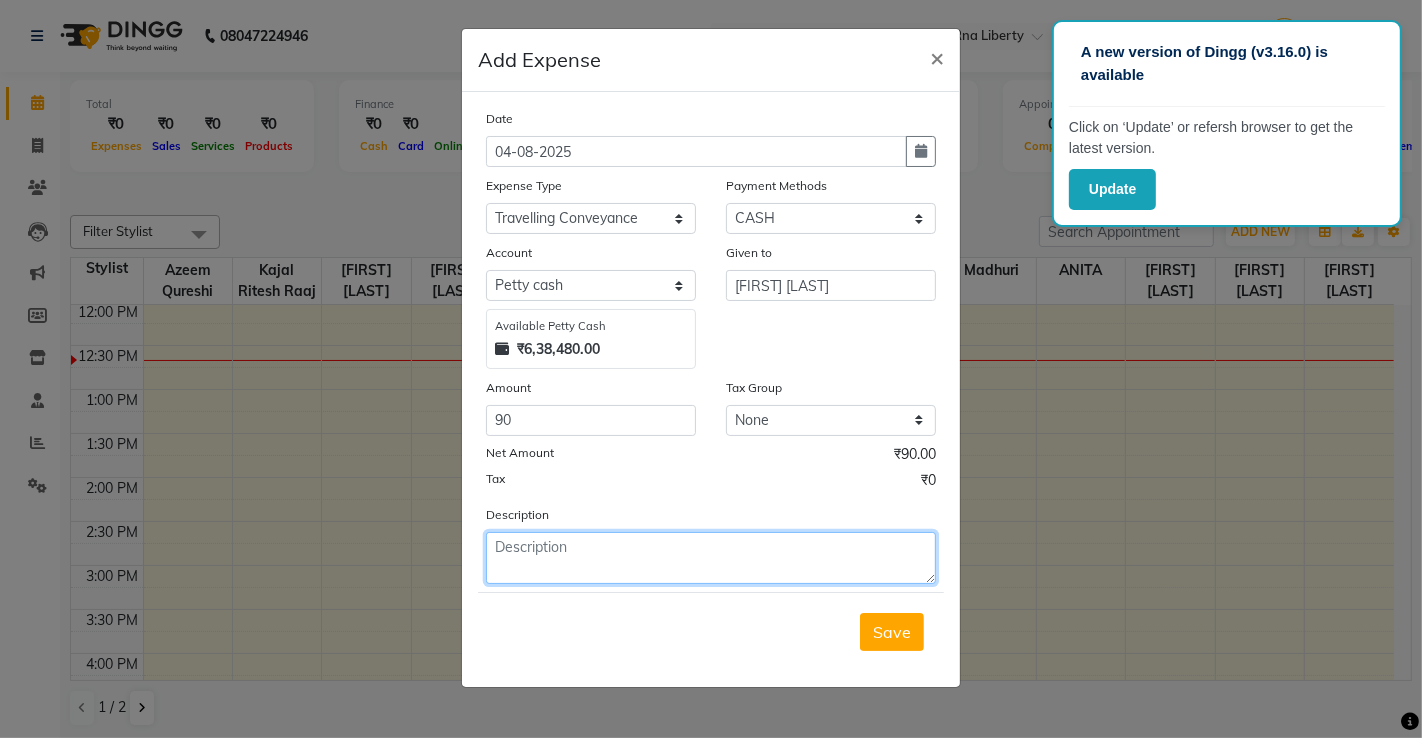 click 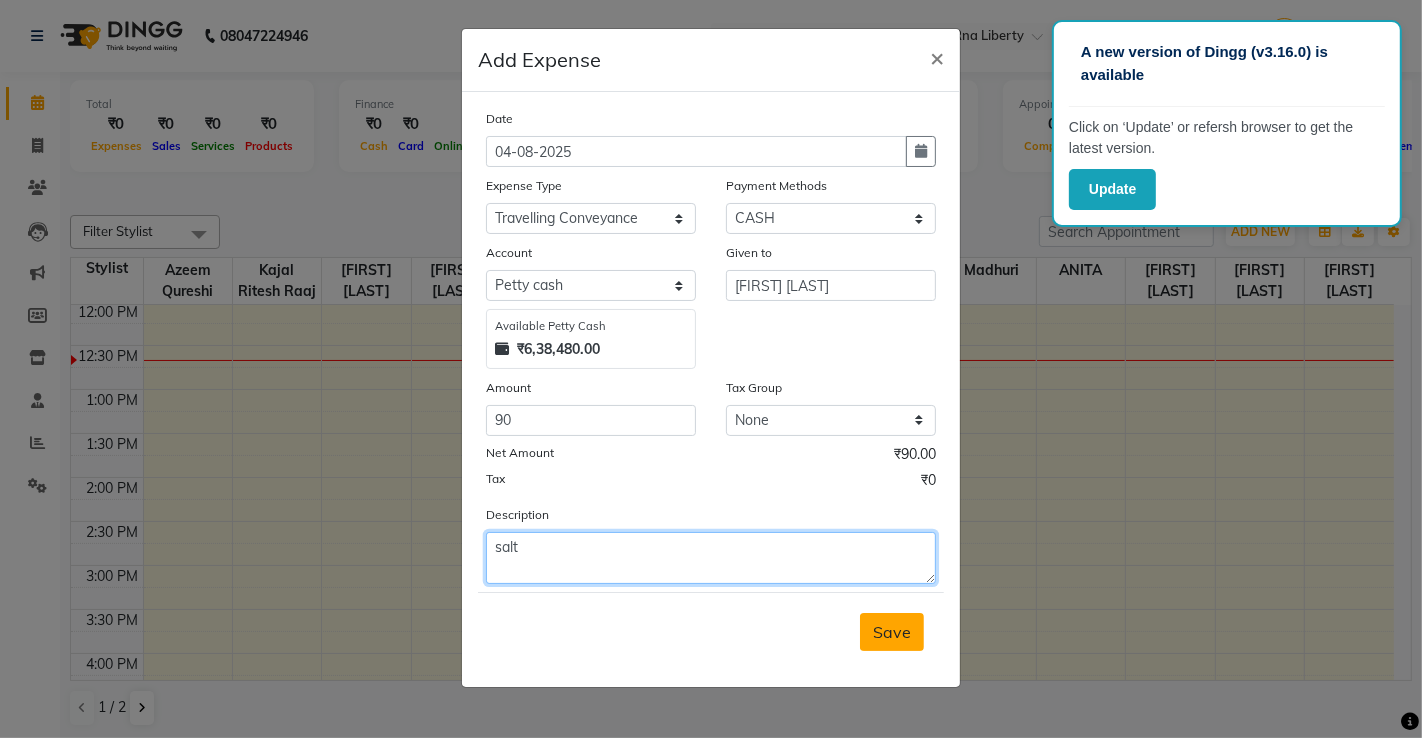 type on "salt" 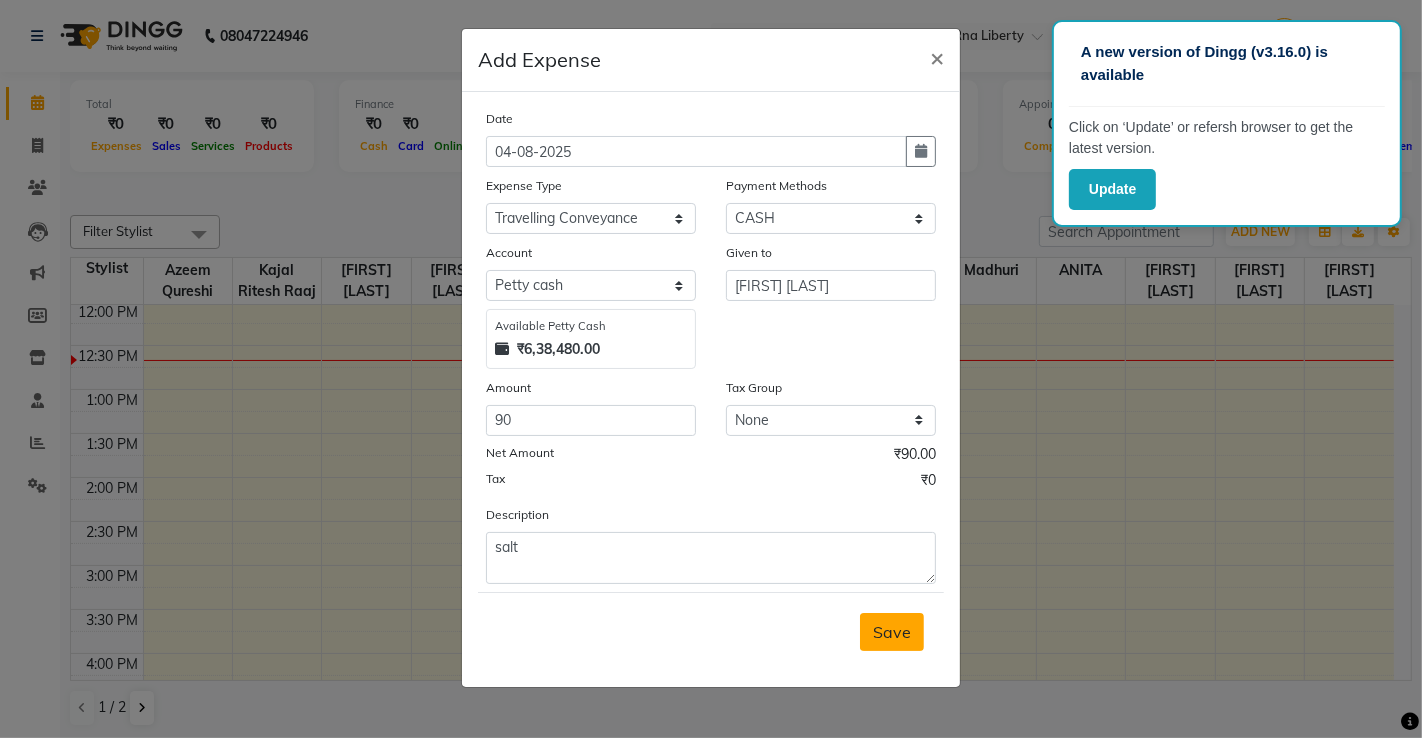 click on "Save" at bounding box center [892, 632] 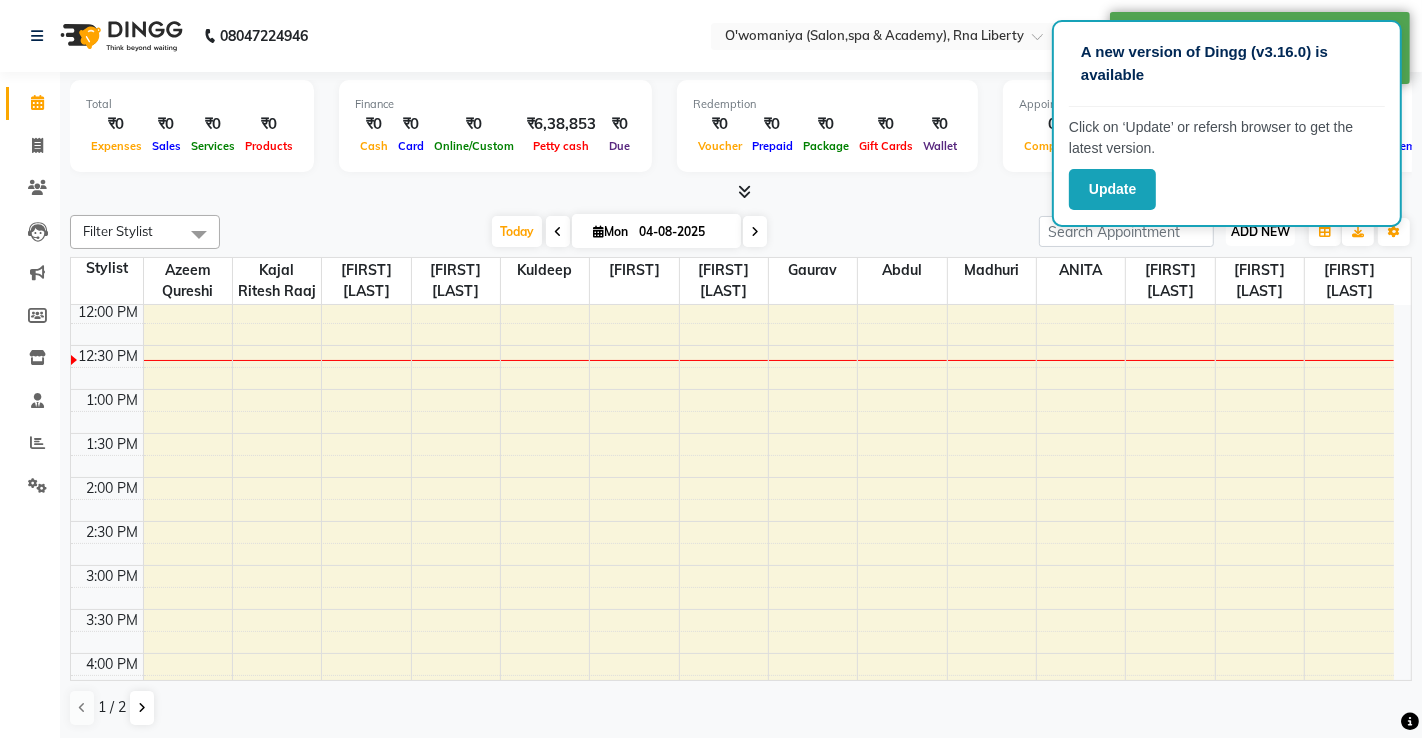 click on "ADD NEW" at bounding box center (1260, 231) 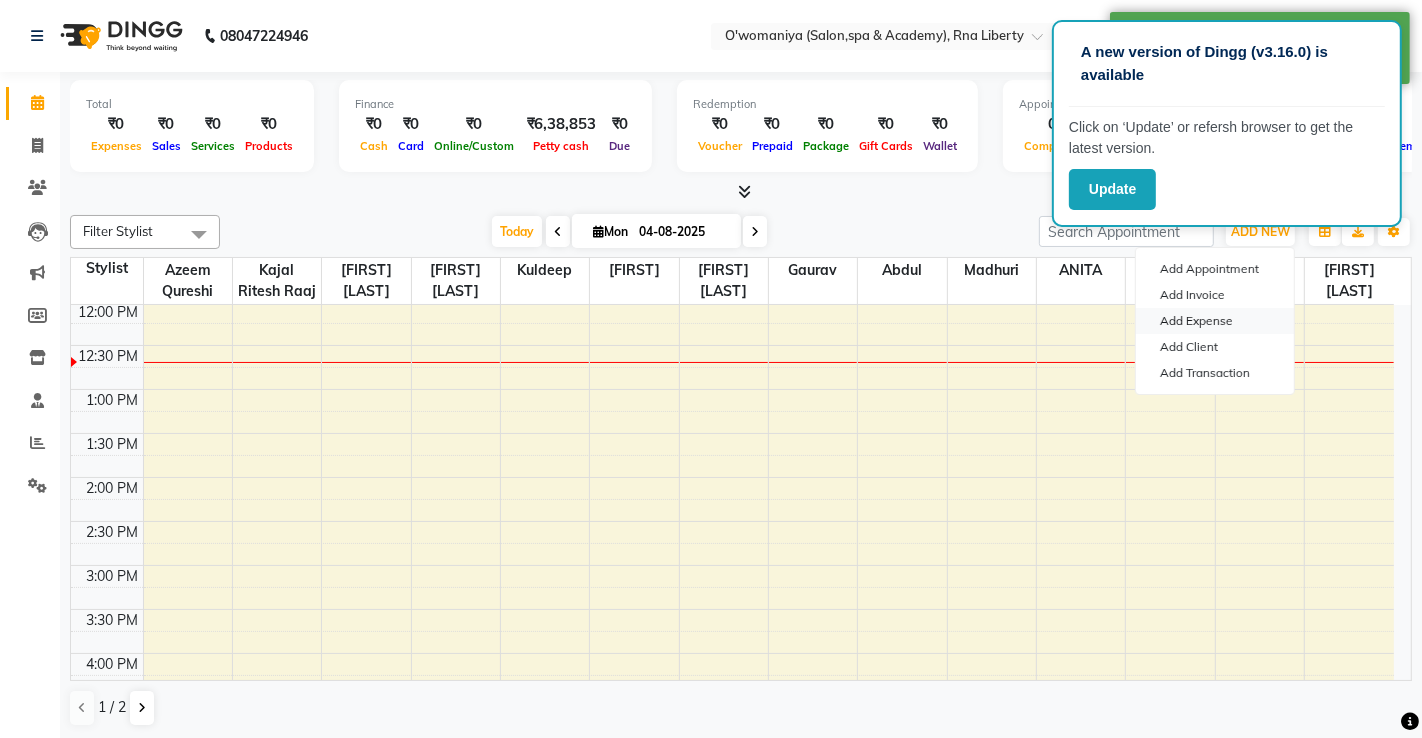 click on "Add Expense" at bounding box center [1215, 321] 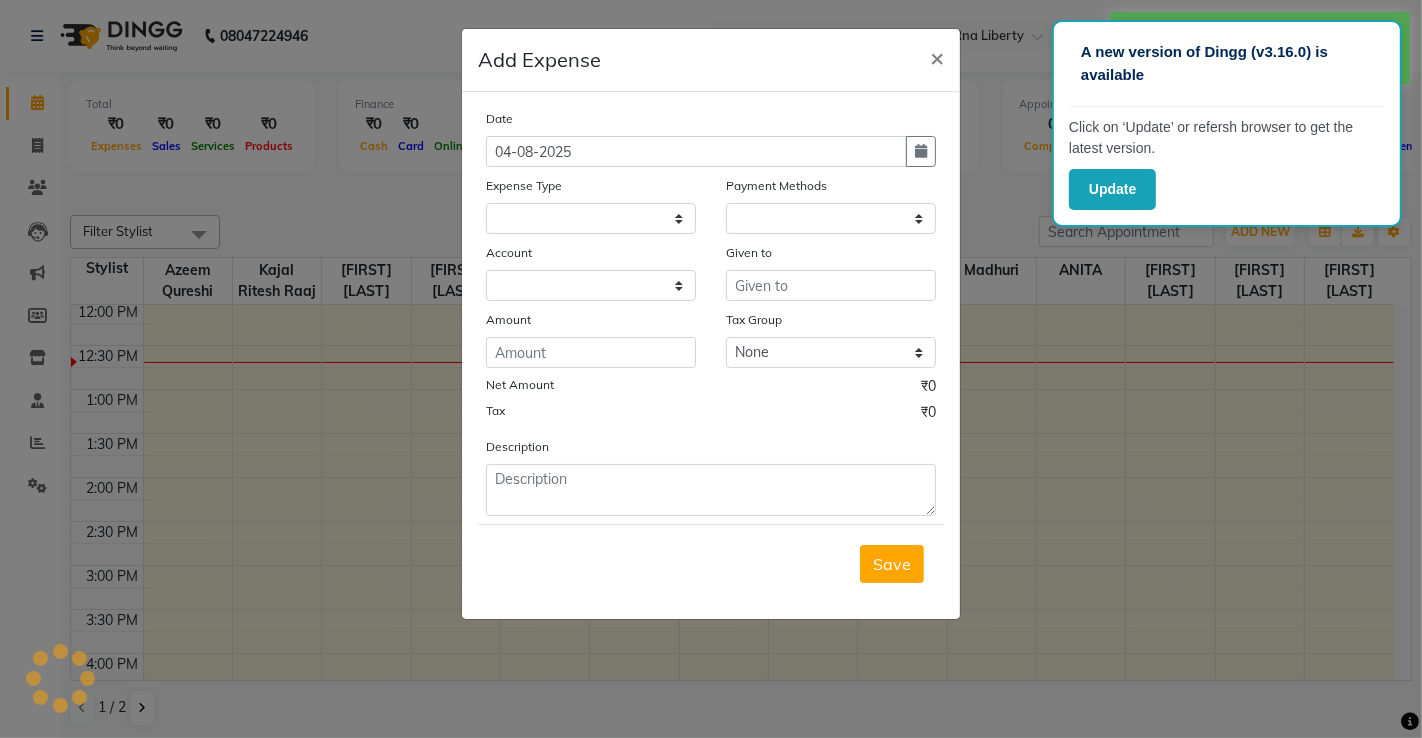 select on "1" 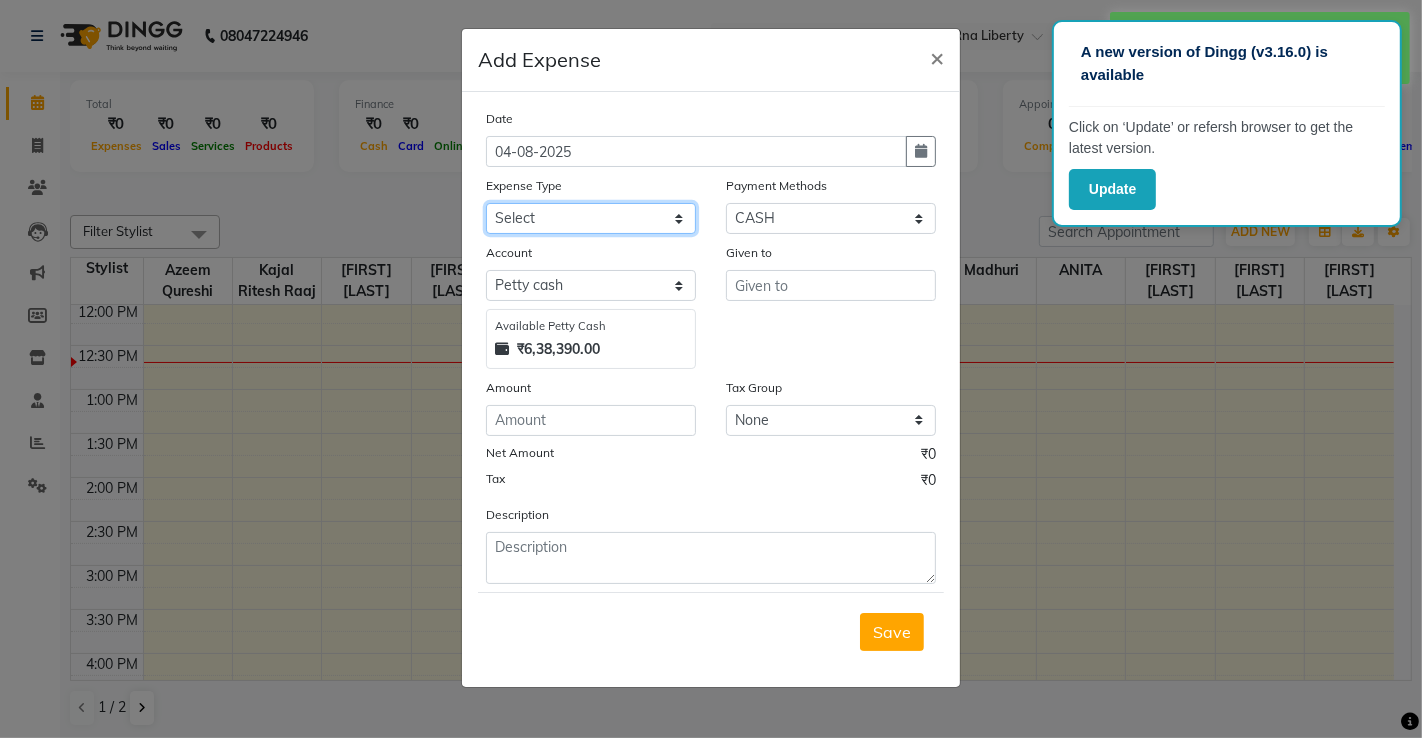 click on "Select Advance Salary Bank charges Bisleri Big 20 Litre Bisleri Small Bottle 300 ML Cash transfer to bank client snacks Clinical charges Equipment milk Other Pantry Product Rent Salary Staff Snacks Tea & Refreshment Tip Travelling Conveyance Utilities" 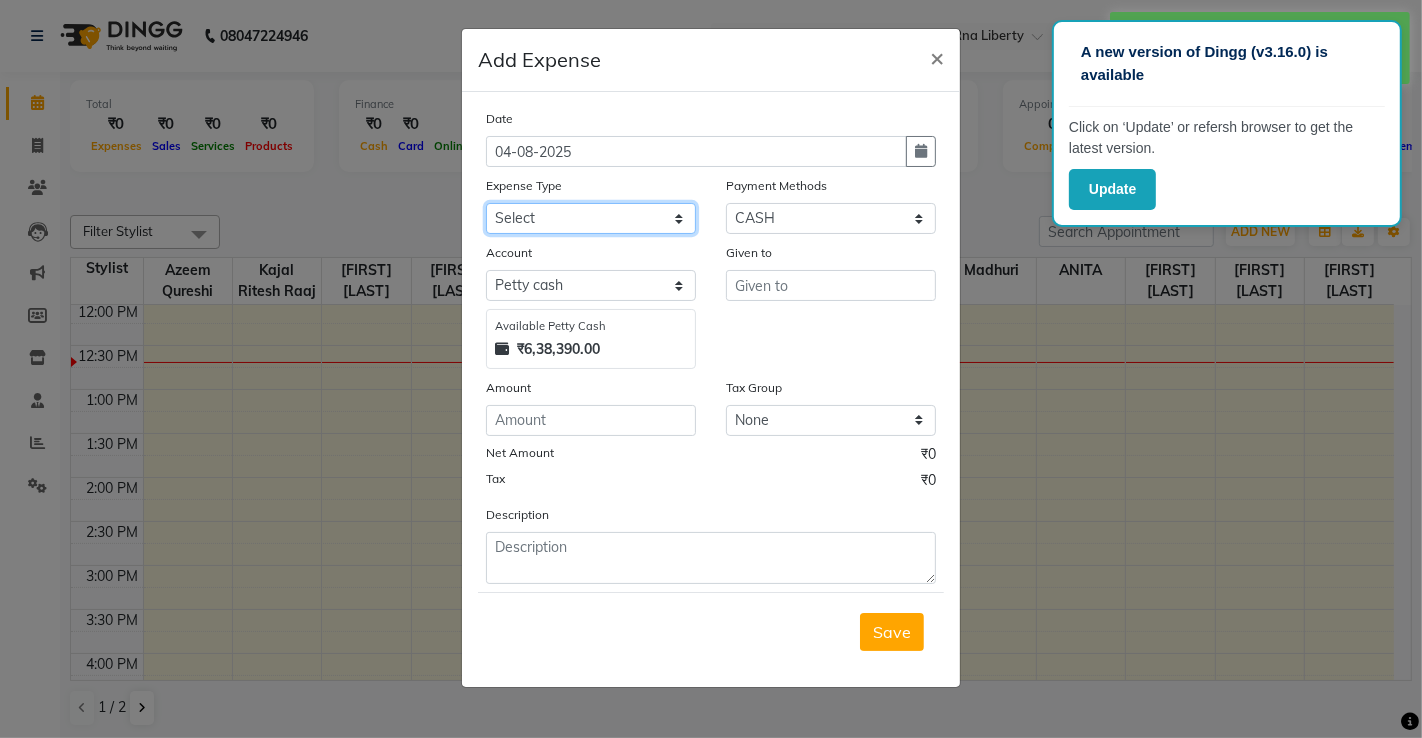 select on "14853" 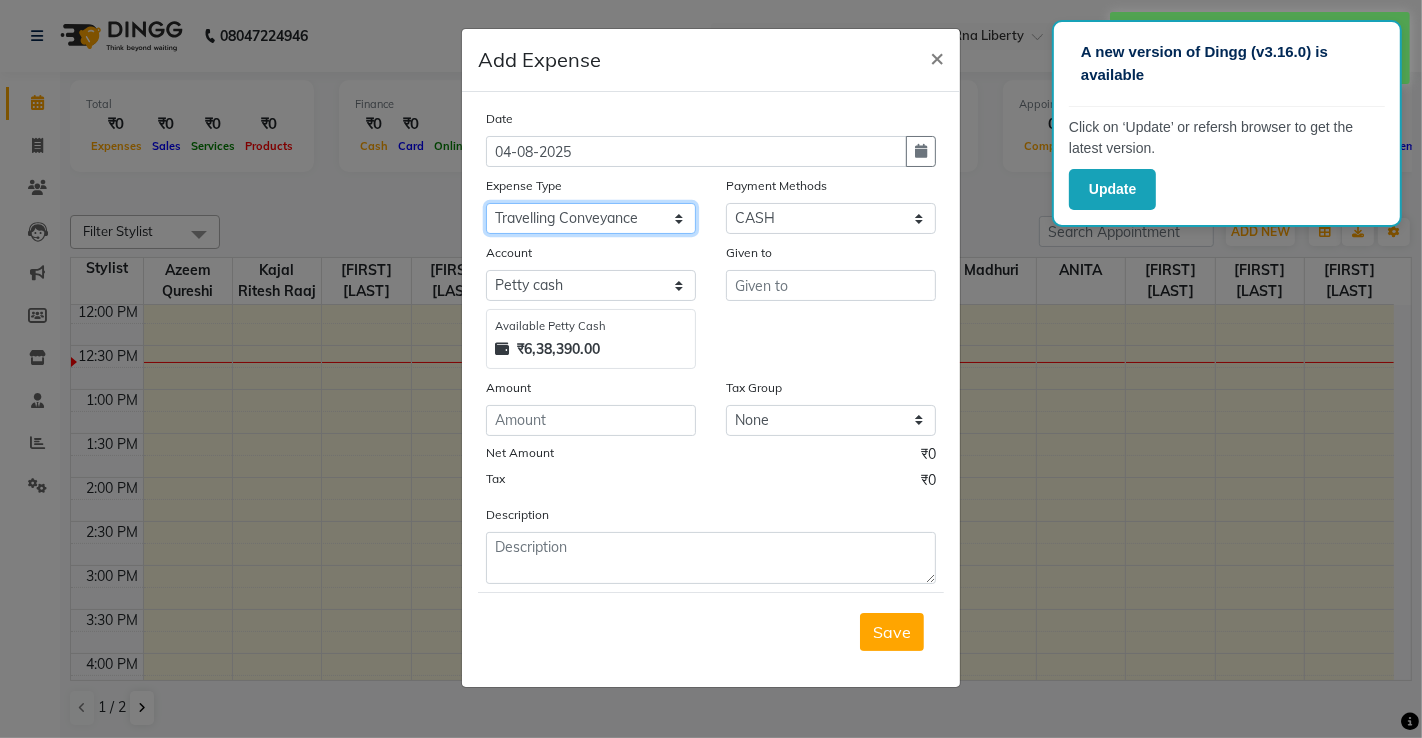 click on "Select Advance Salary Bank charges Bisleri Big 20 Litre Bisleri Small Bottle 300 ML Cash transfer to bank client snacks Clinical charges Equipment milk Other Pantry Product Rent Salary Staff Snacks Tea & Refreshment Tip Travelling Conveyance Utilities" 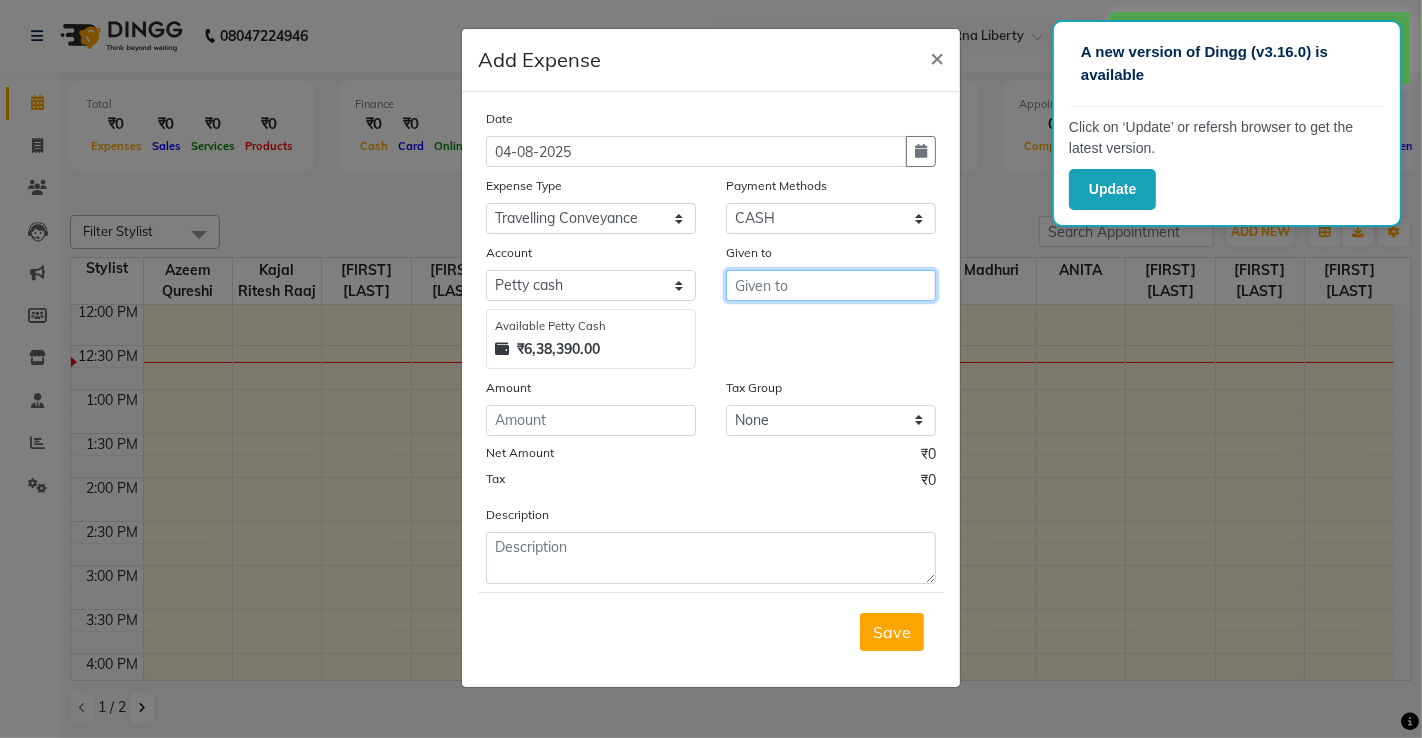 click at bounding box center [831, 285] 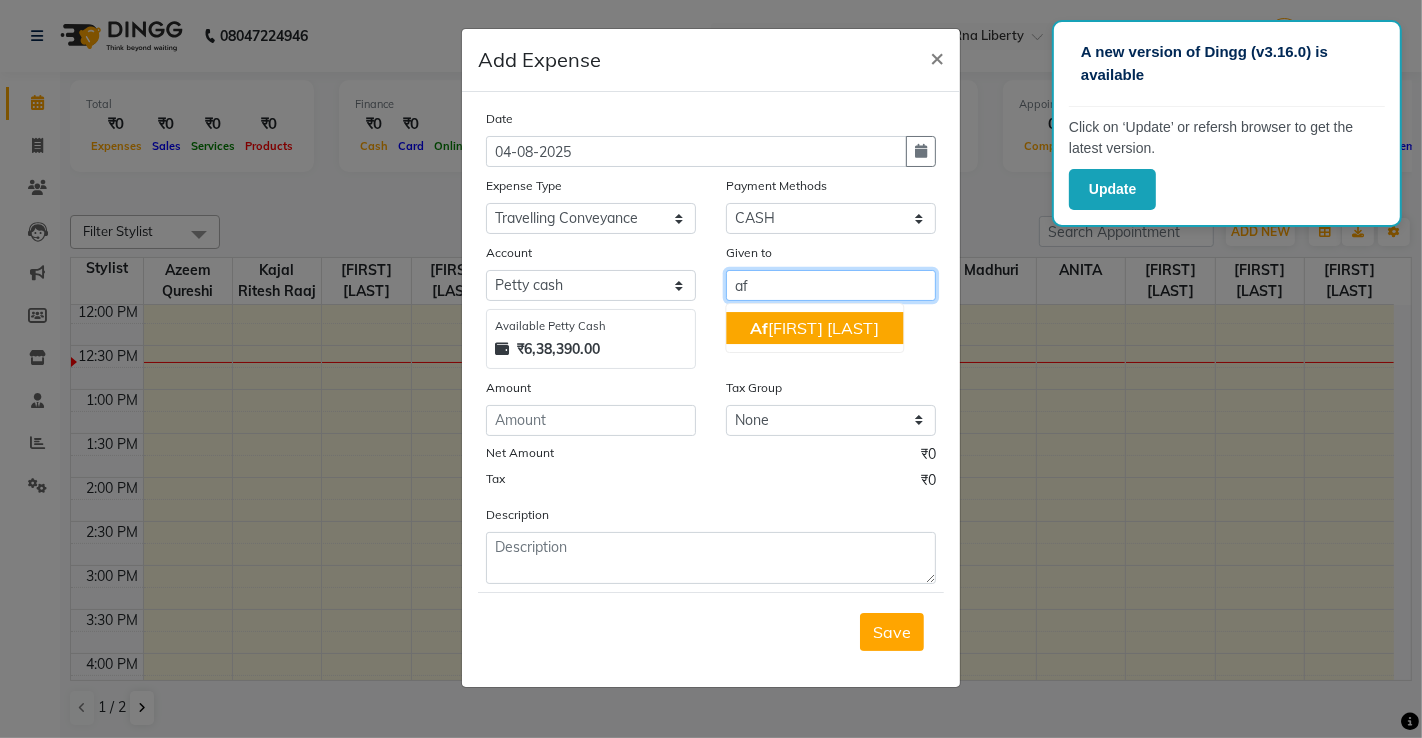 drag, startPoint x: 844, startPoint y: 325, endPoint x: 803, endPoint y: 381, distance: 69.40461 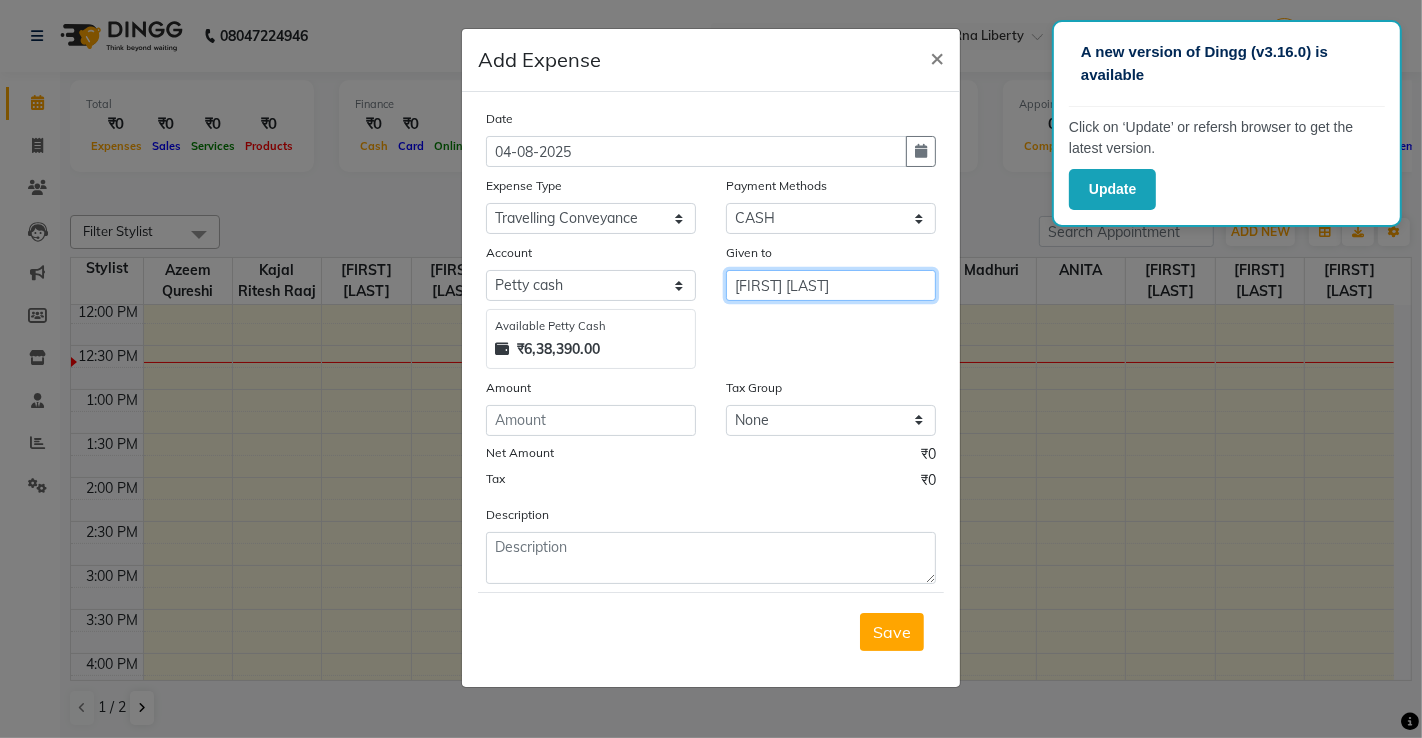 type on "[FIRST] [LAST]" 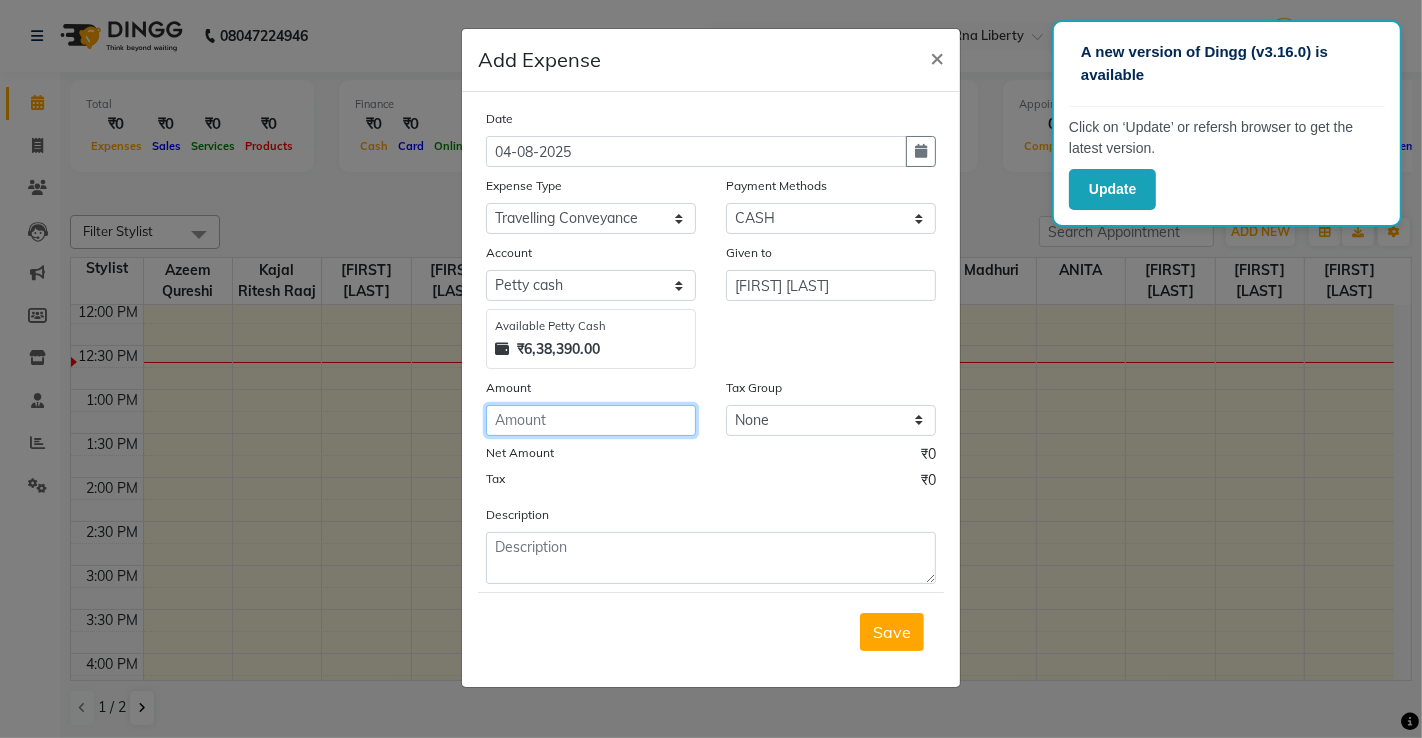 click 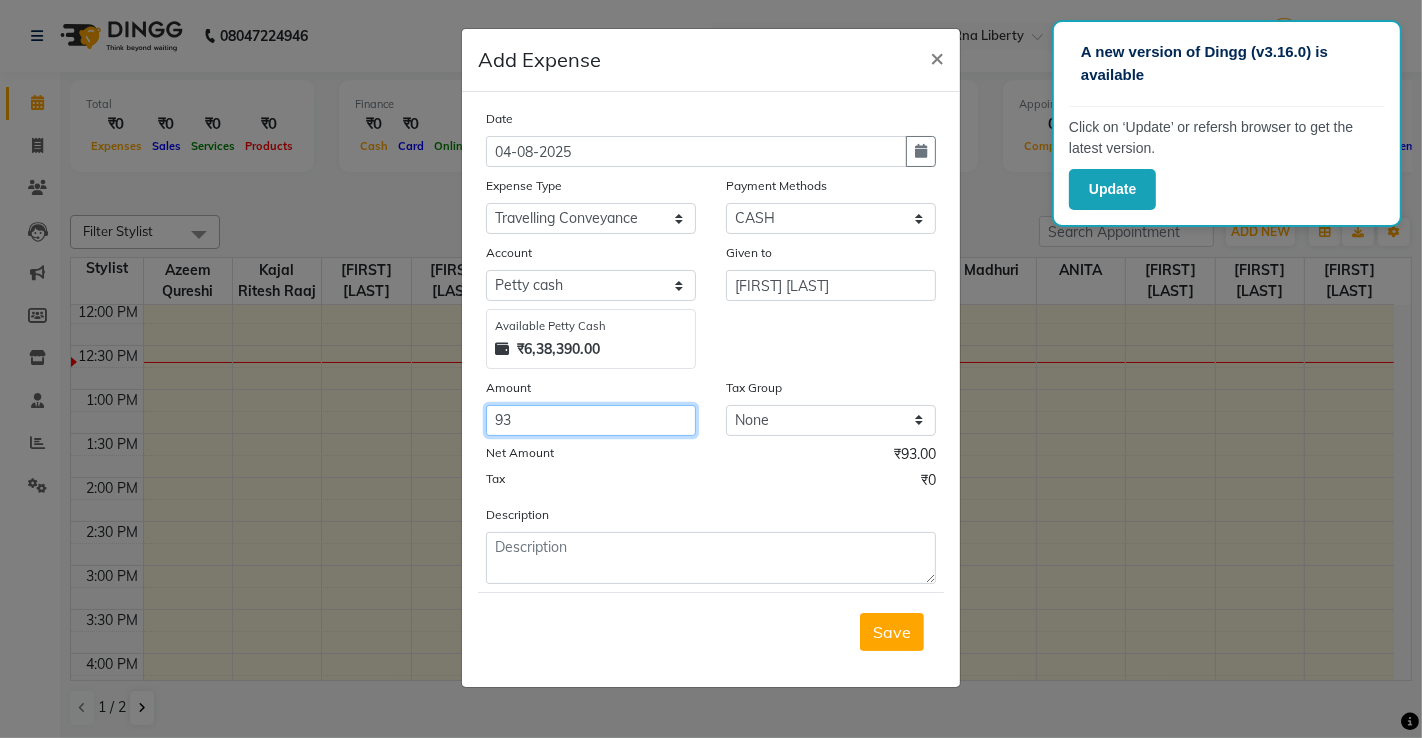 type on "93" 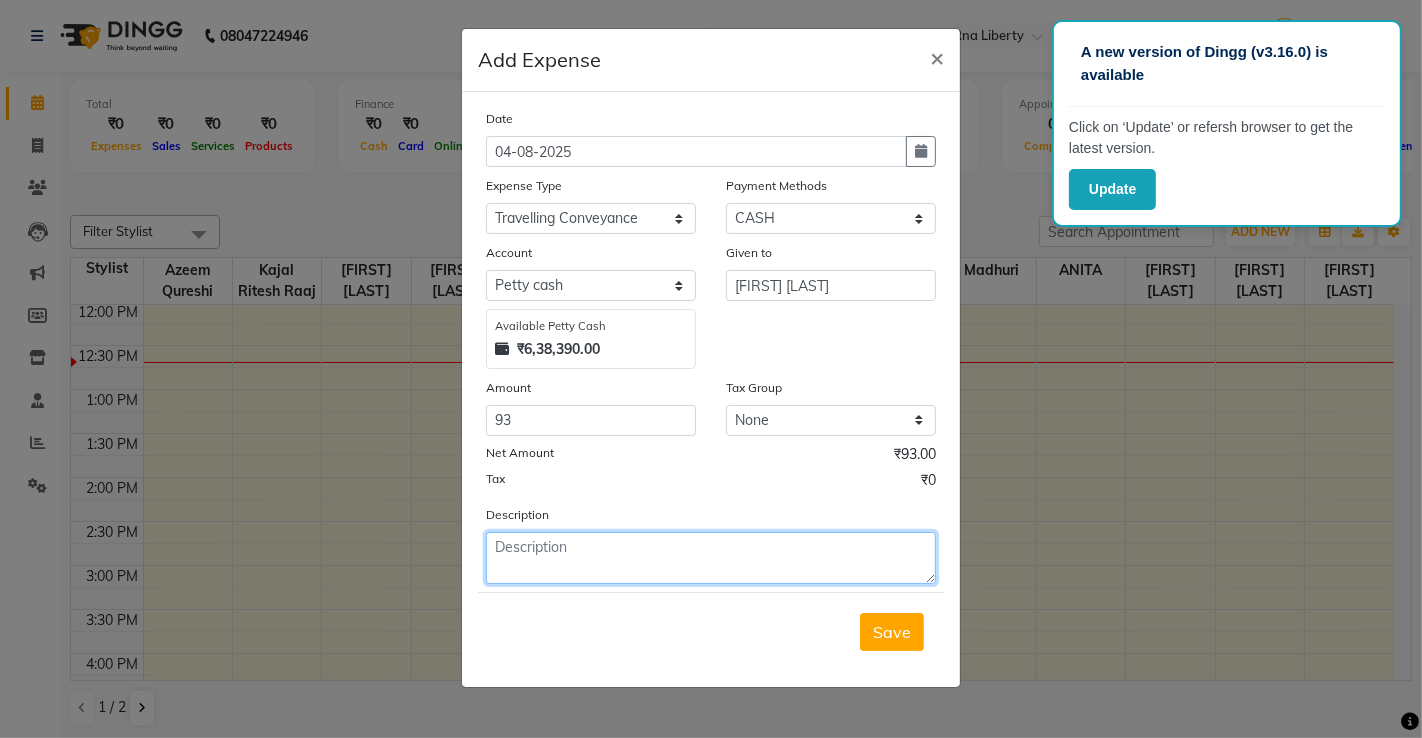 drag, startPoint x: 665, startPoint y: 553, endPoint x: 682, endPoint y: 520, distance: 37.12142 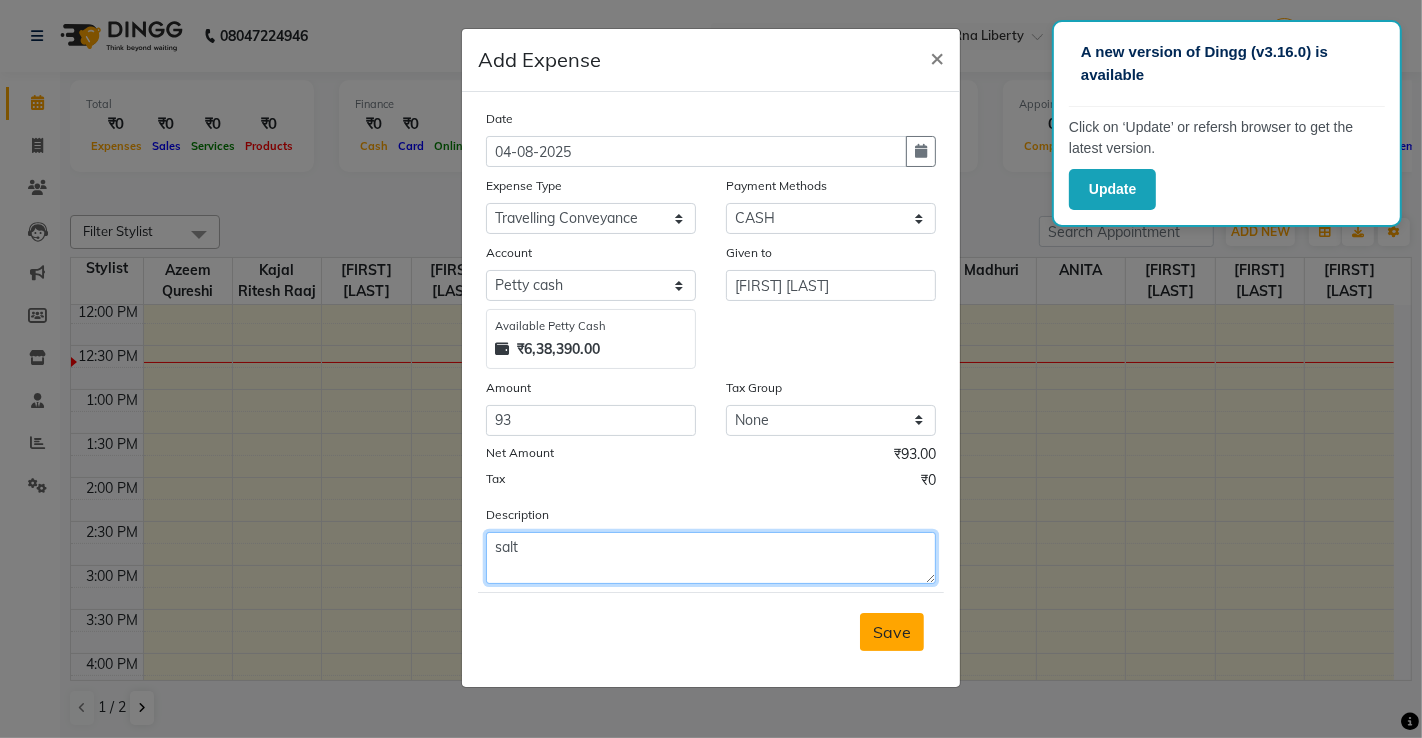 type on "salt" 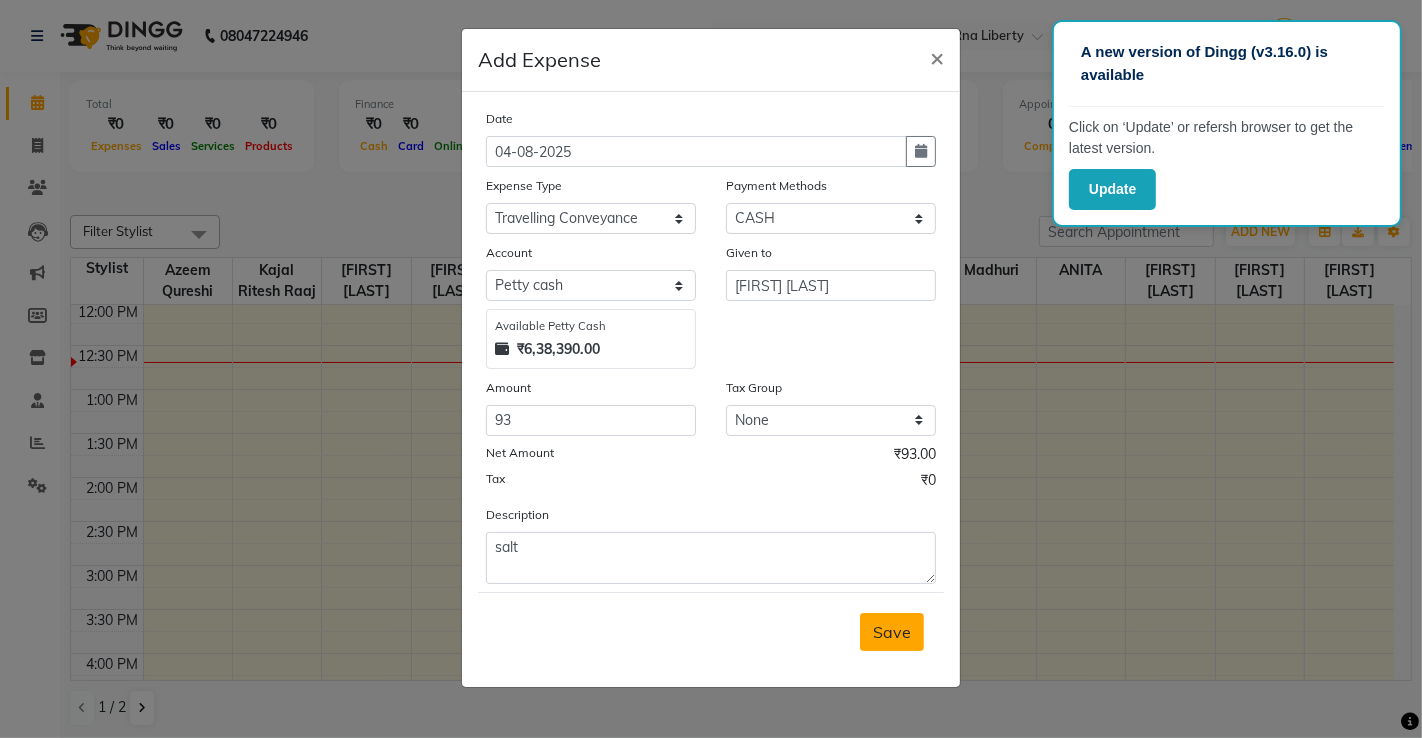 click on "Save" at bounding box center (892, 632) 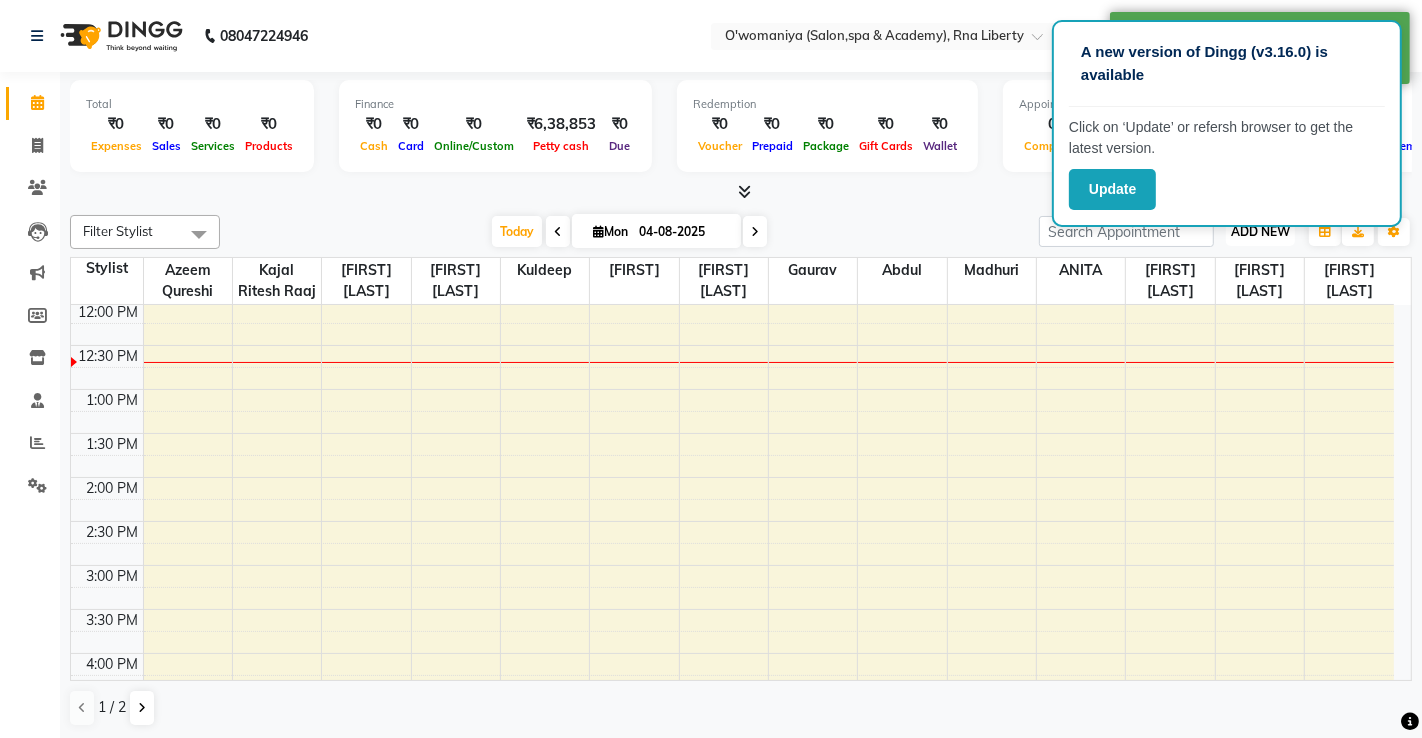 click on "ADD NEW" at bounding box center [1260, 231] 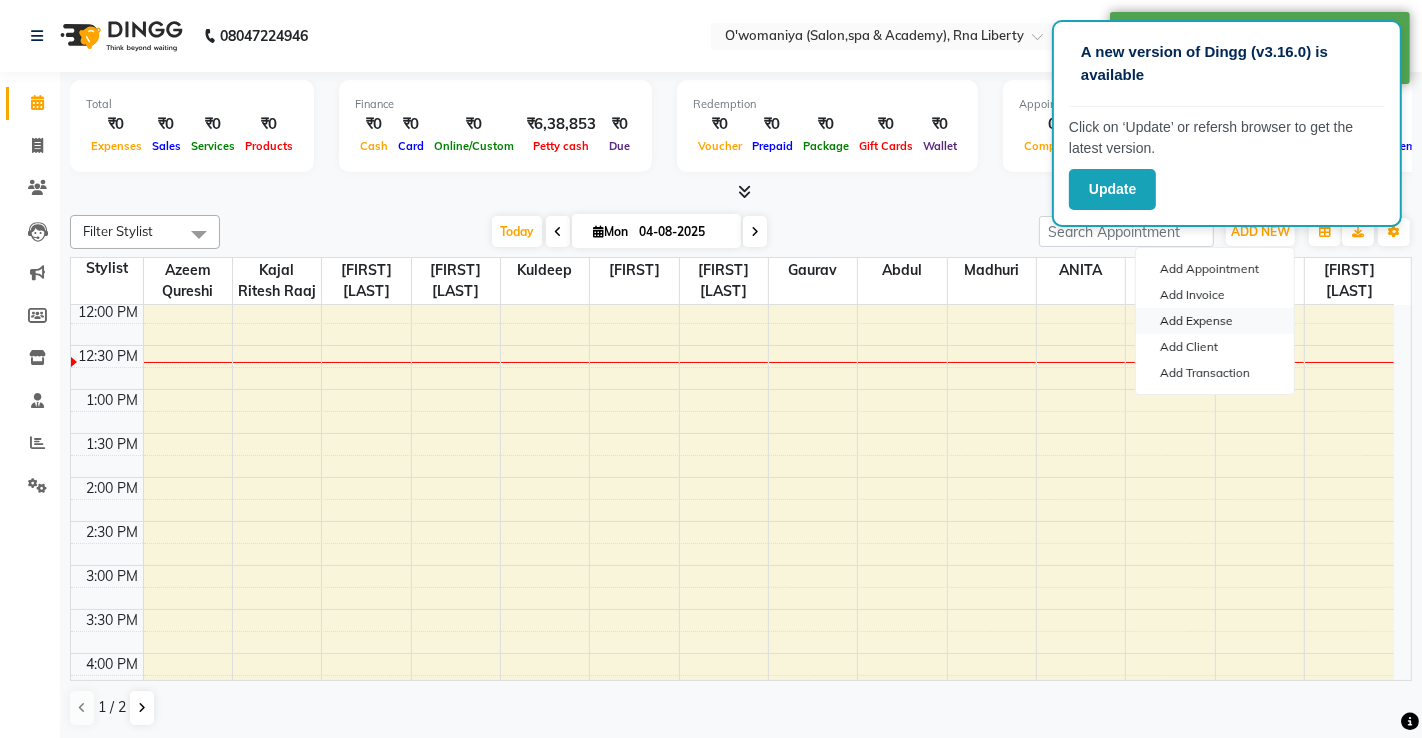 click on "Add Expense" at bounding box center [1215, 321] 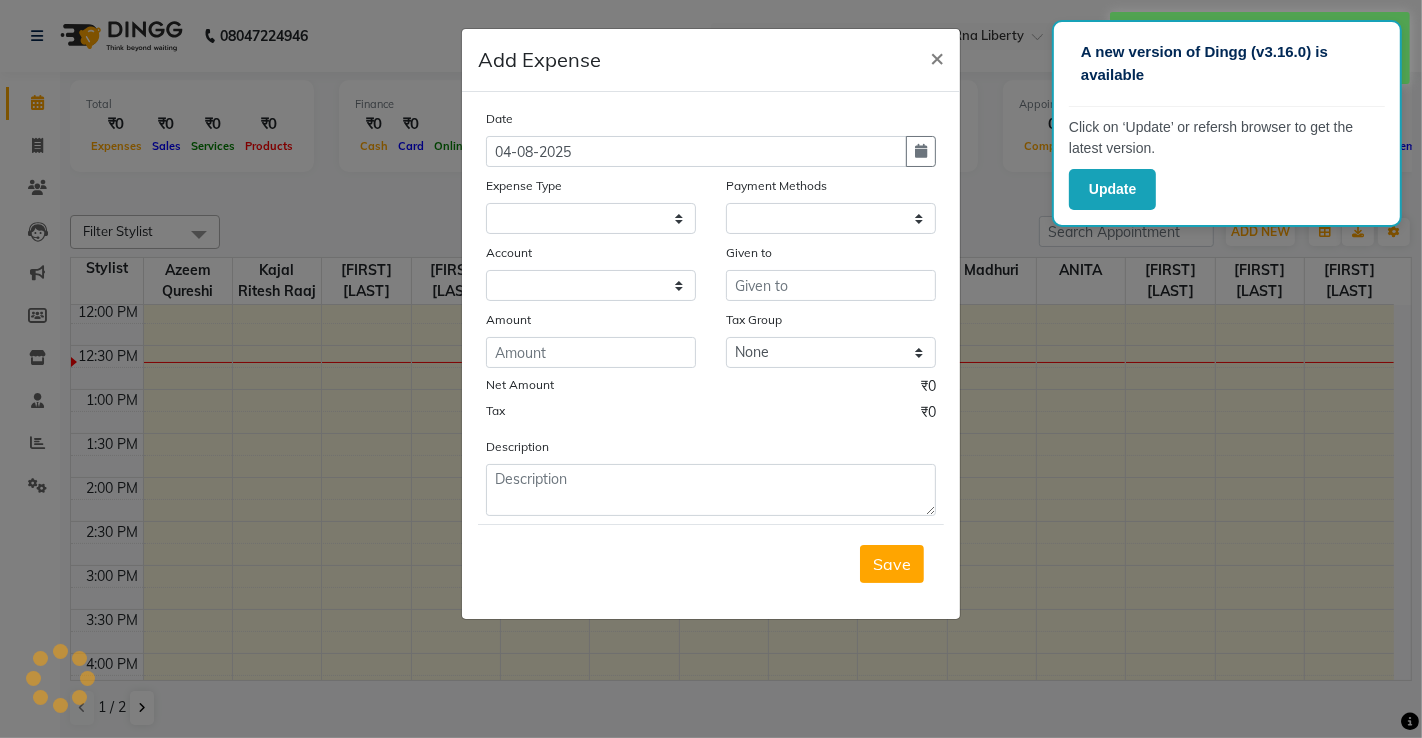 select on "1" 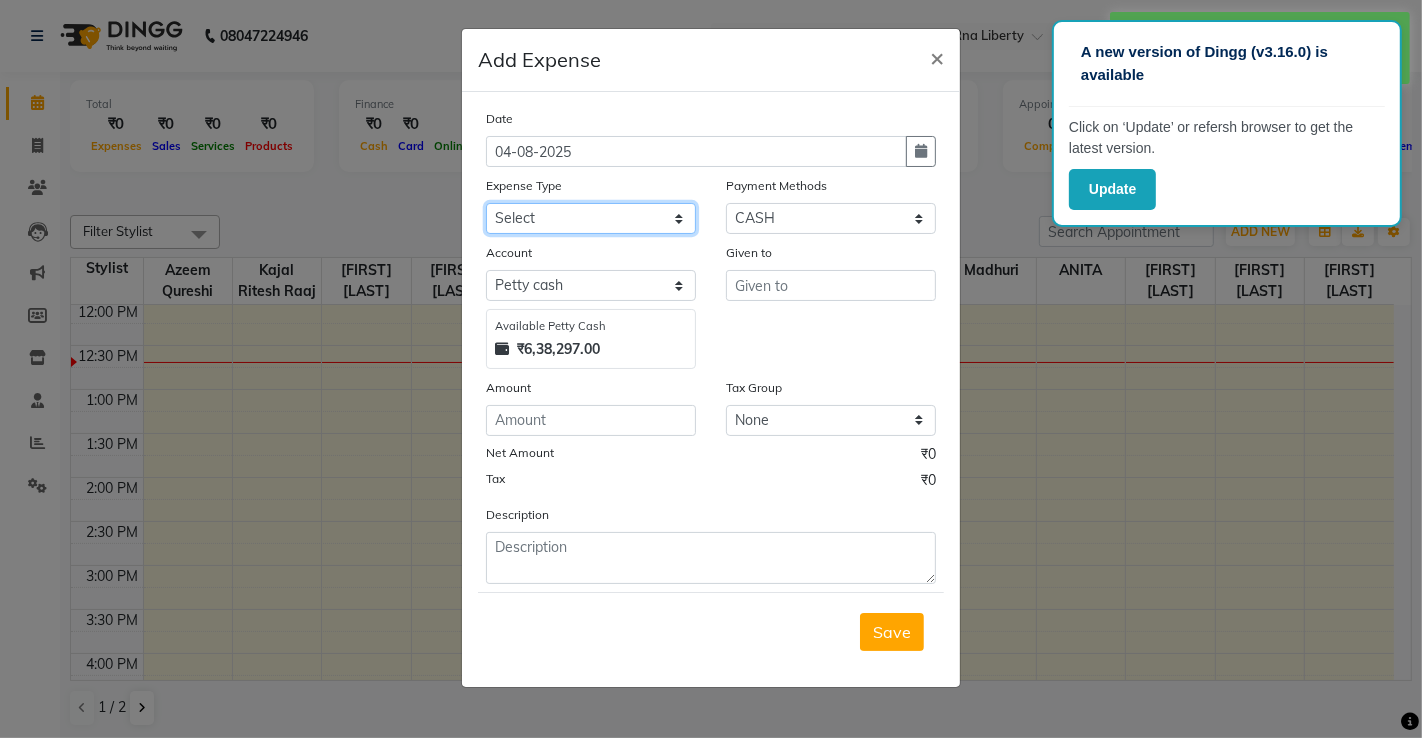 click on "Select Advance Salary Bank charges Bisleri Big 20 Litre Bisleri Small Bottle 300 ML Cash transfer to bank client snacks Clinical charges Equipment milk Other Pantry Product Rent Salary Staff Snacks Tea & Refreshment Tip Travelling Conveyance Utilities" 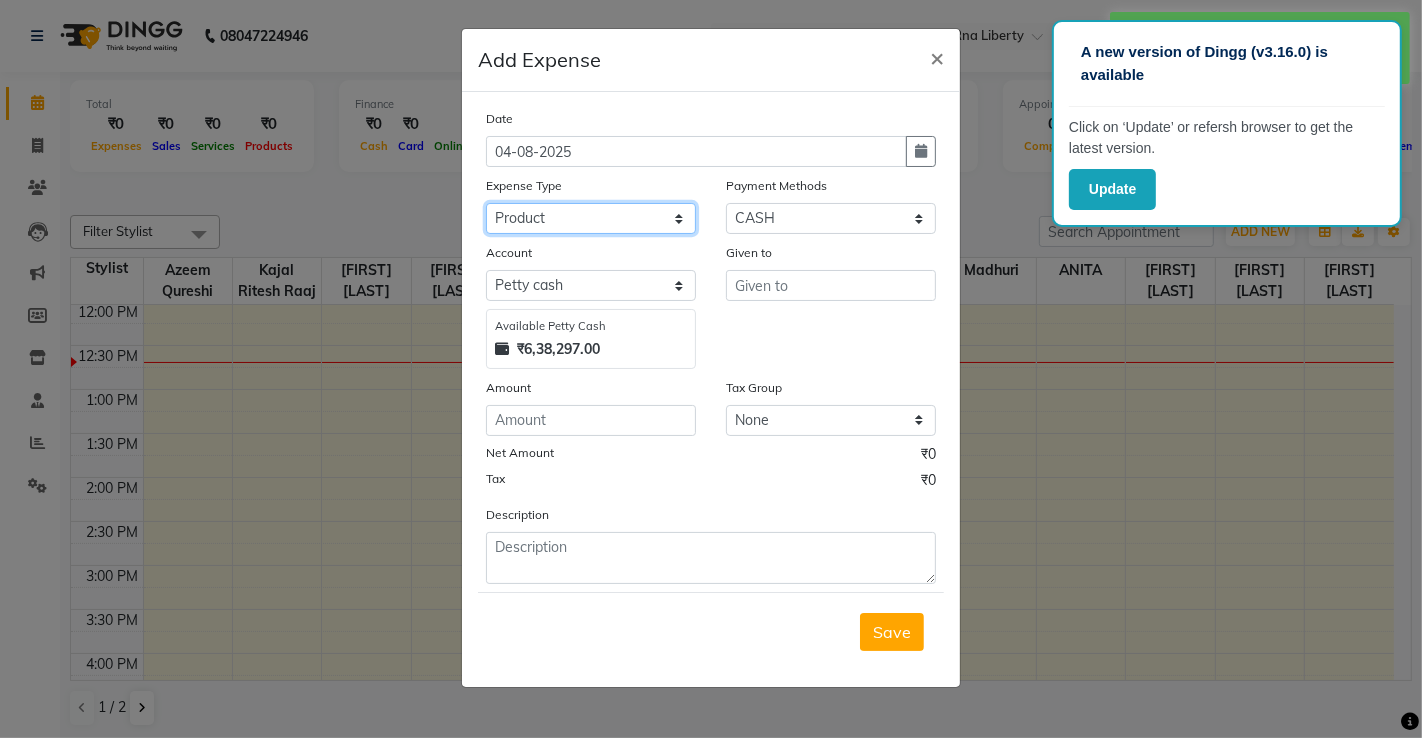click on "Select Advance Salary Bank charges Bisleri Big 20 Litre Bisleri Small Bottle 300 ML Cash transfer to bank client snacks Clinical charges Equipment milk Other Pantry Product Rent Salary Staff Snacks Tea & Refreshment Tip Travelling Conveyance Utilities" 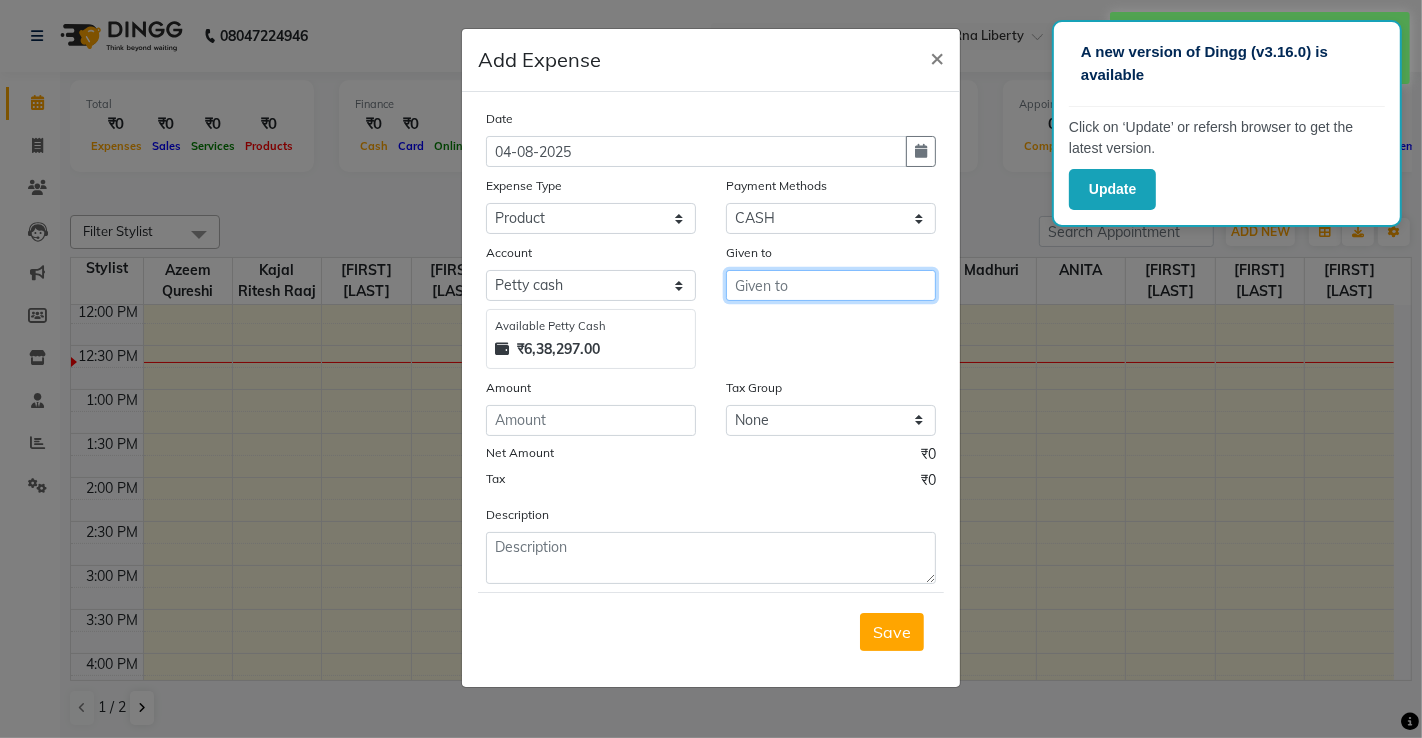 click at bounding box center [831, 285] 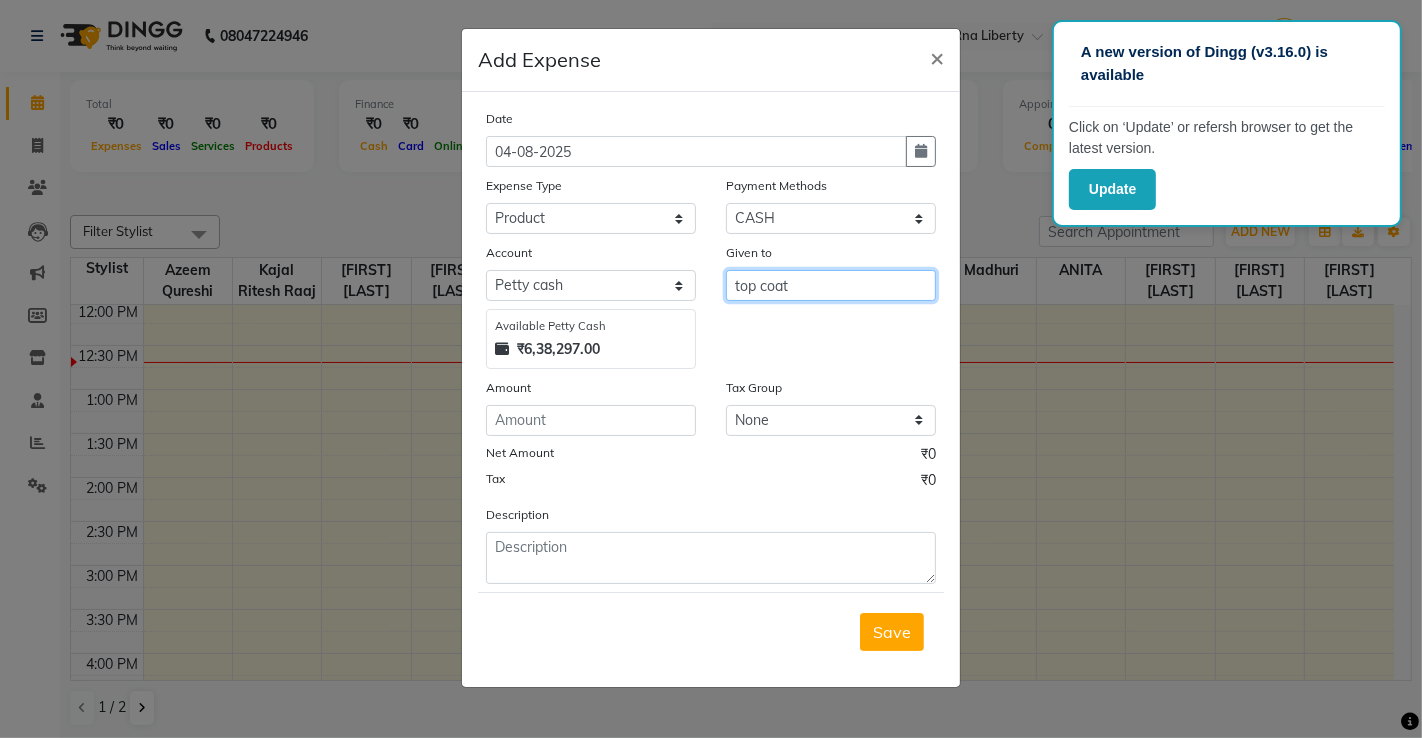 type on "top coat" 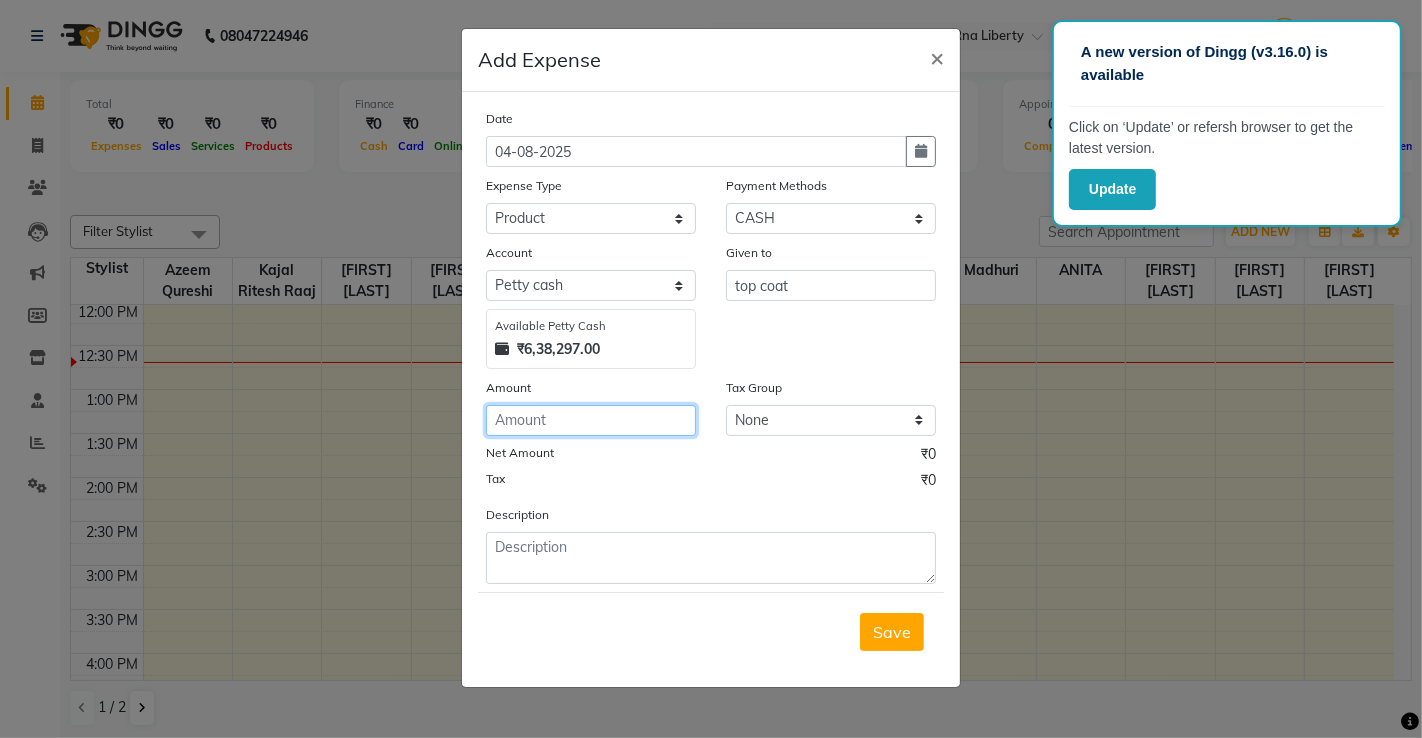 drag, startPoint x: 612, startPoint y: 431, endPoint x: 598, endPoint y: 425, distance: 15.231546 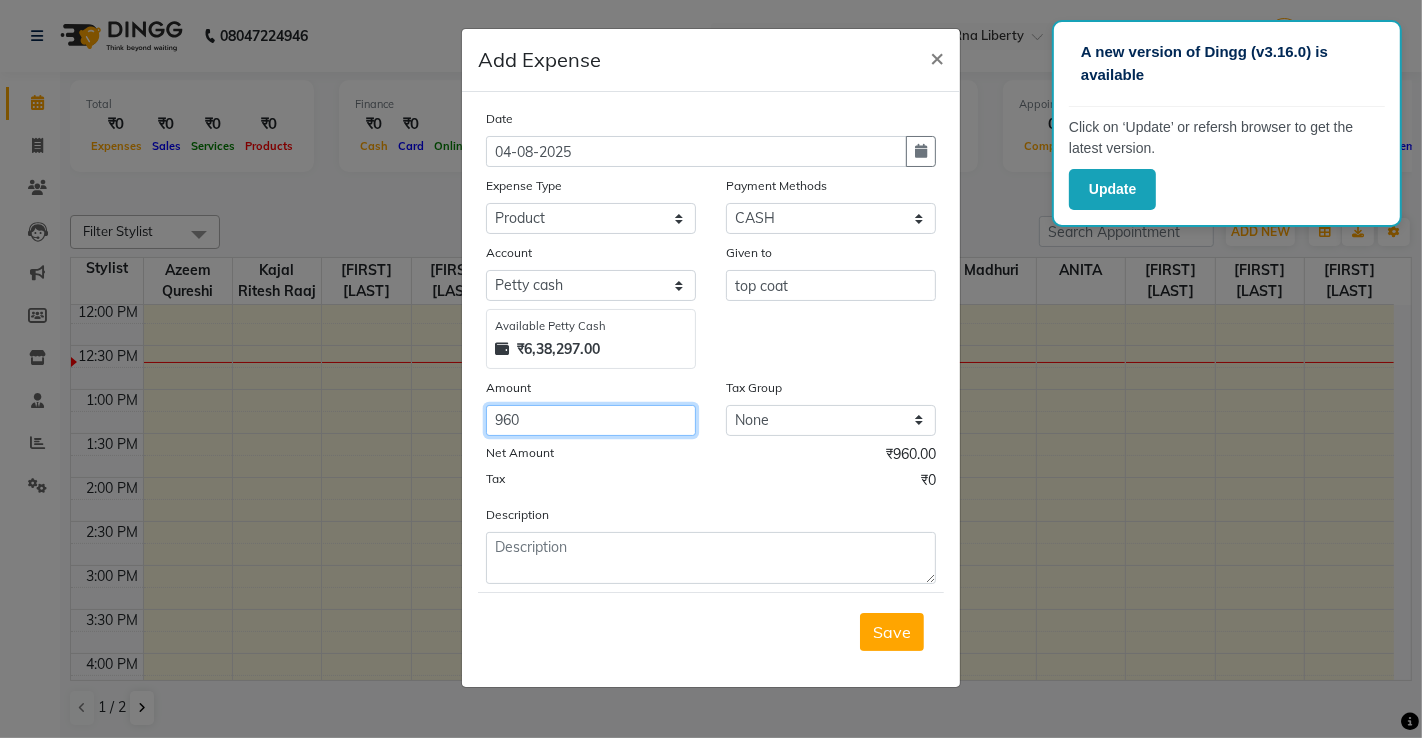 type on "960" 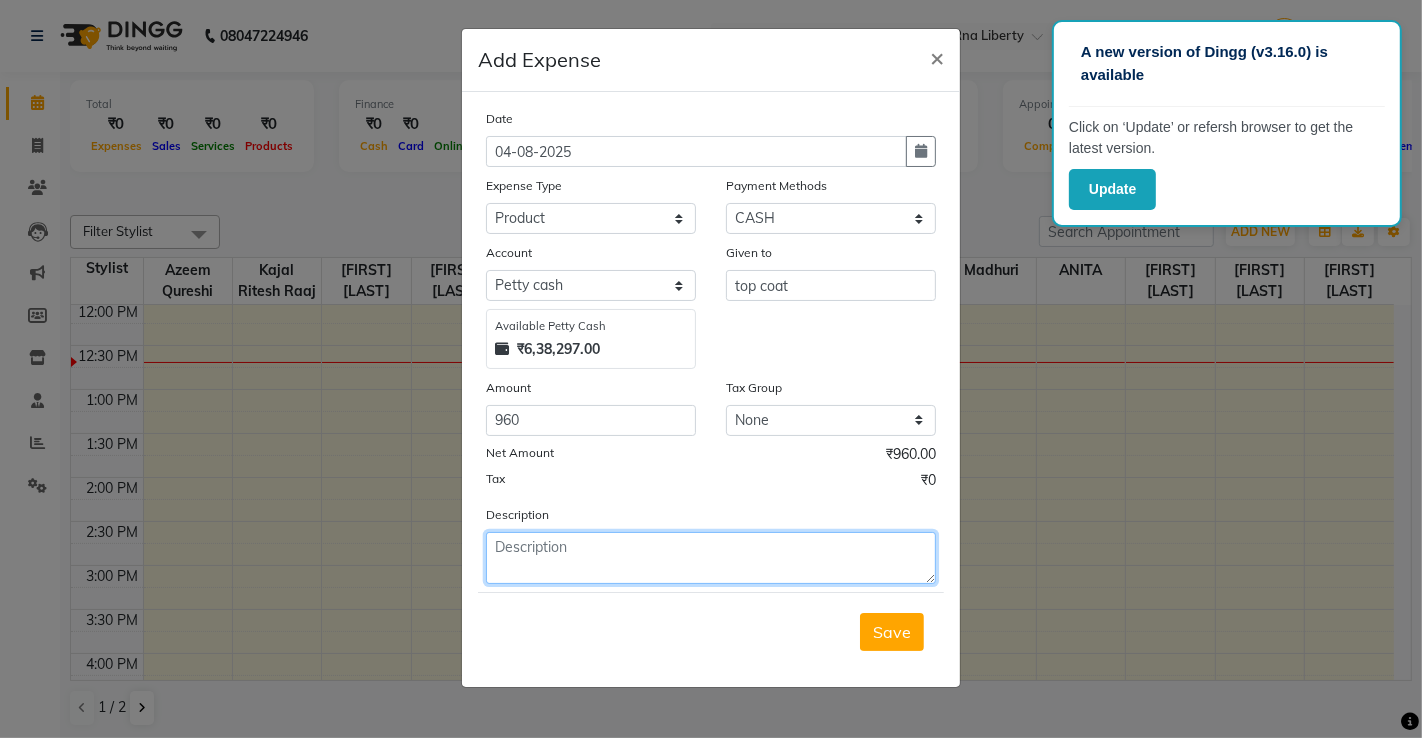 click 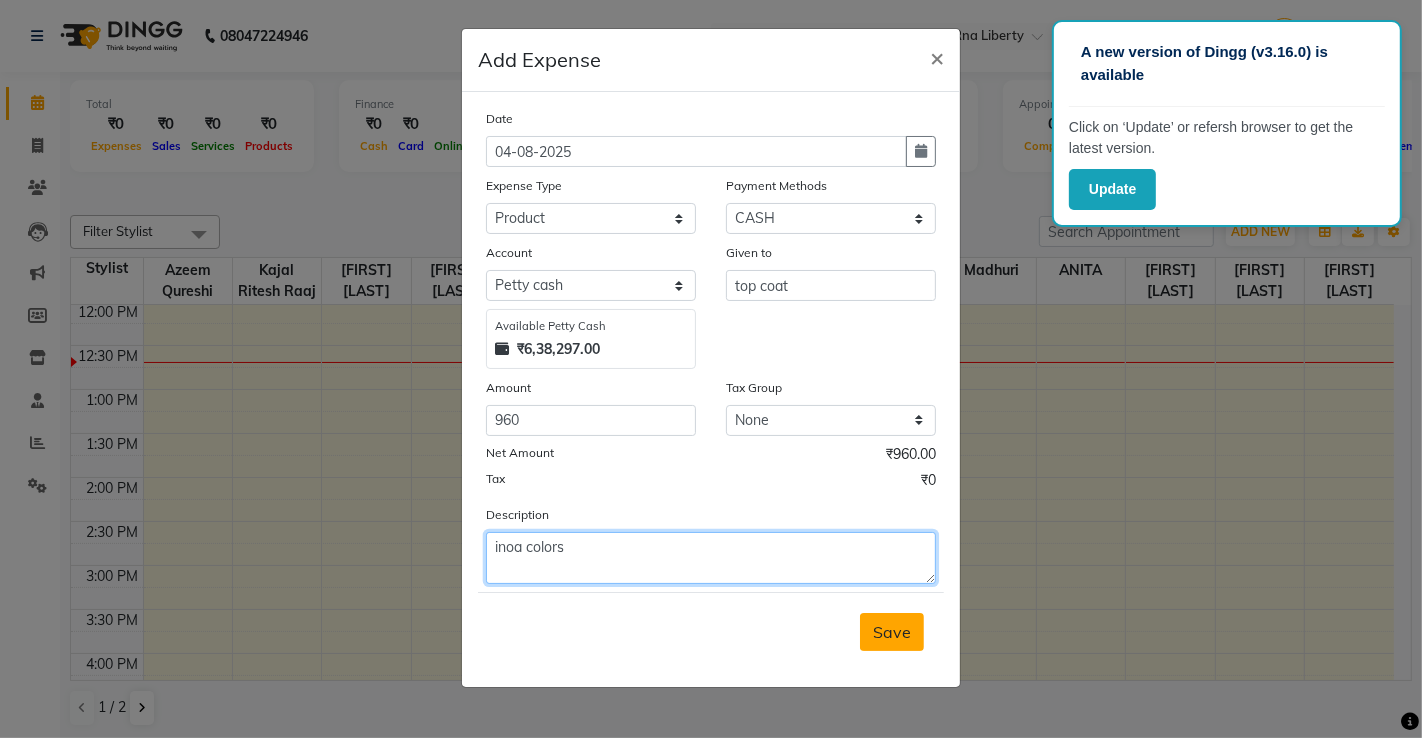type on "inoa colors" 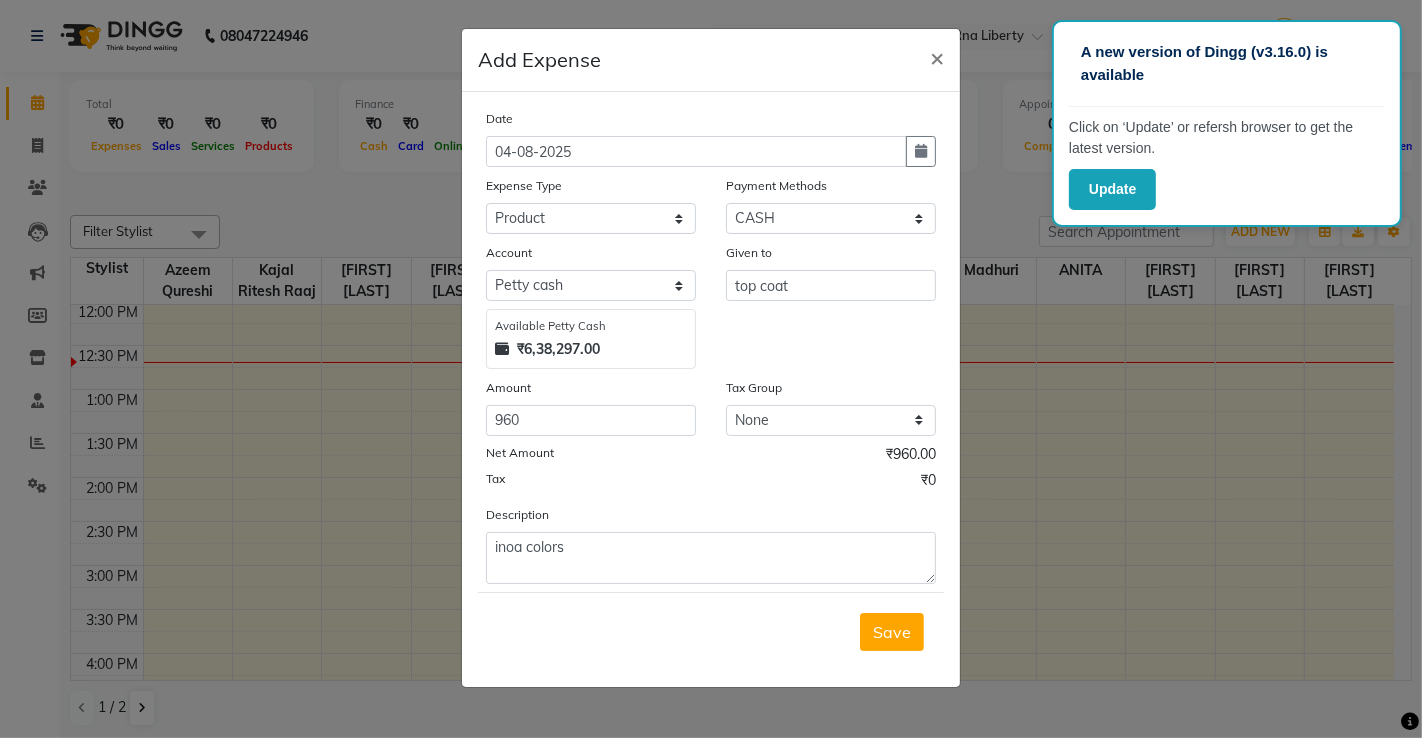 click on "Save" at bounding box center [892, 632] 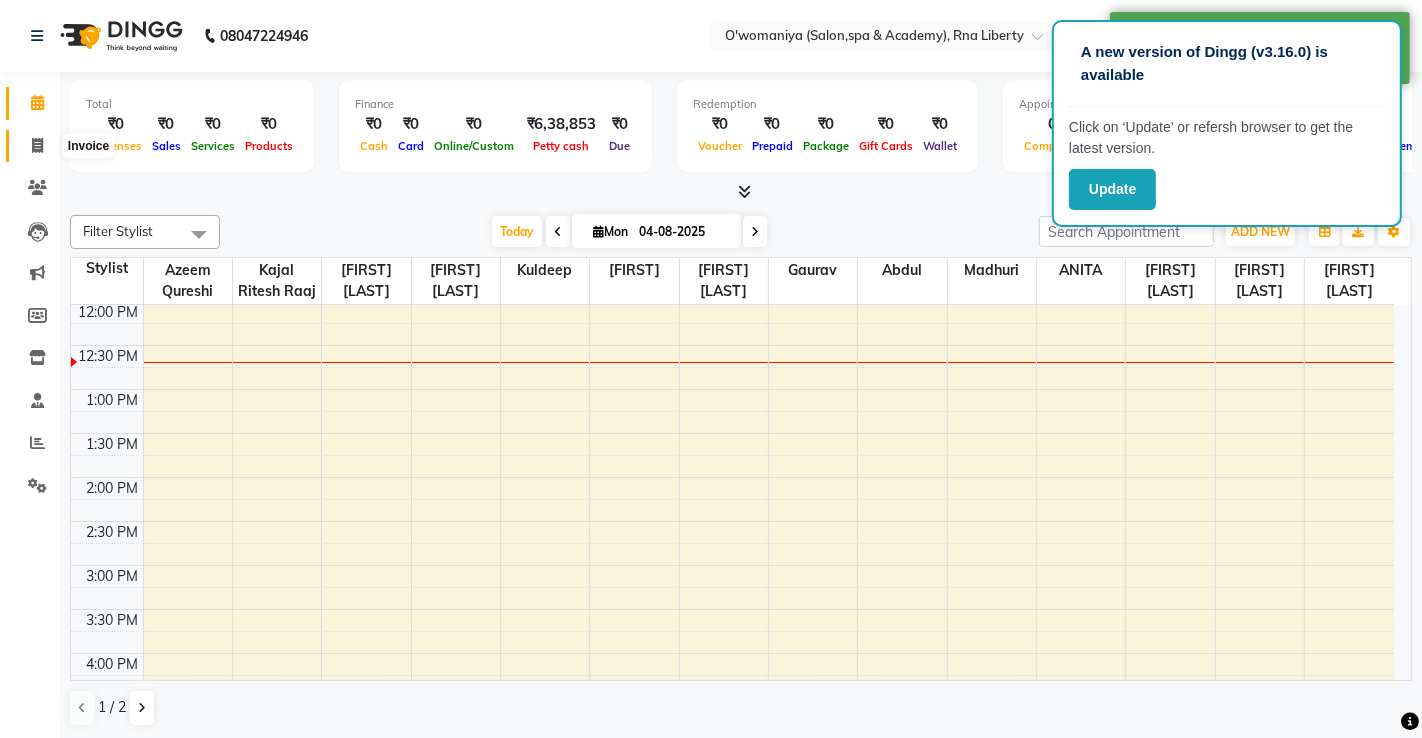 click 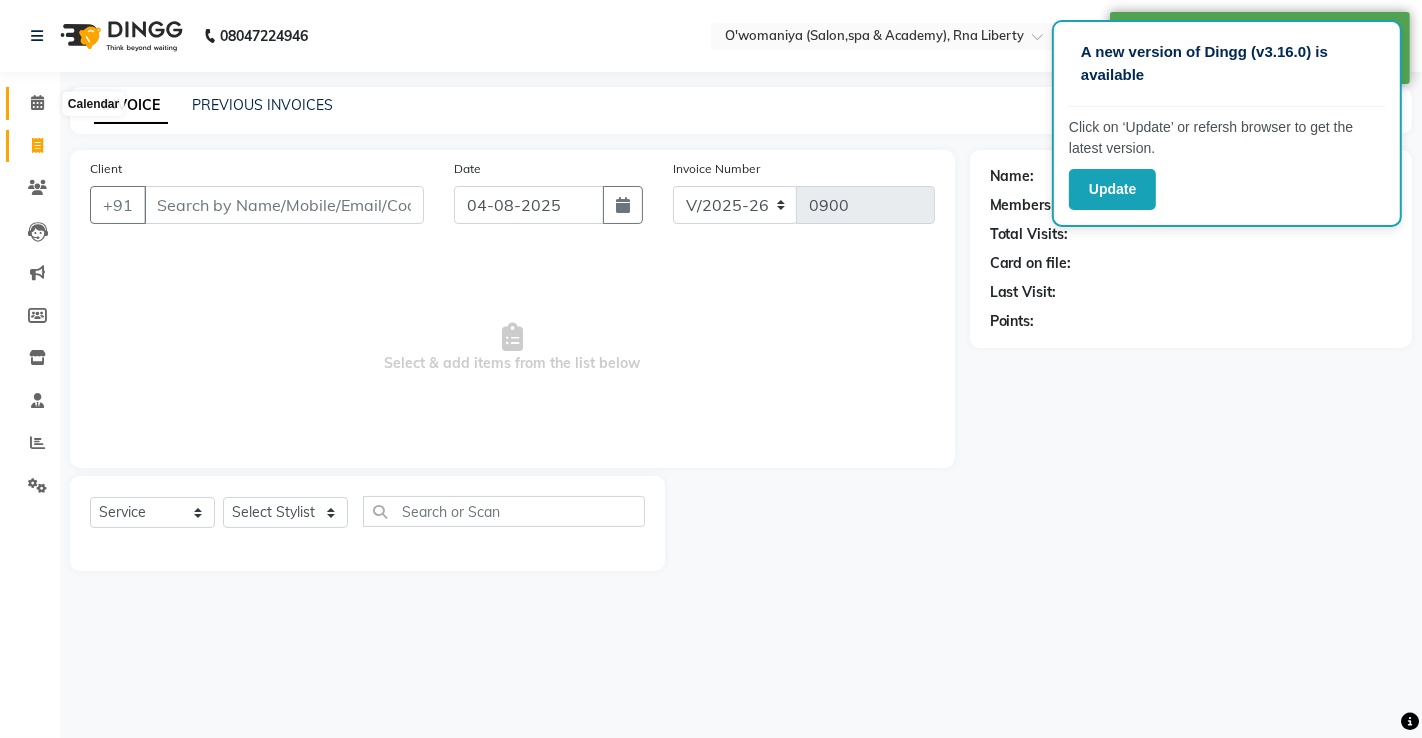 click 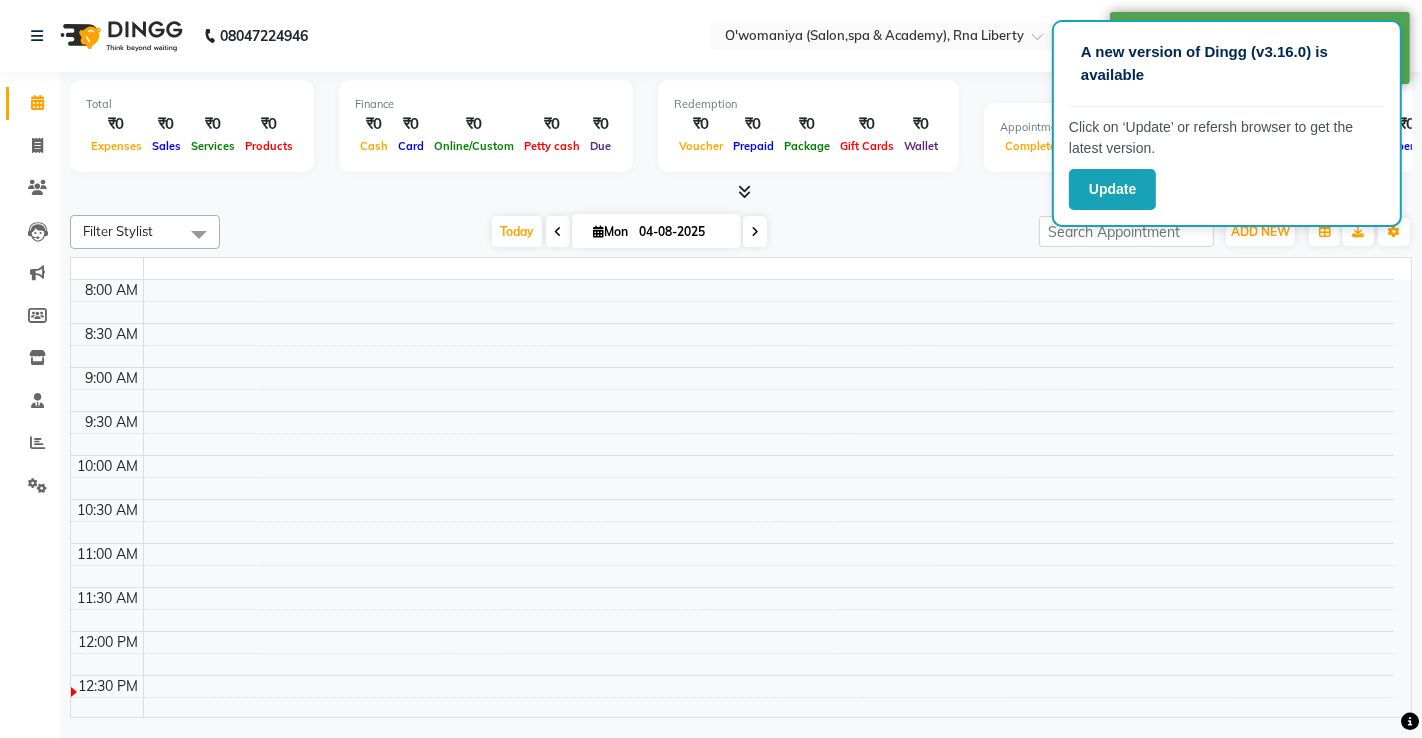 scroll, scrollTop: 0, scrollLeft: 0, axis: both 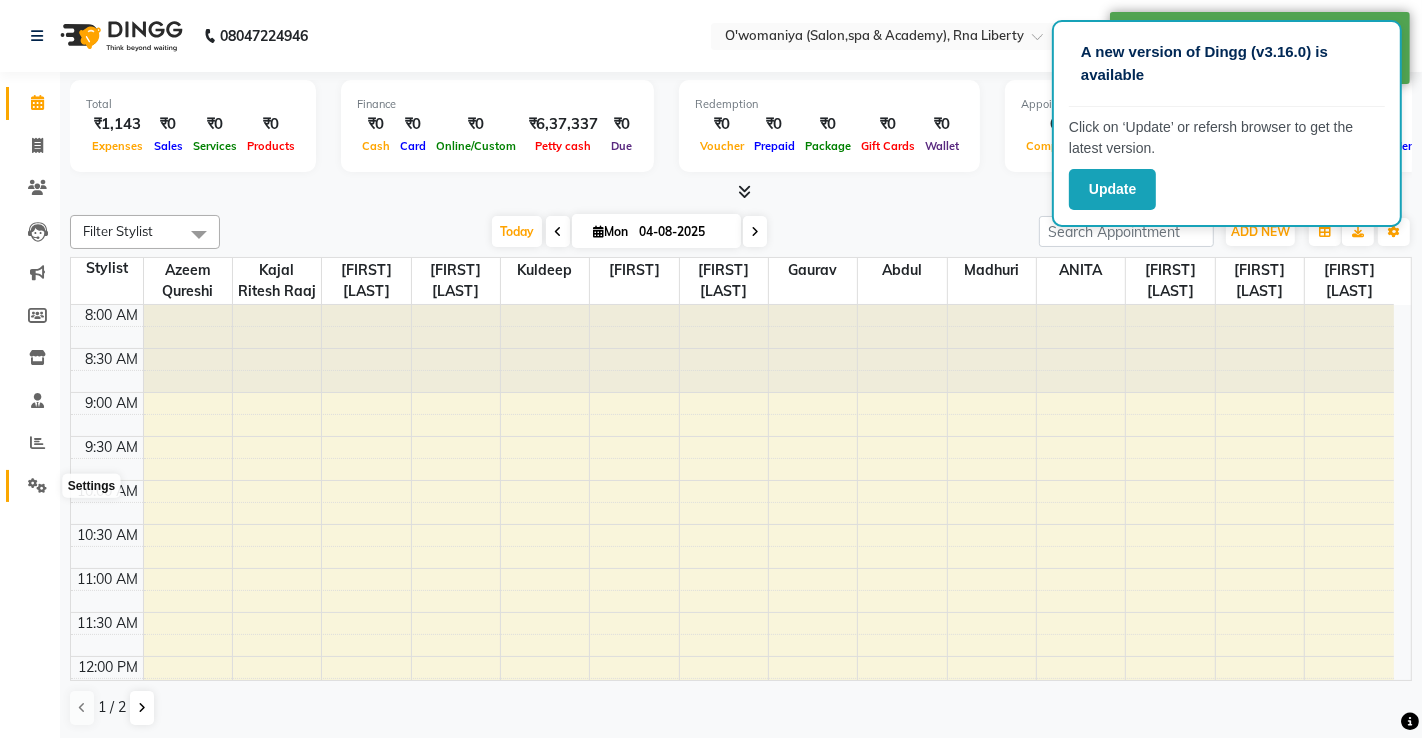 click 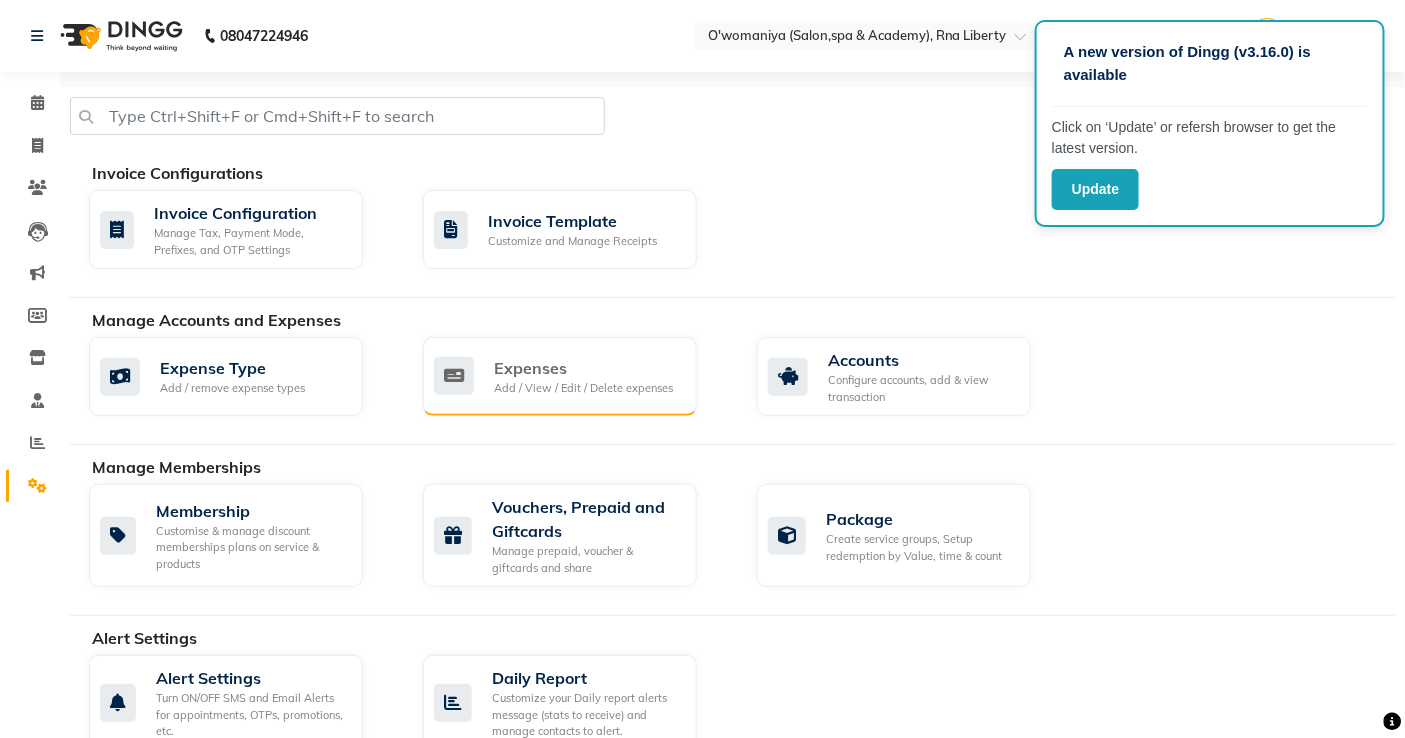 click on "Expenses Add / View / Edit / Delete expenses" 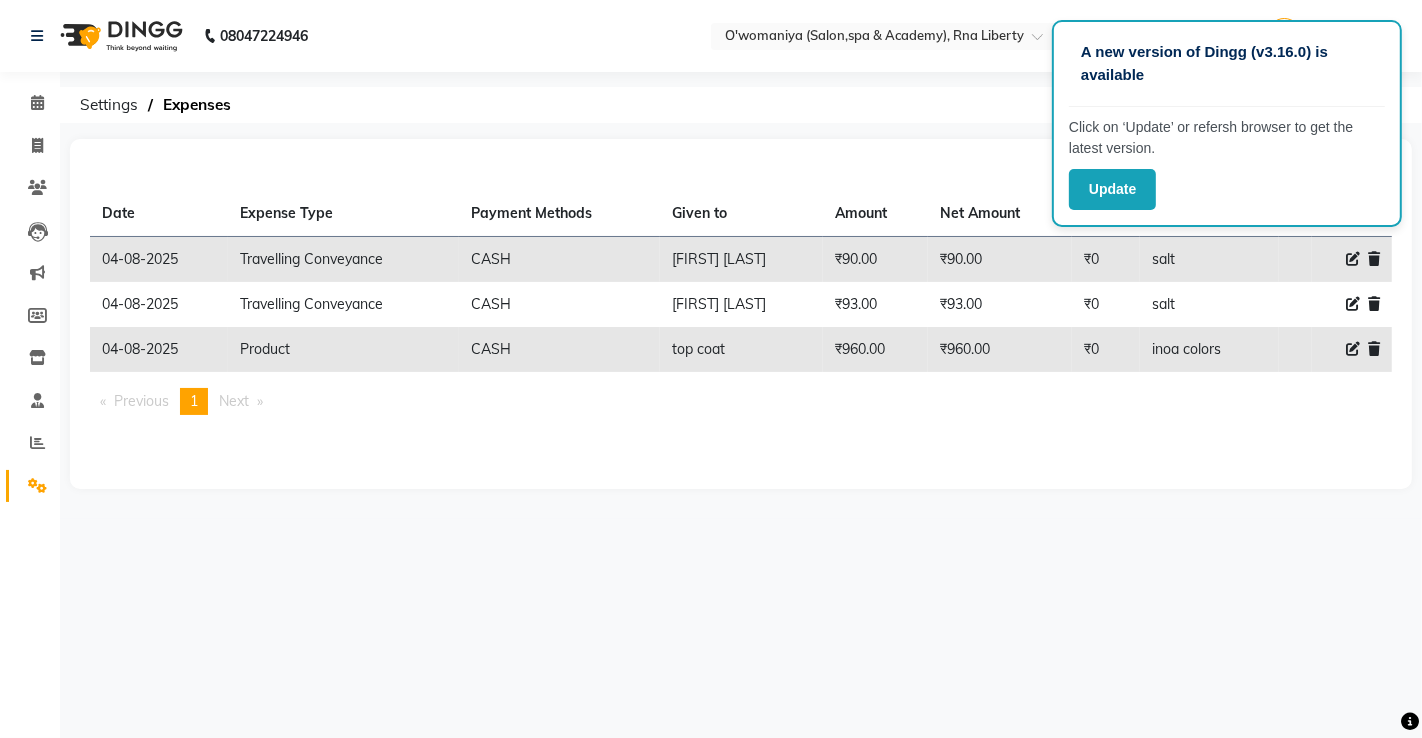 click 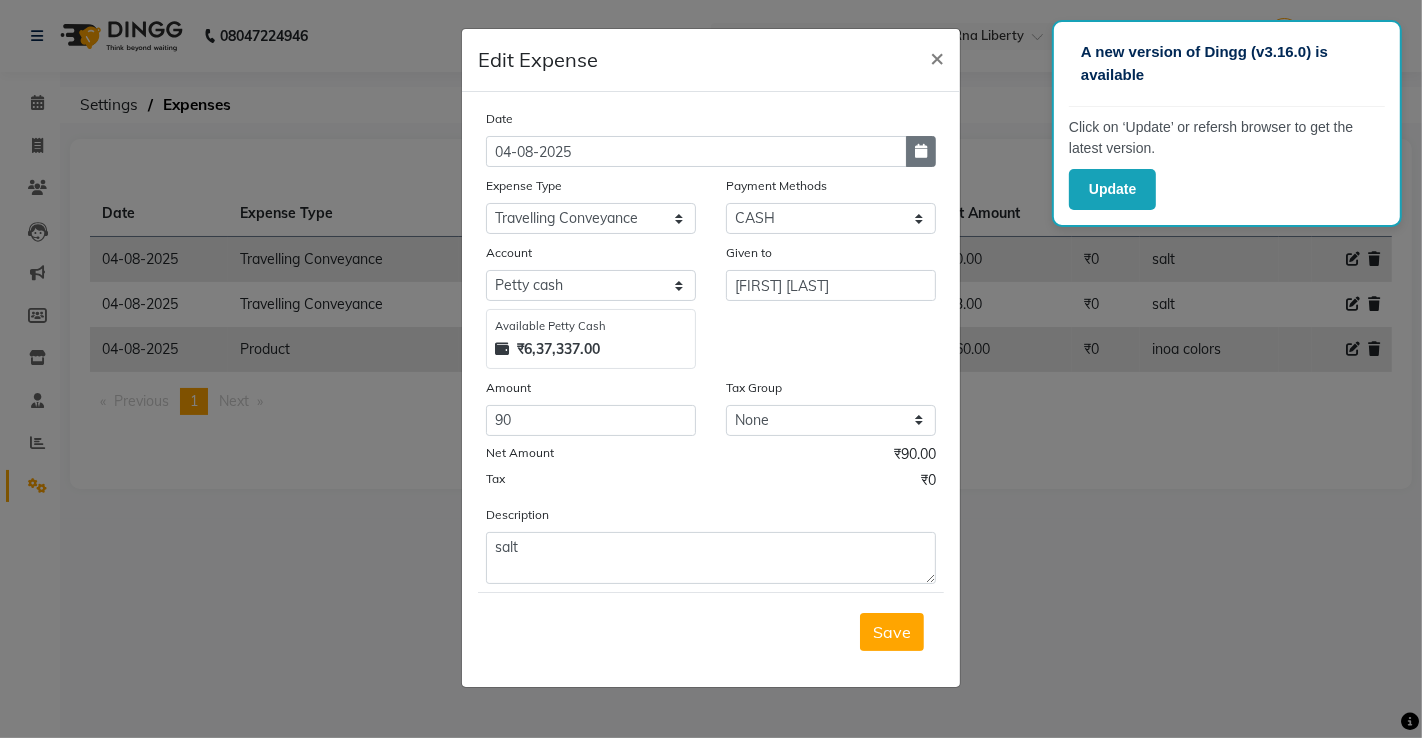 click 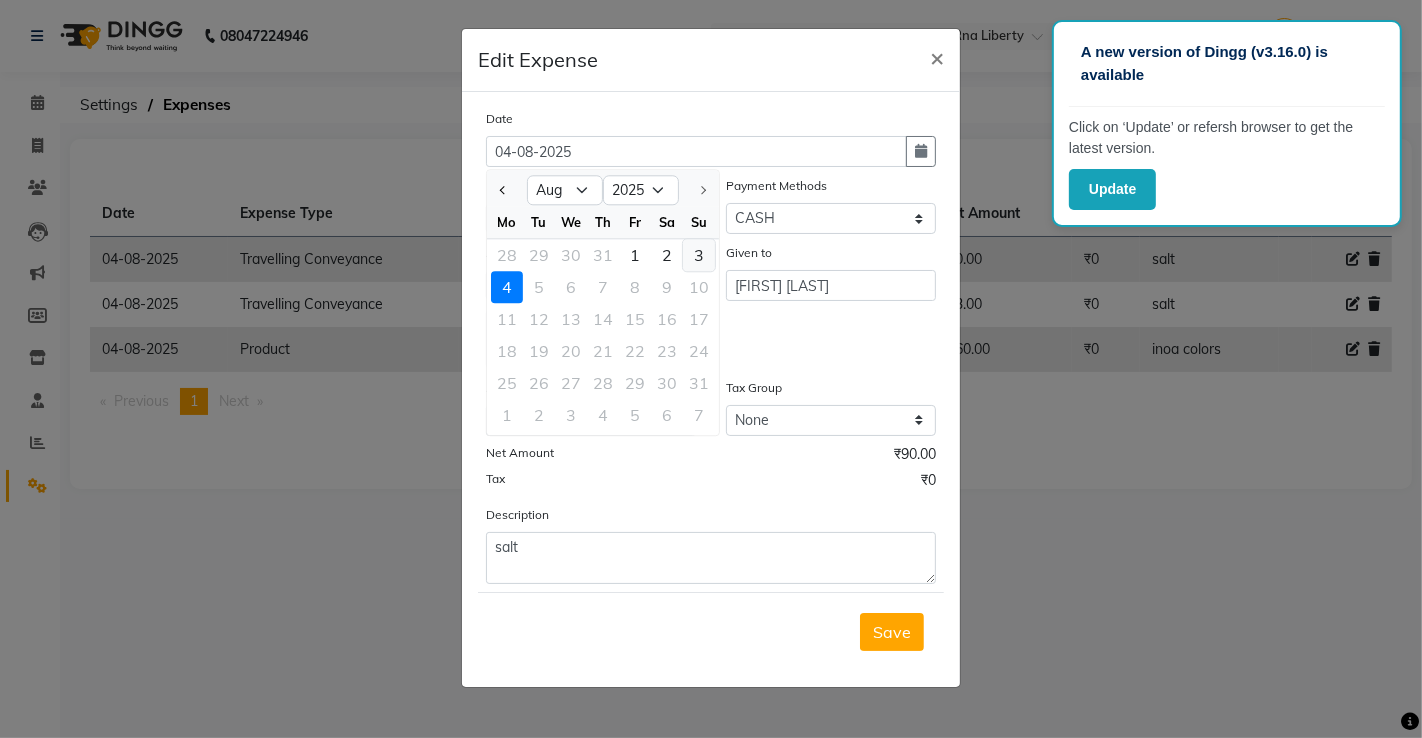 click on "3" 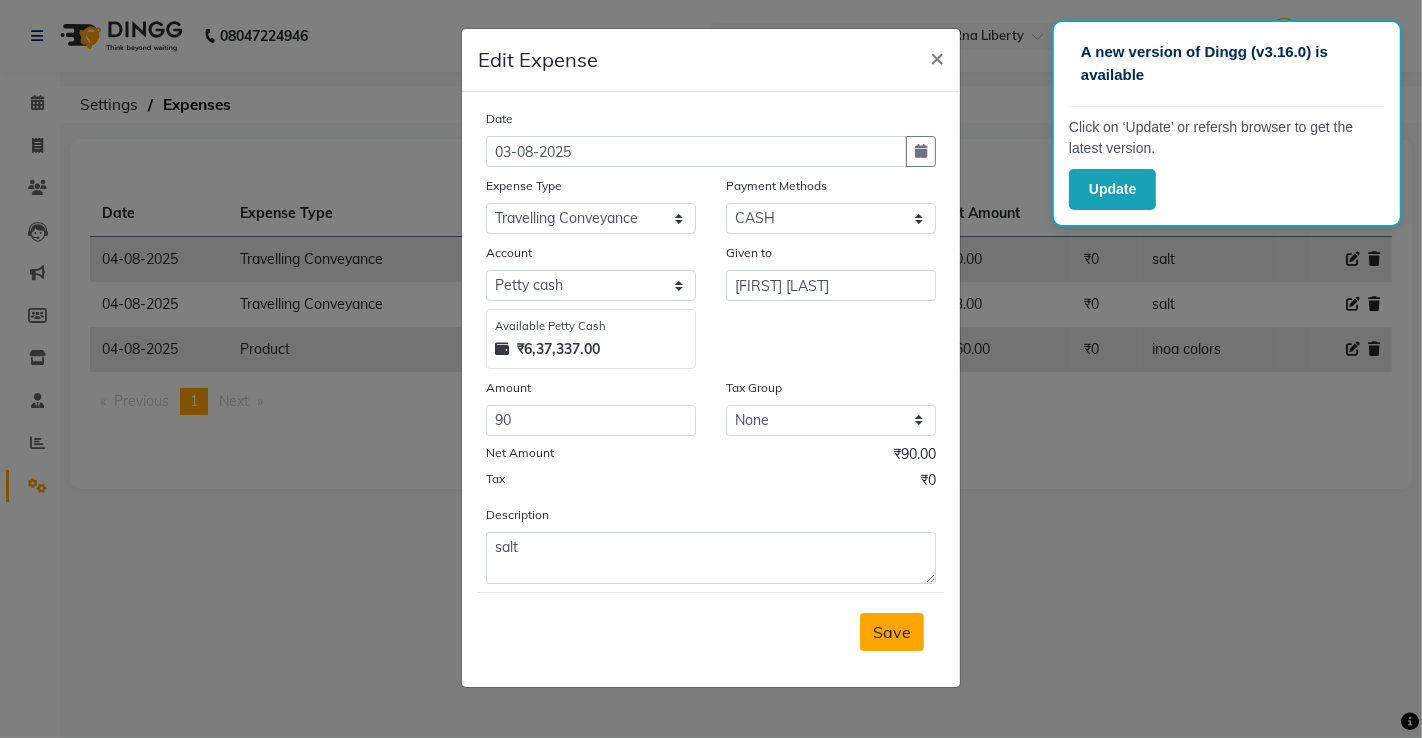 click on "Save" at bounding box center (892, 632) 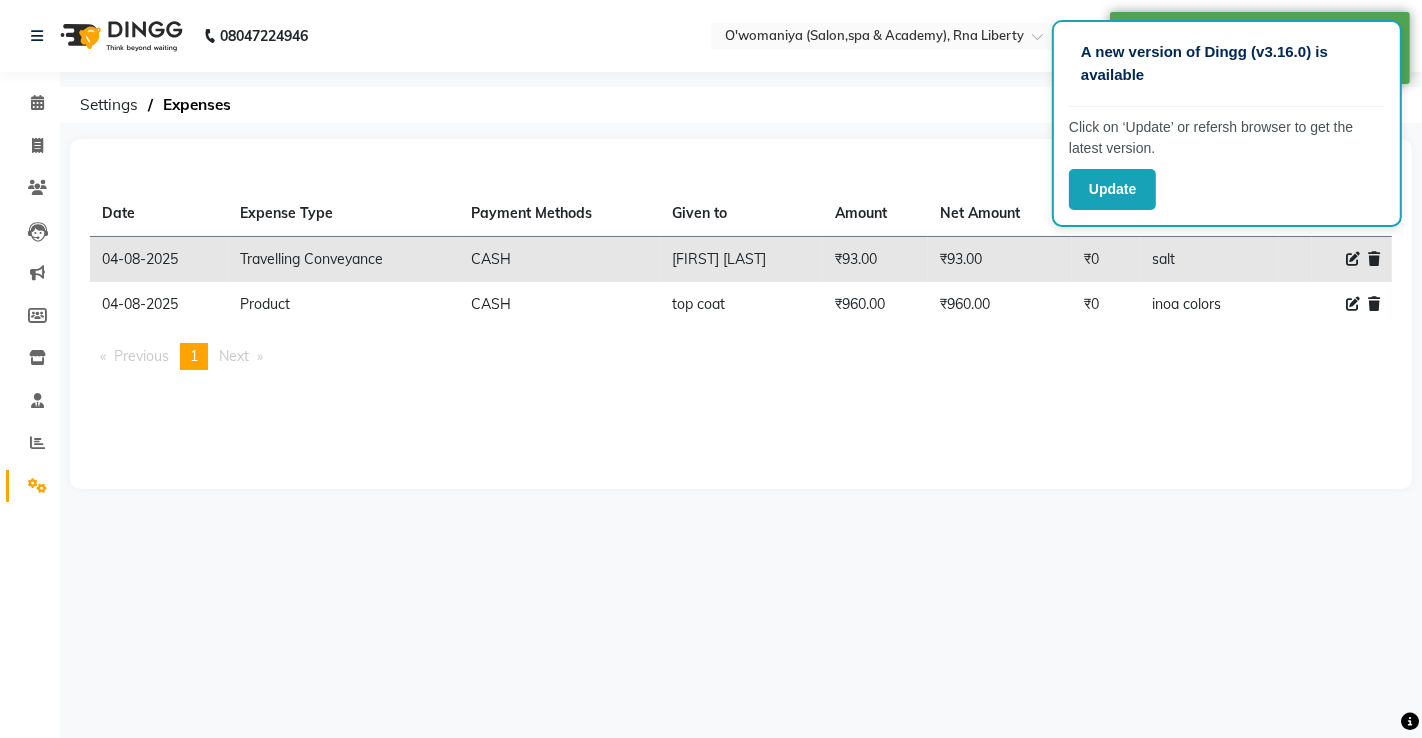 click 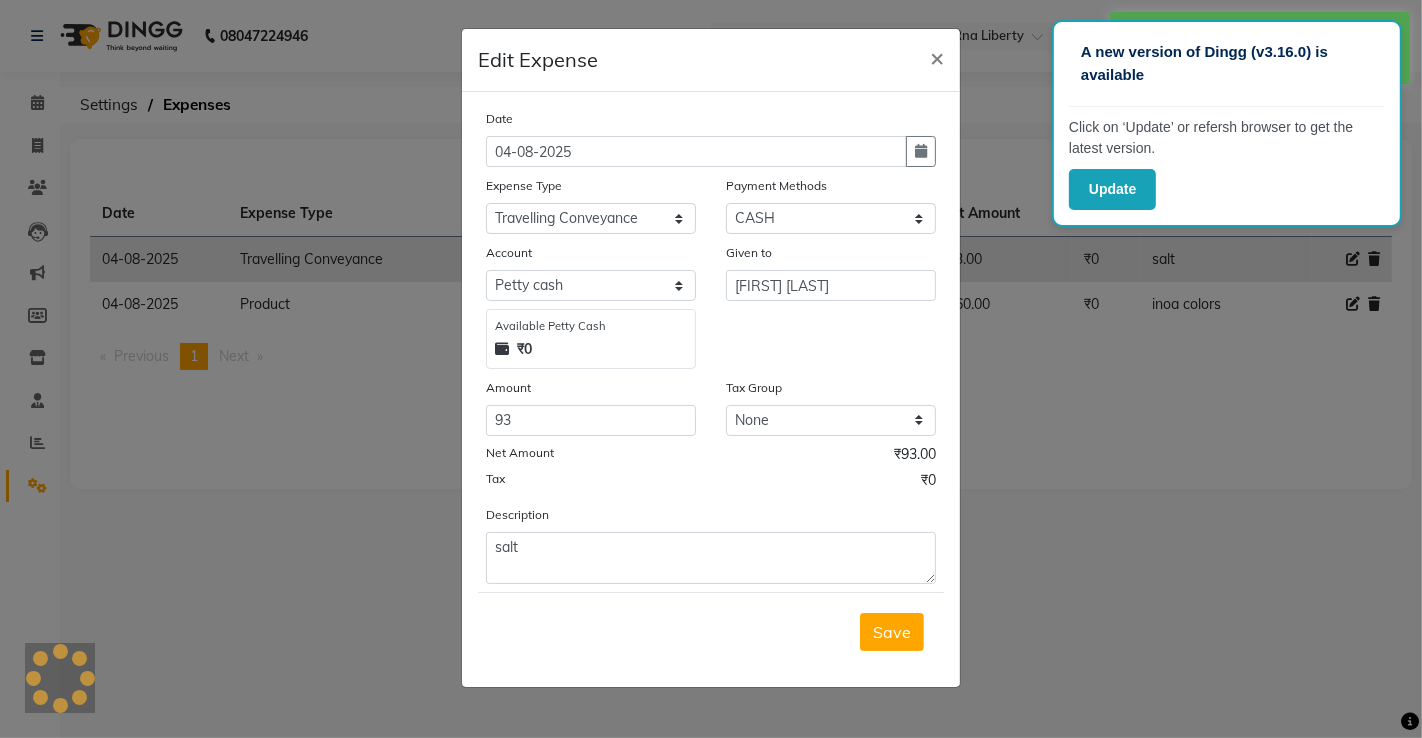 drag, startPoint x: 926, startPoint y: 156, endPoint x: 914, endPoint y: 190, distance: 36.05551 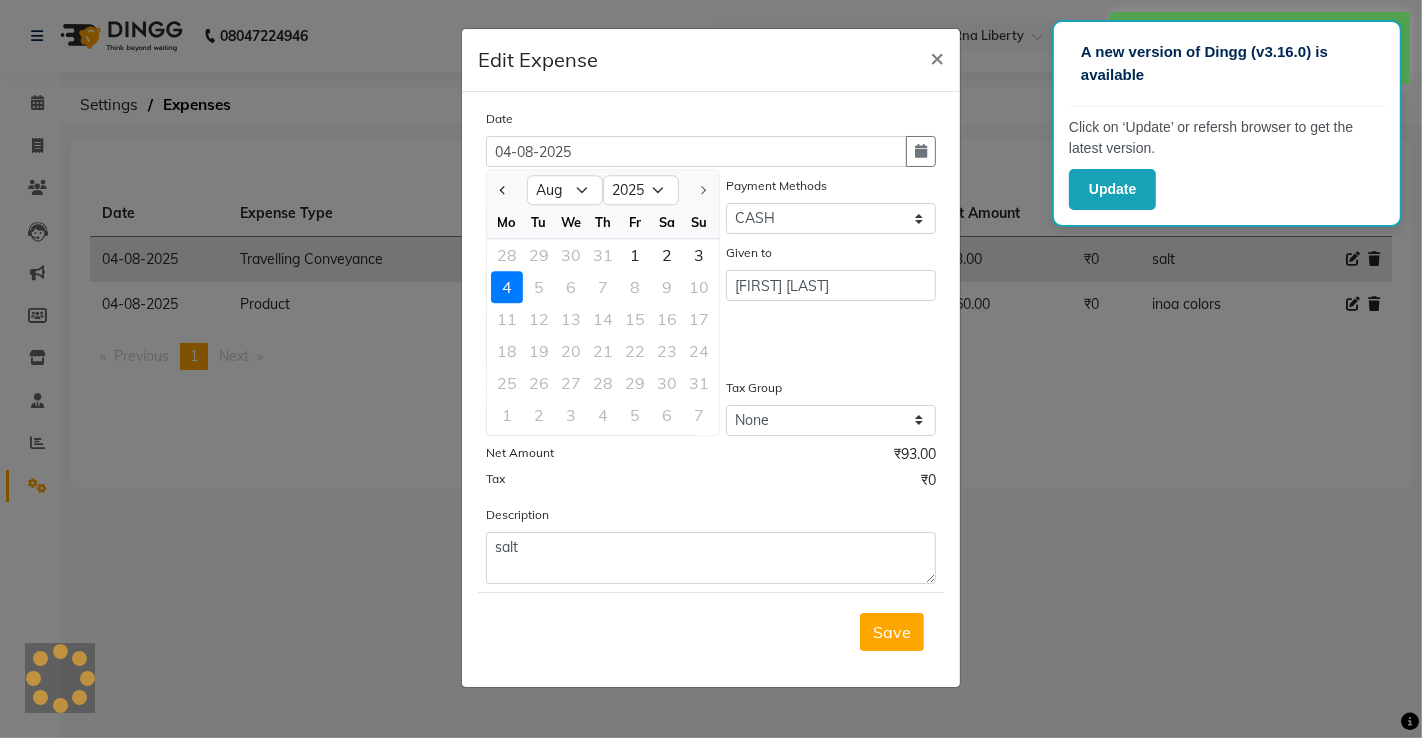 click on "3" 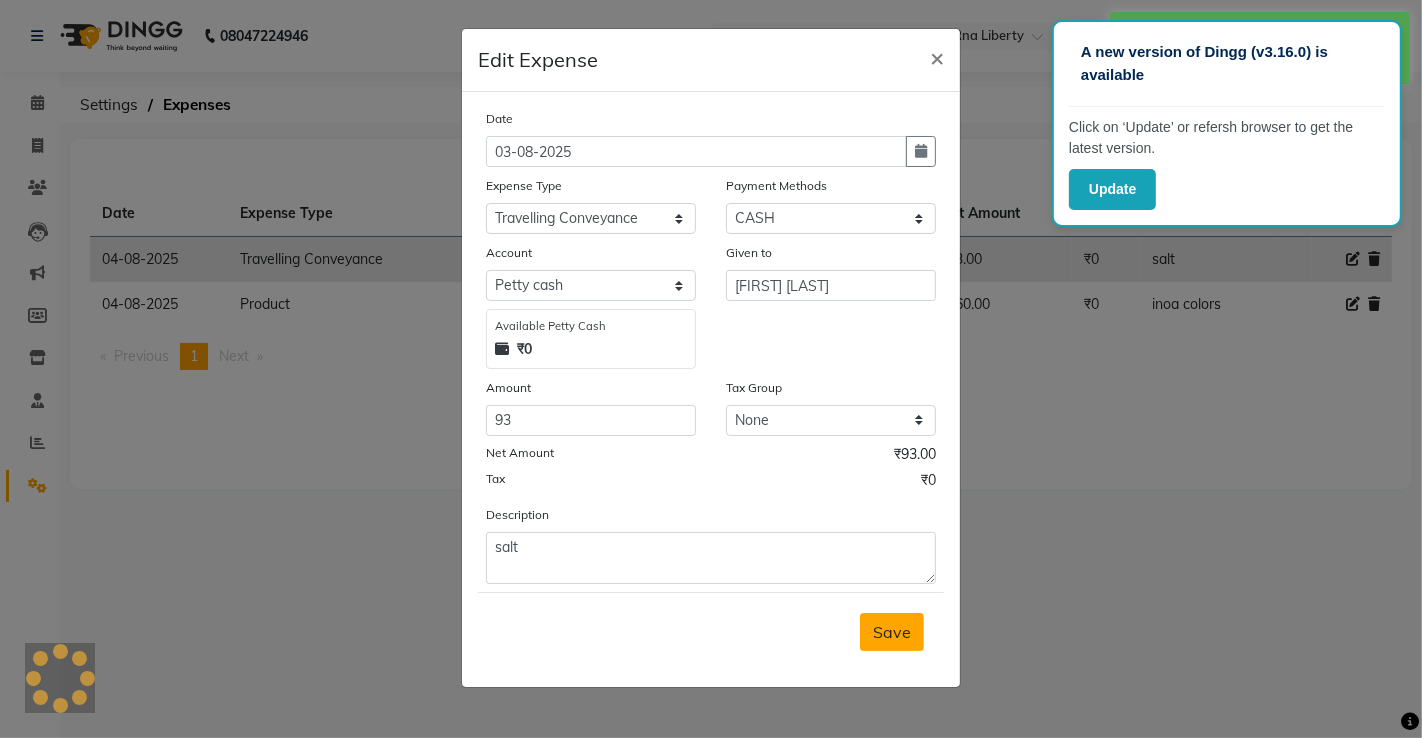 click on "Save" at bounding box center (892, 632) 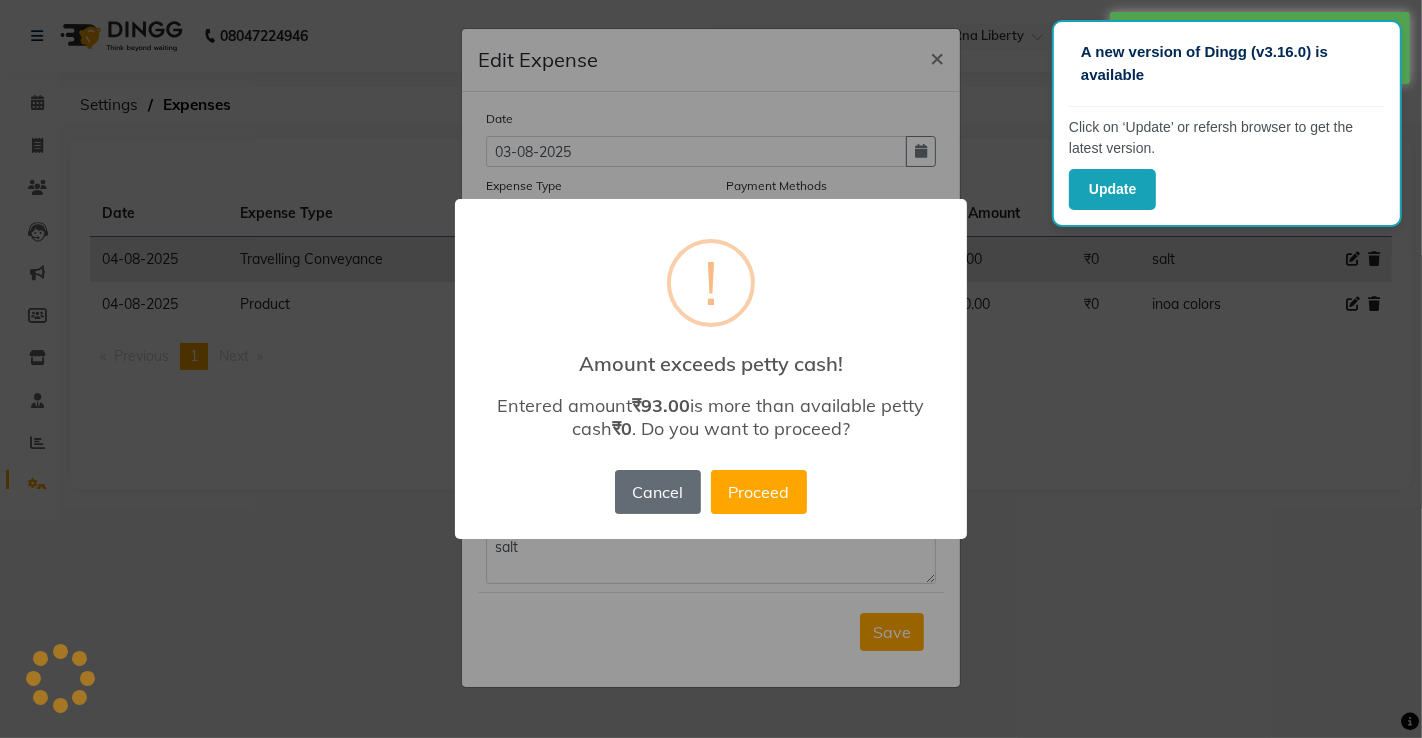 click on "Cancel" at bounding box center [658, 492] 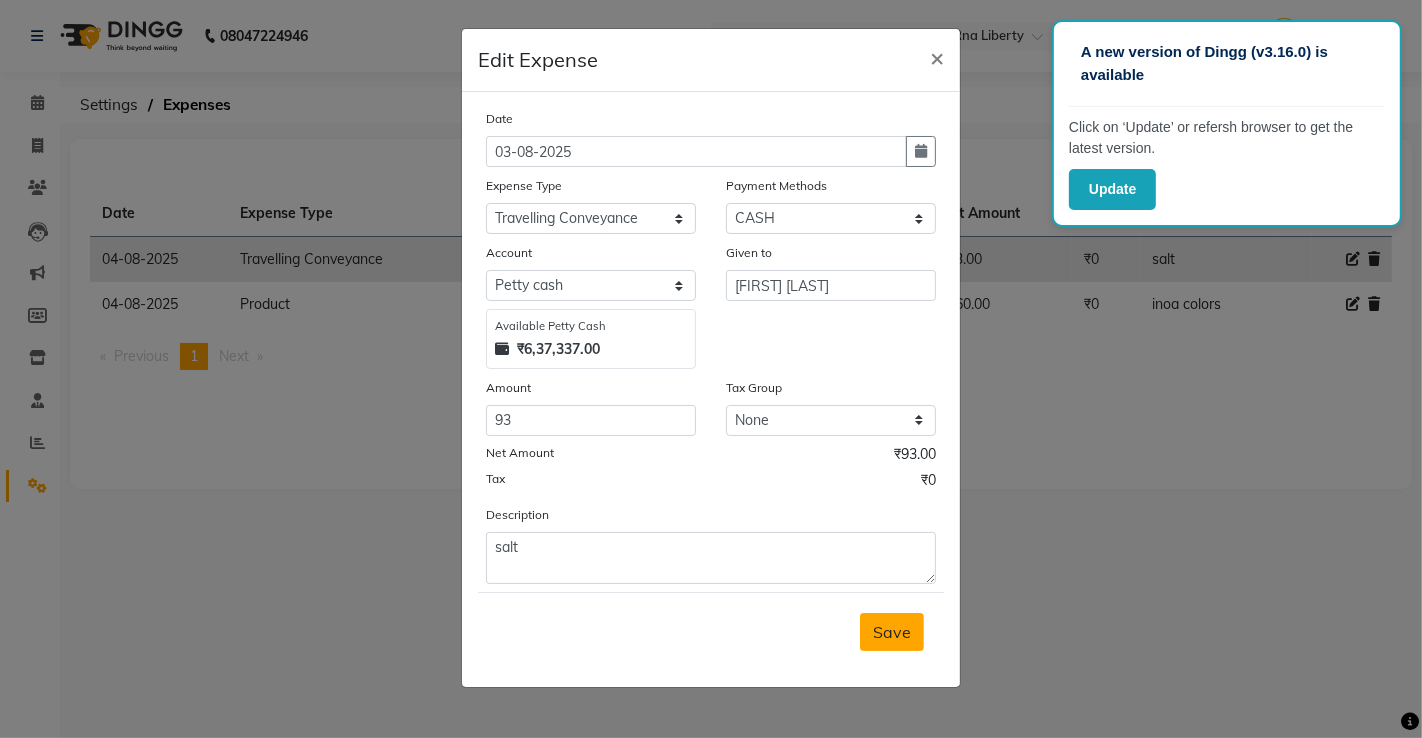 click on "Save" at bounding box center (892, 632) 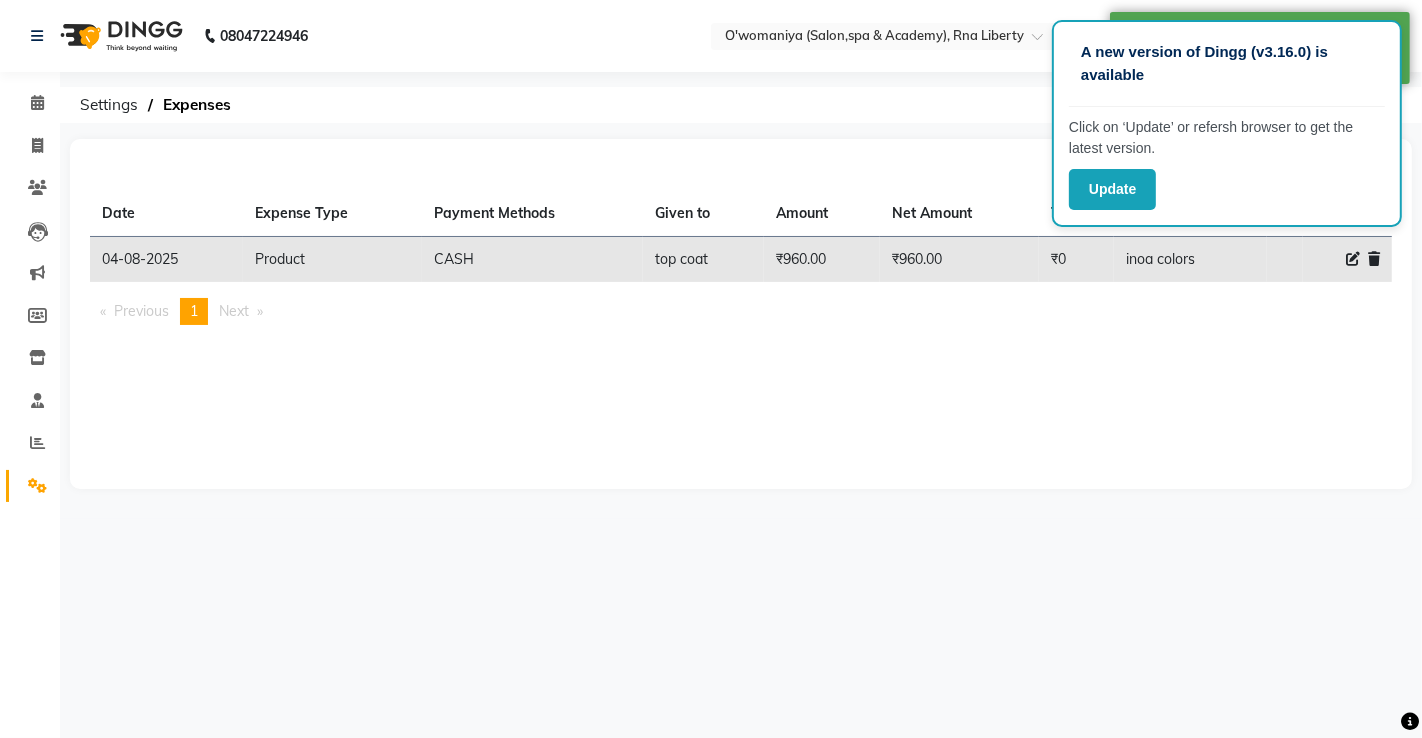 click 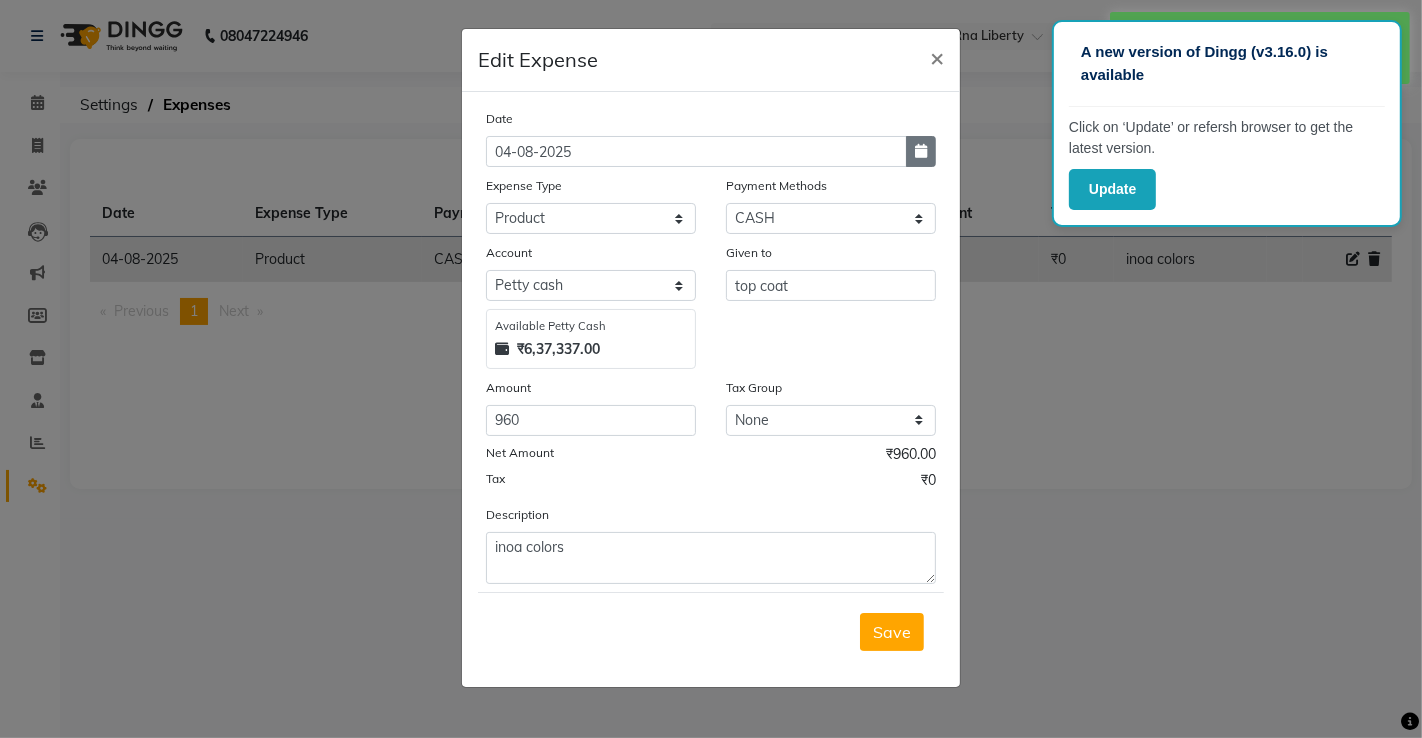 click 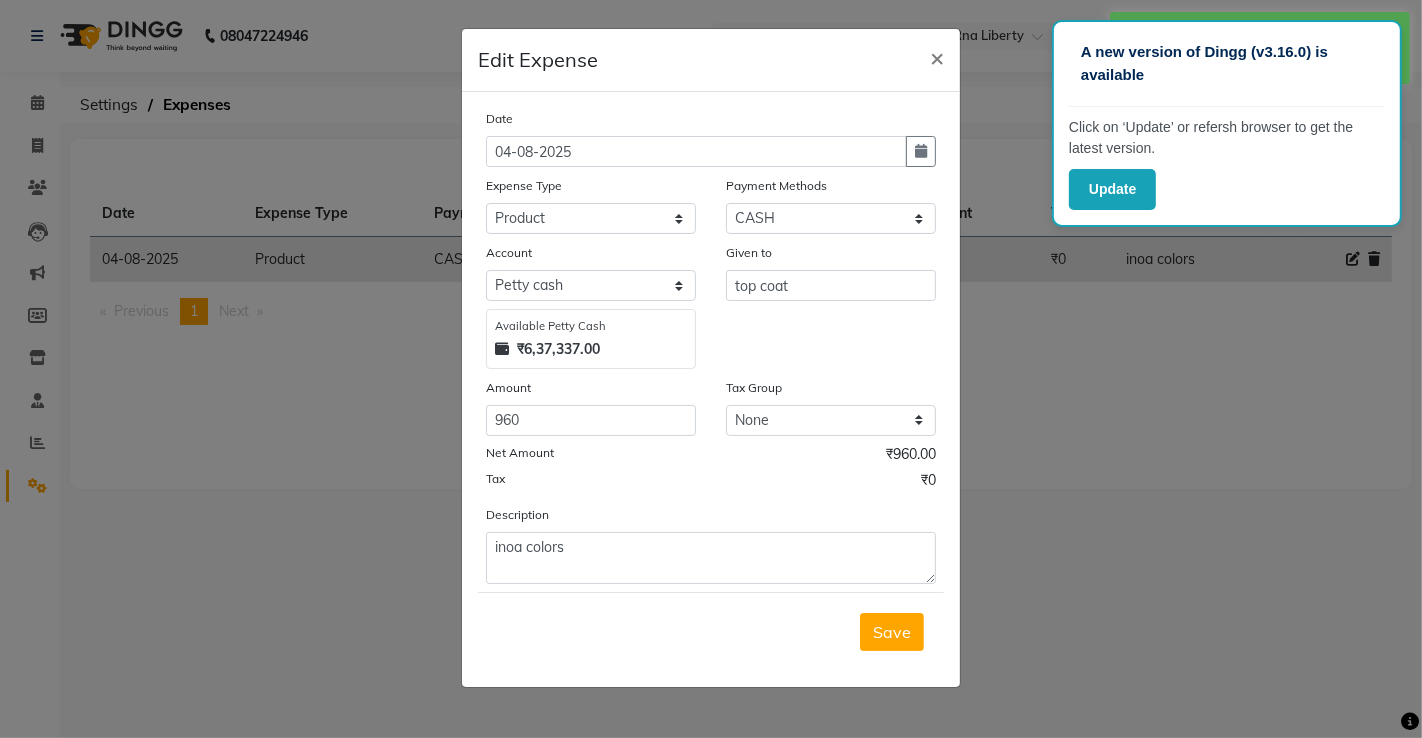 select on "8" 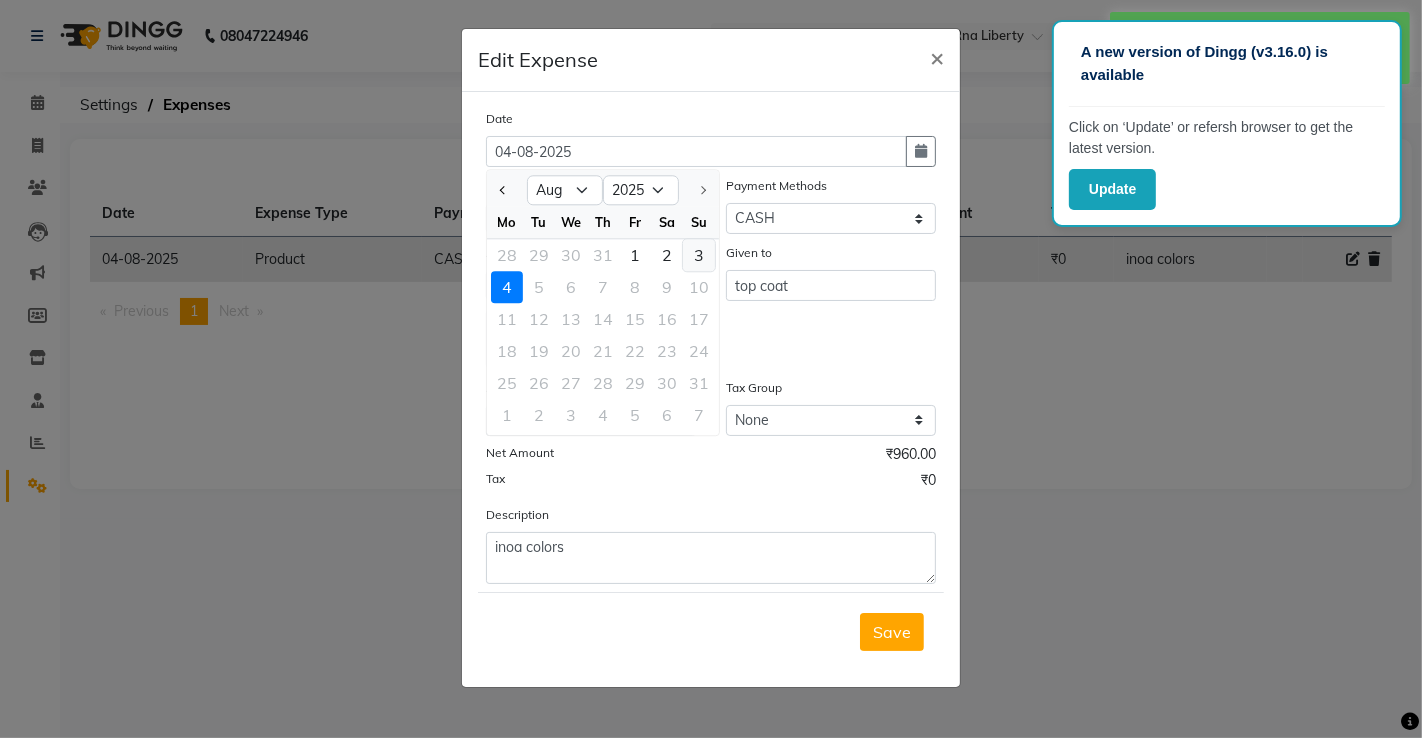 click on "3" 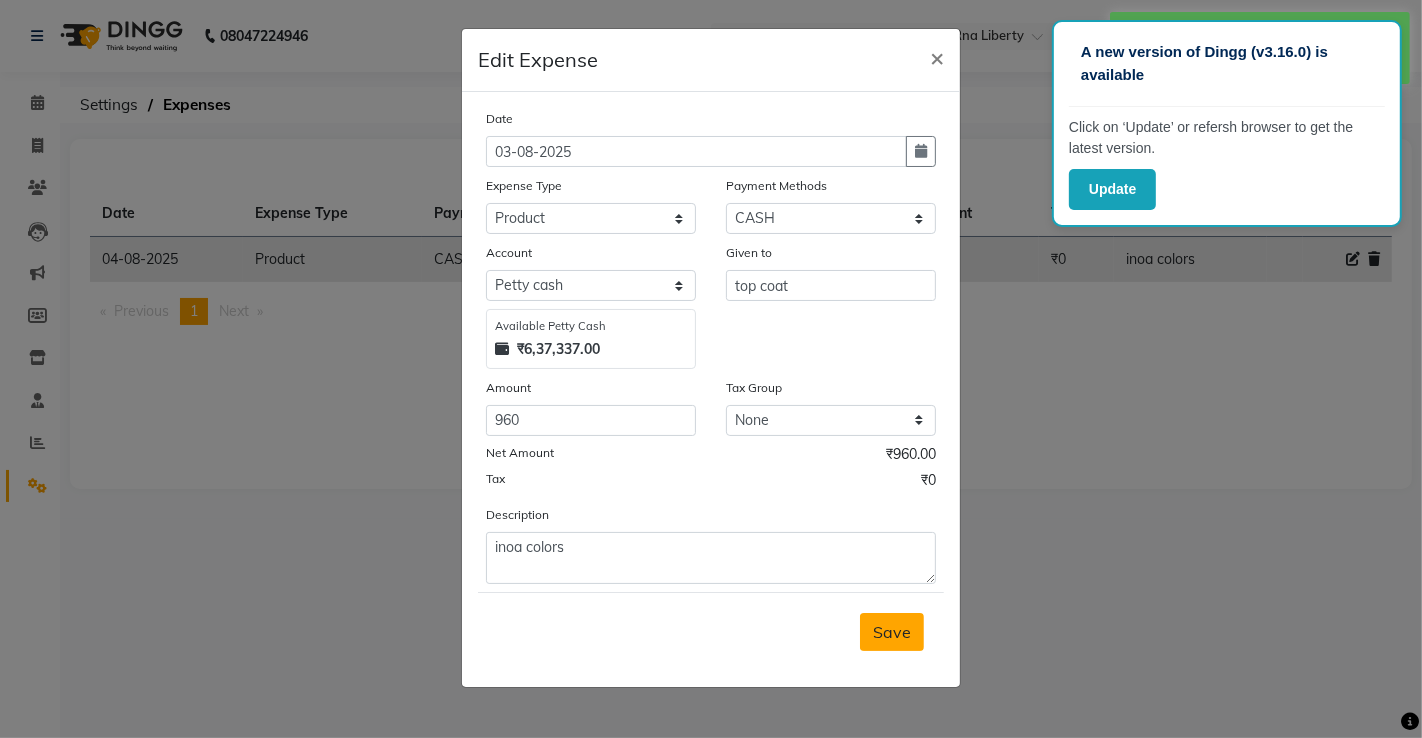 click on "Save" at bounding box center [892, 632] 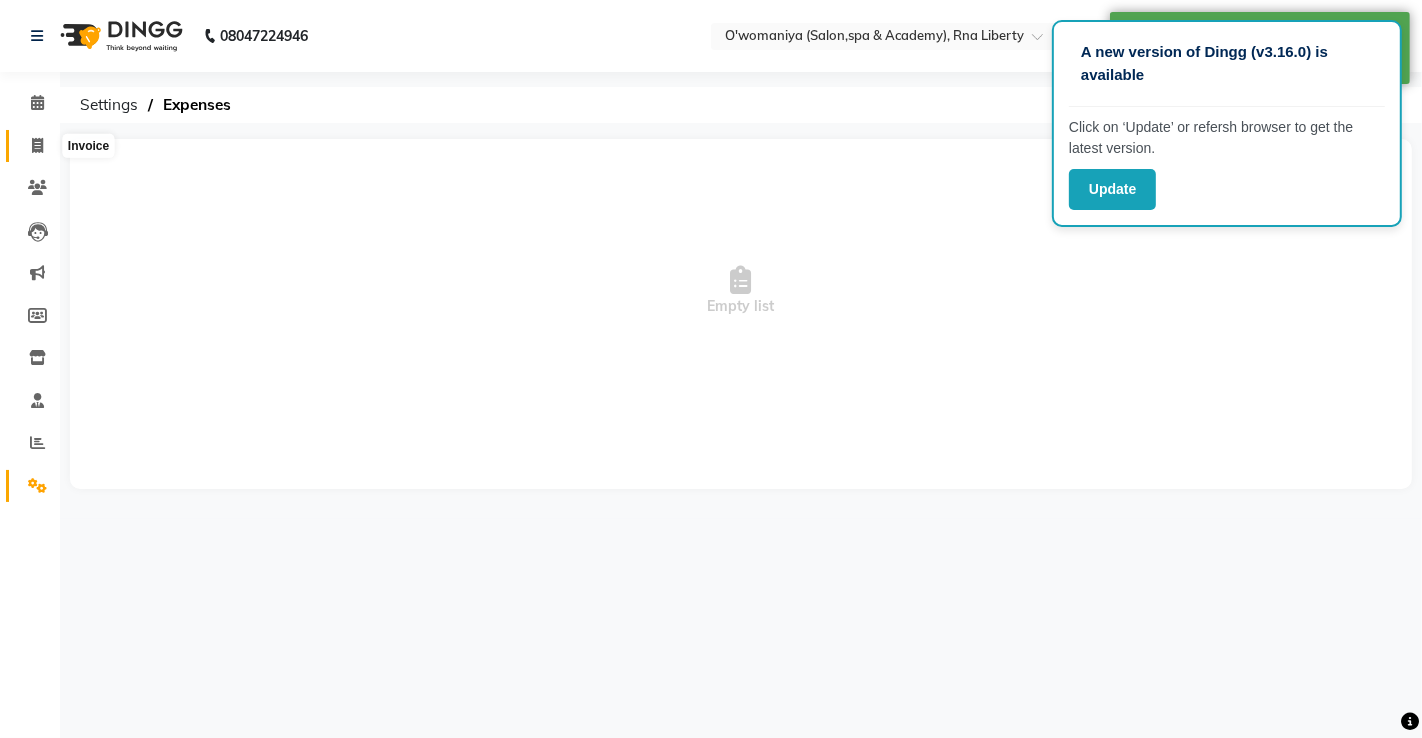 click 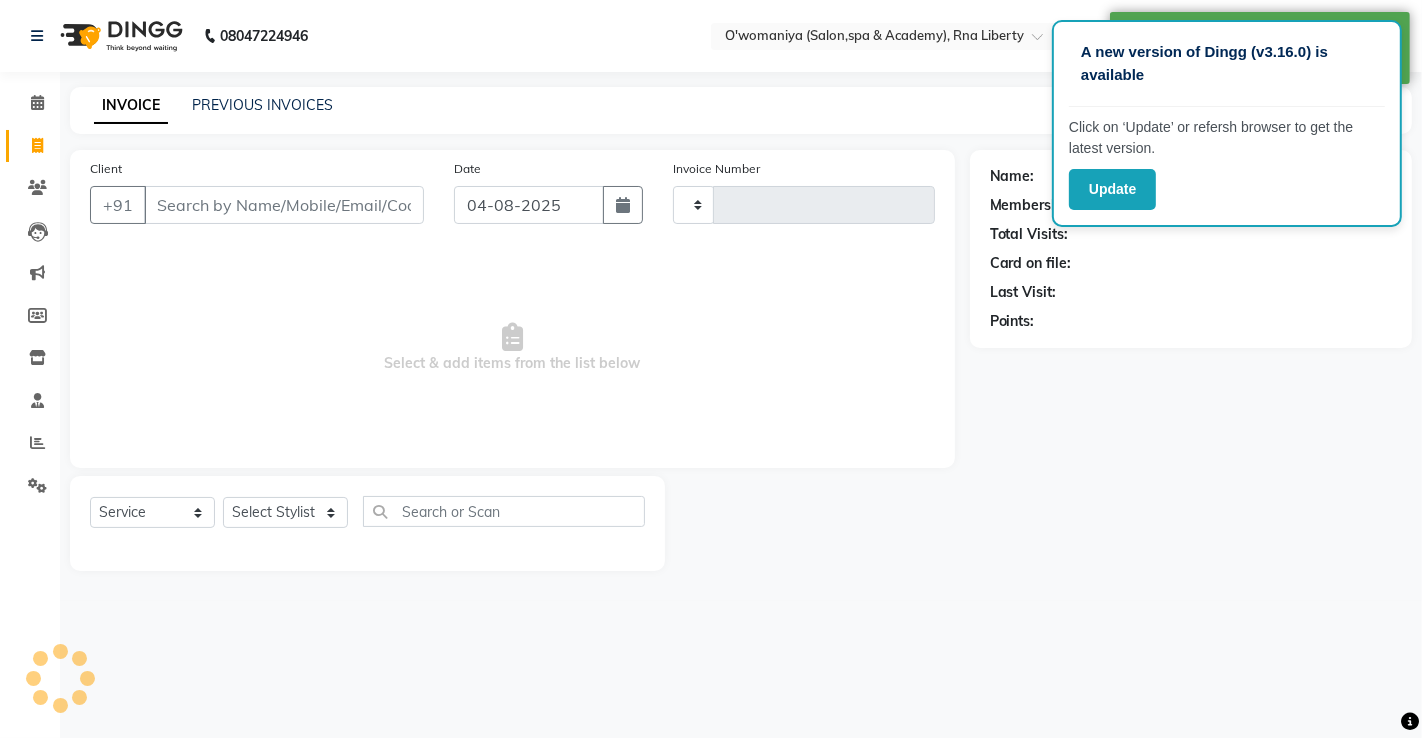 type on "0900" 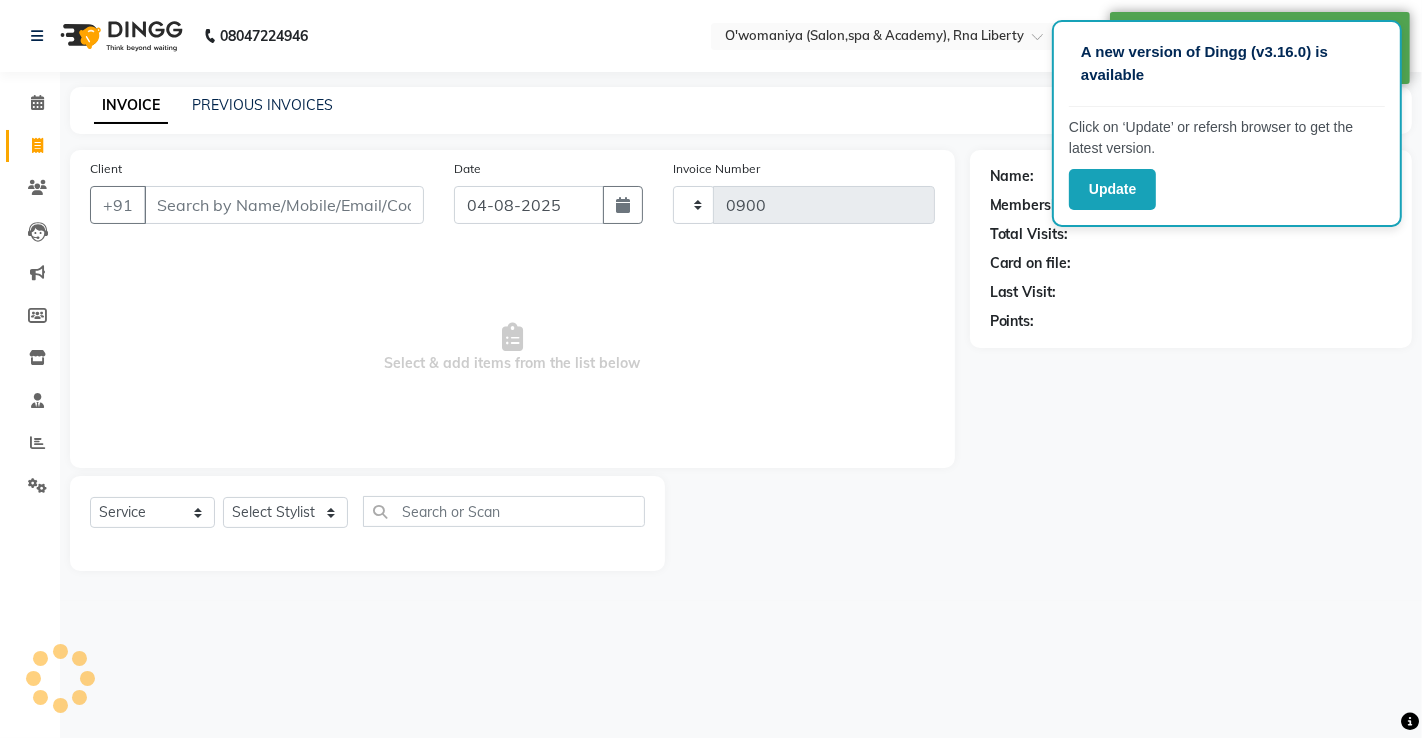 select on "5532" 